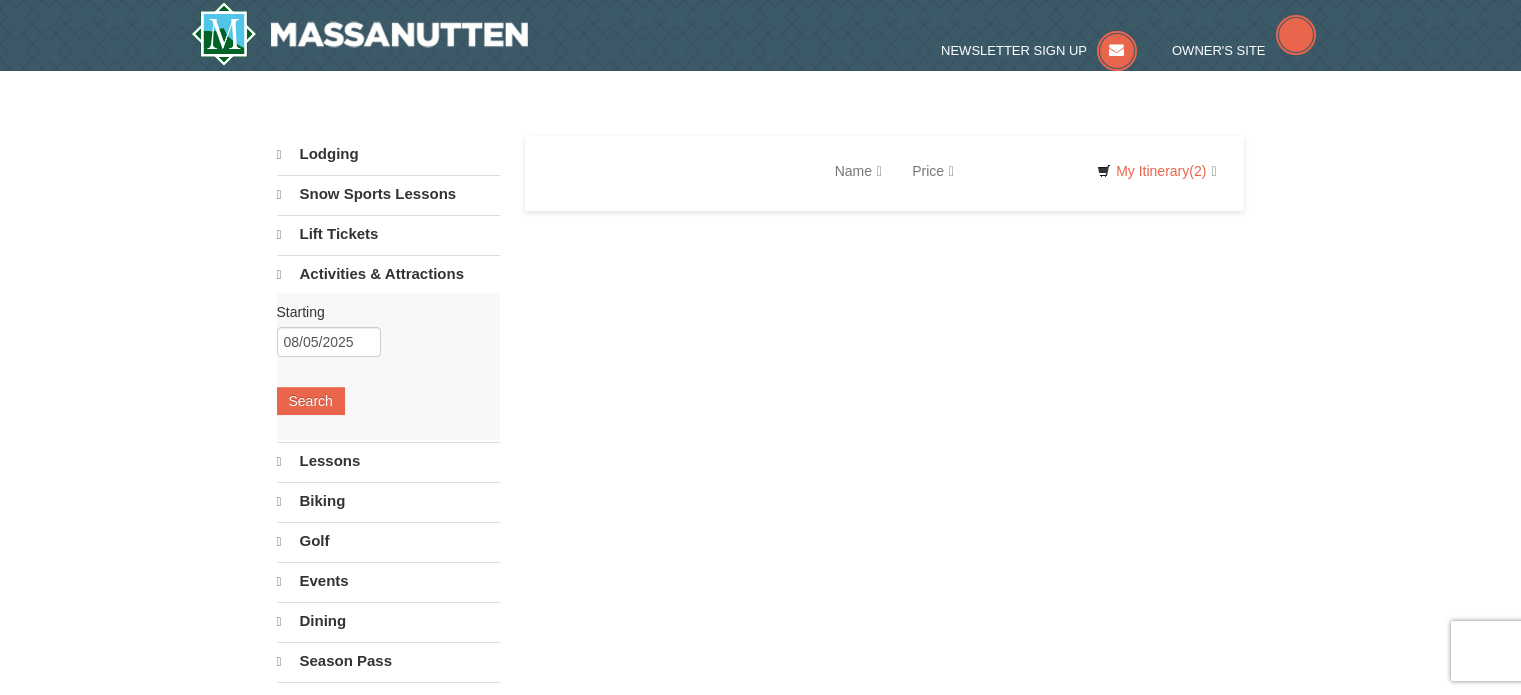 scroll, scrollTop: 0, scrollLeft: 0, axis: both 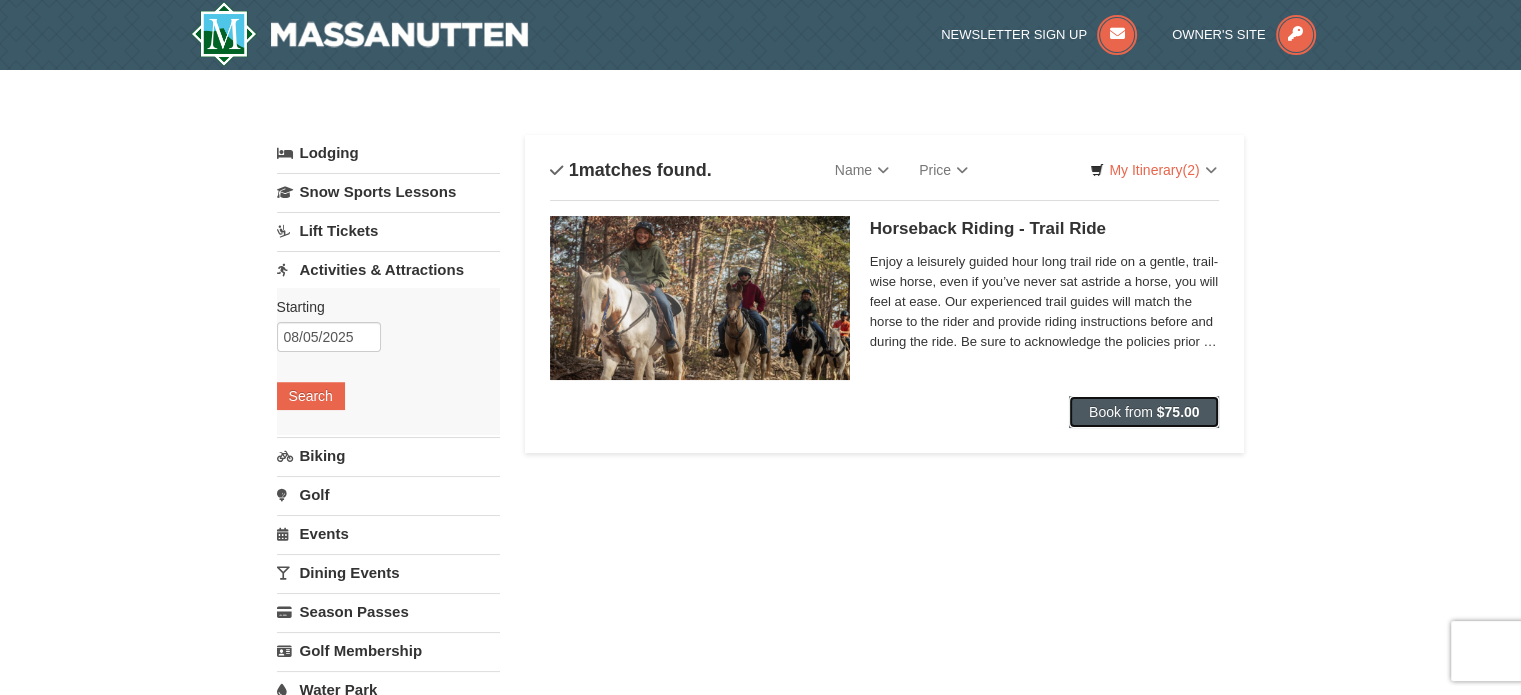 click on "Book from" at bounding box center (1121, 412) 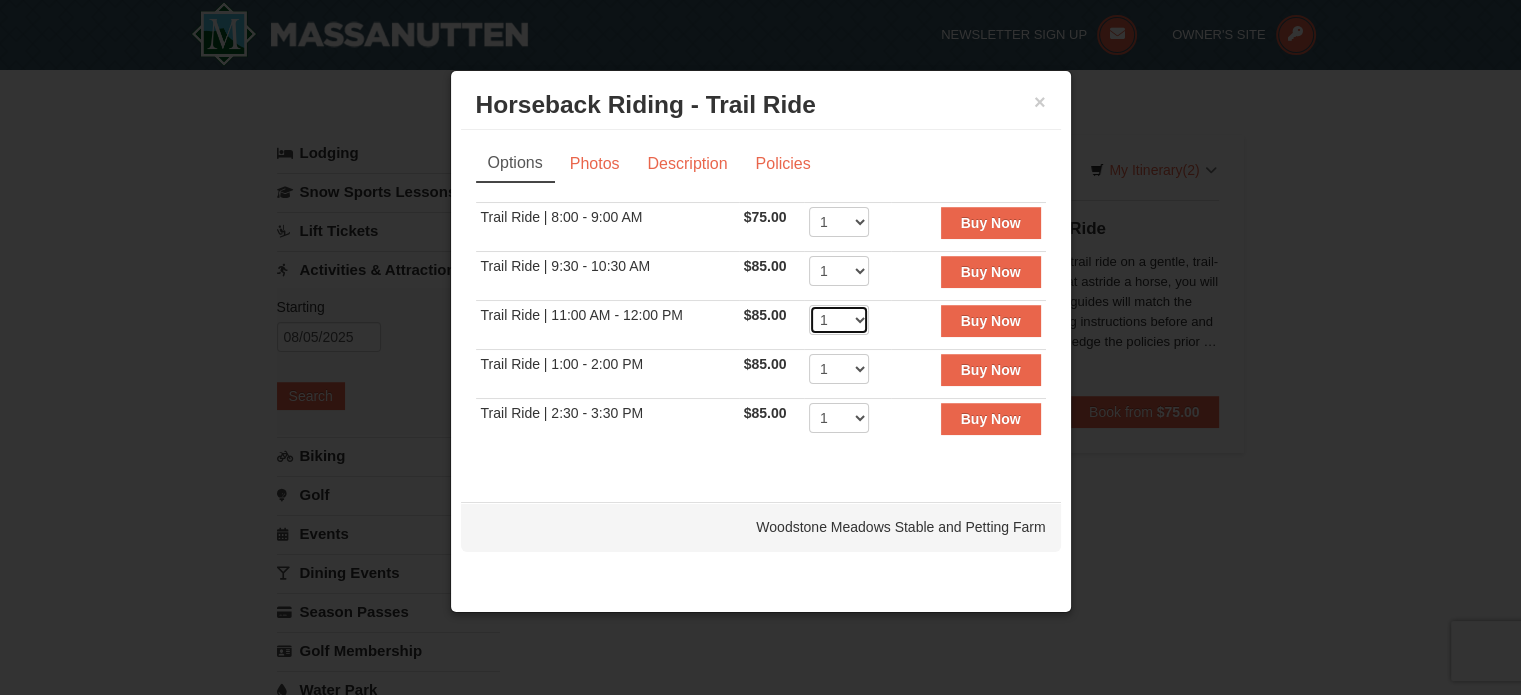 click on "1
2
3
4
5
6
7
8
9
10
11
12" at bounding box center [839, 320] 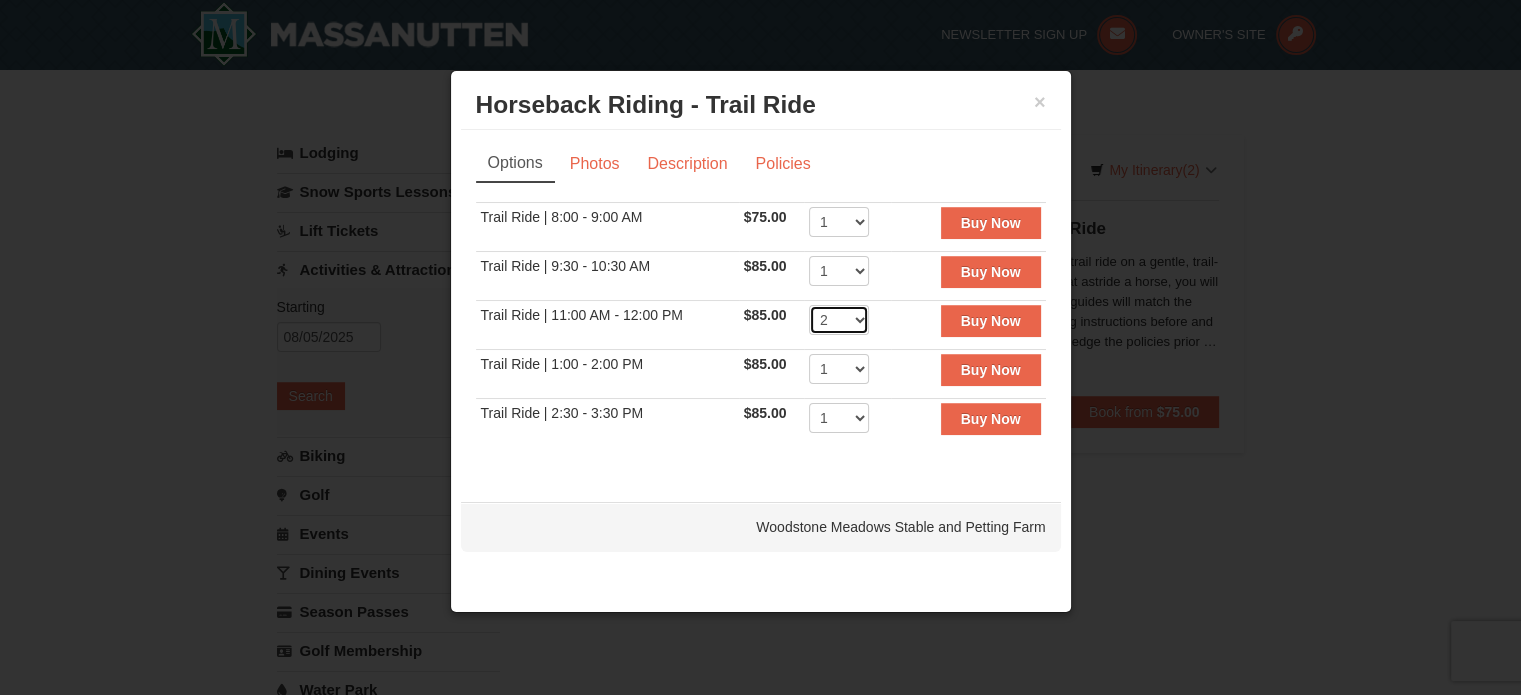 click on "1
2
3
4
5
6
7
8
9
10
11
12" at bounding box center (839, 320) 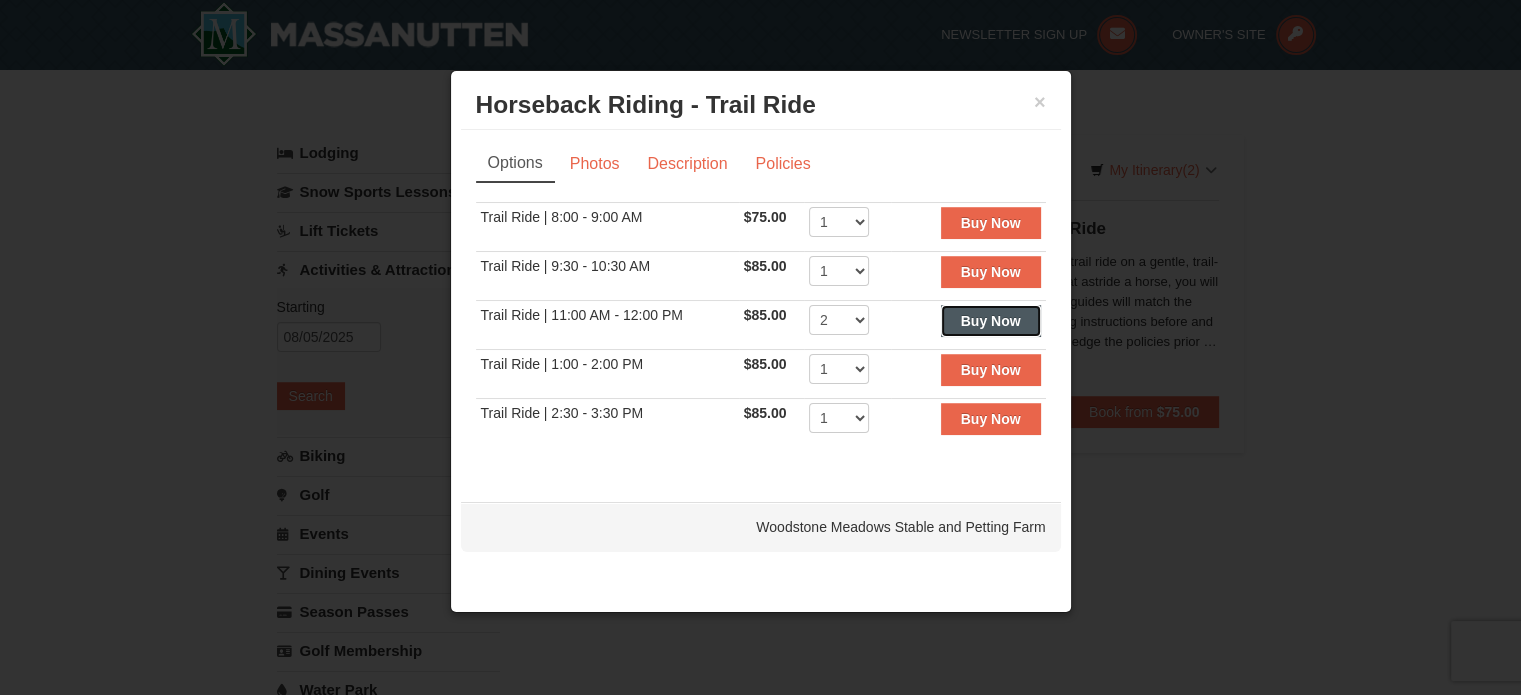 click on "Buy Now" at bounding box center [991, 321] 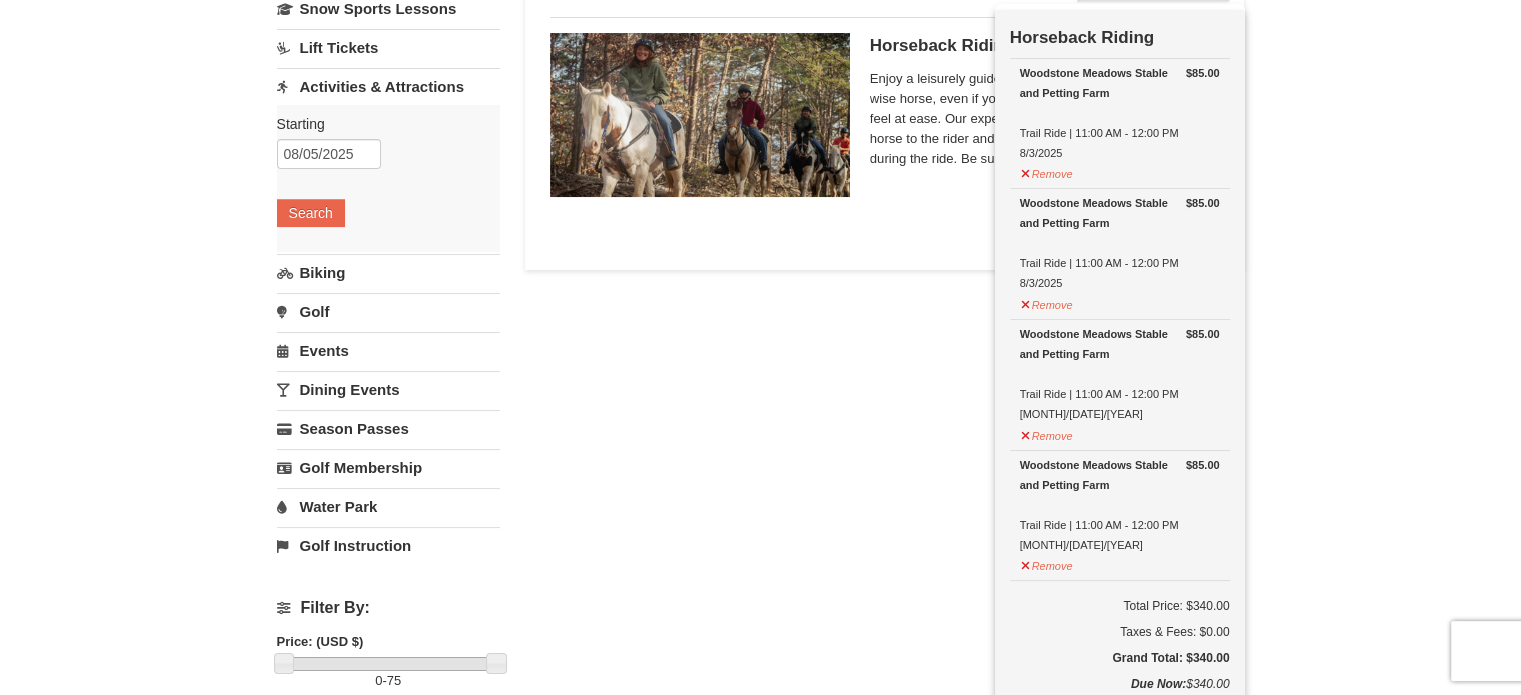 scroll, scrollTop: 0, scrollLeft: 0, axis: both 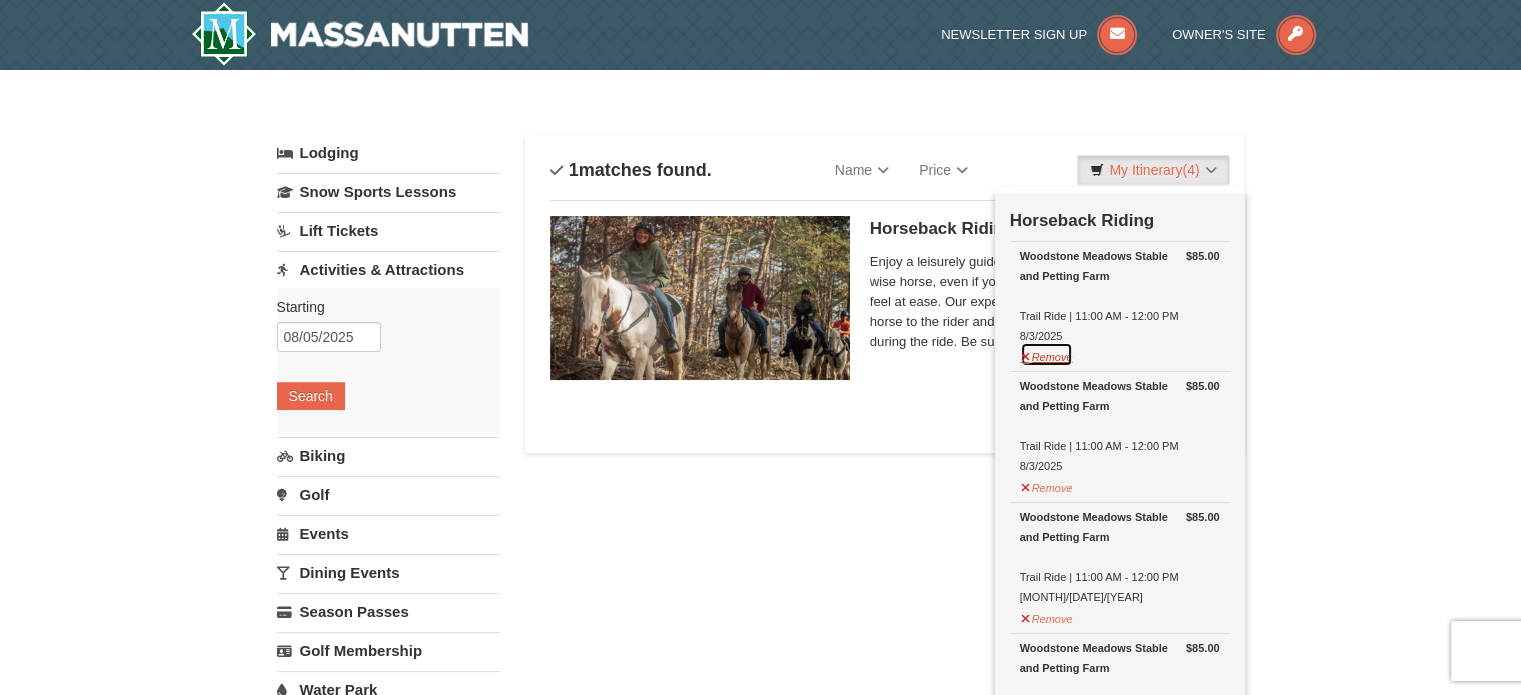 click on "Remove" at bounding box center (1047, 354) 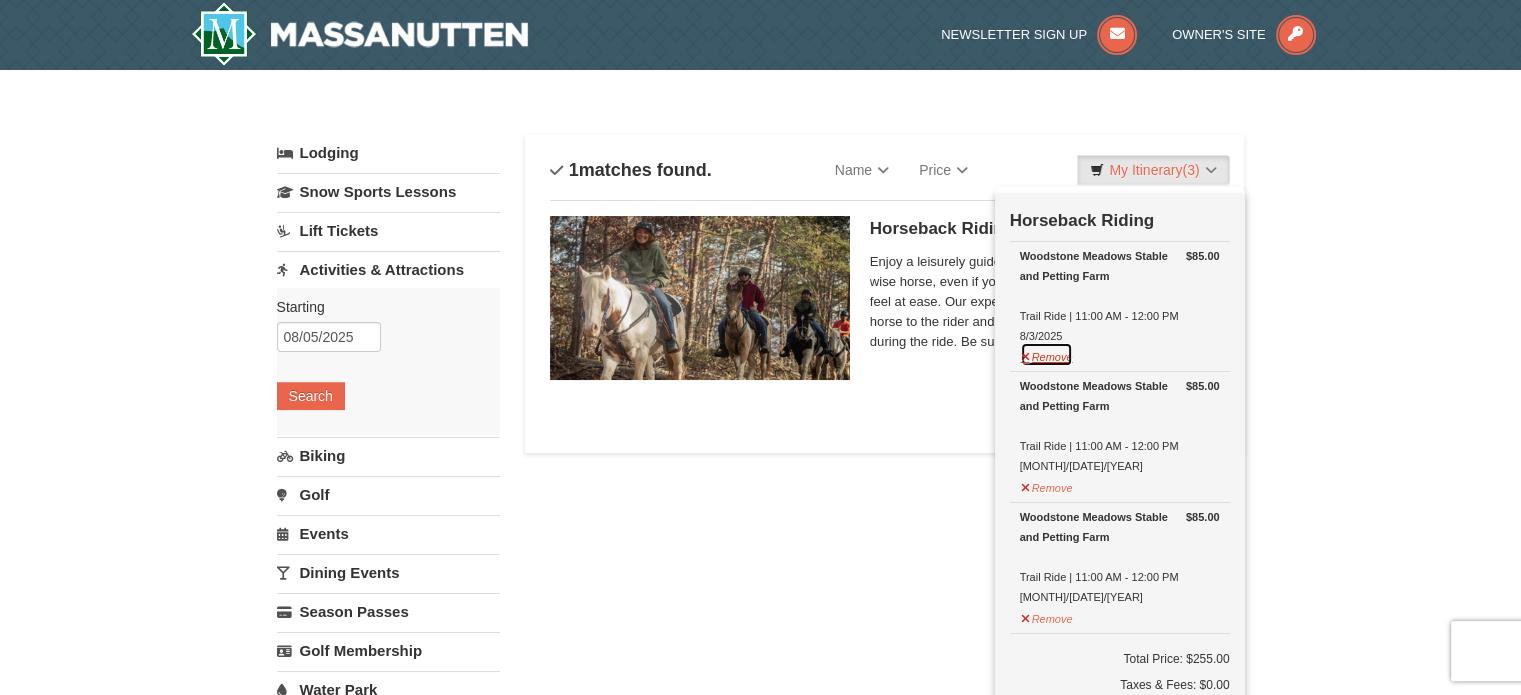 click on "Remove" at bounding box center [1047, 354] 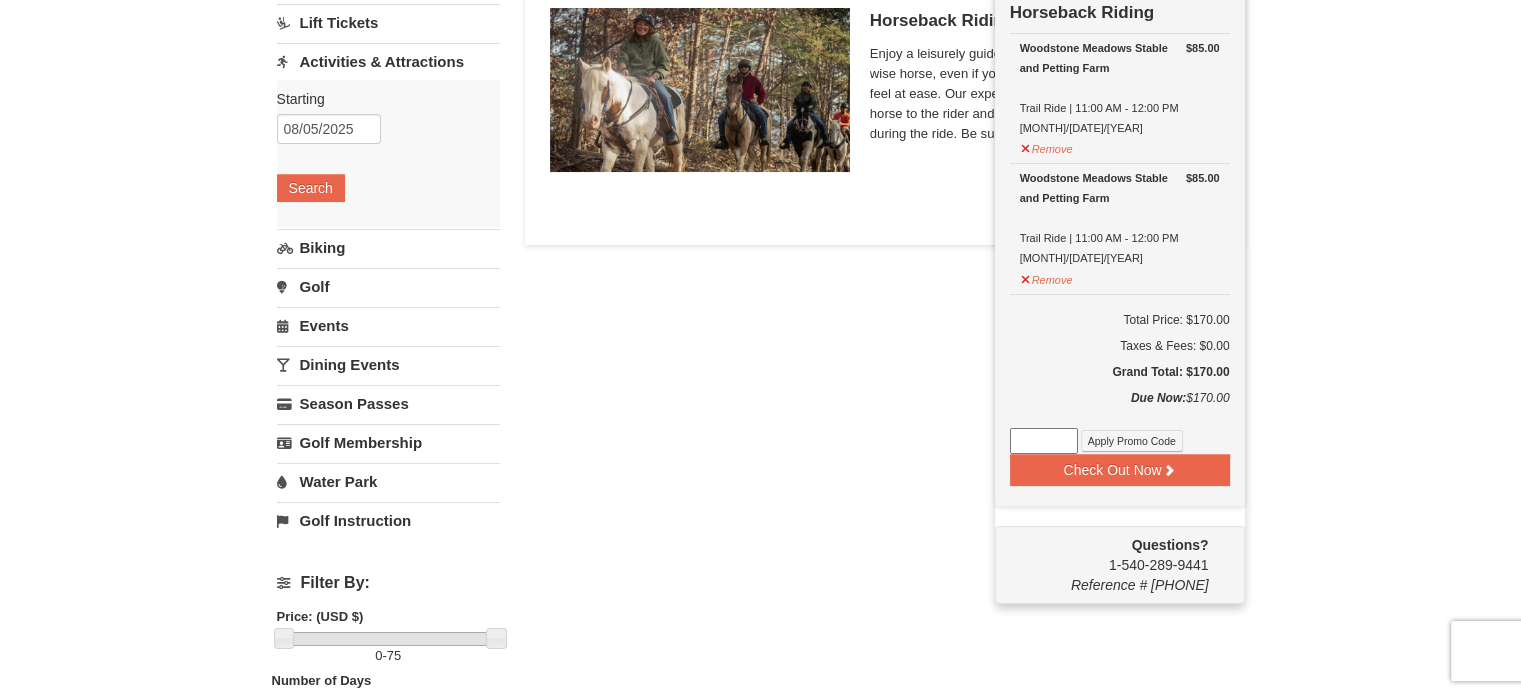 scroll, scrollTop: 100, scrollLeft: 0, axis: vertical 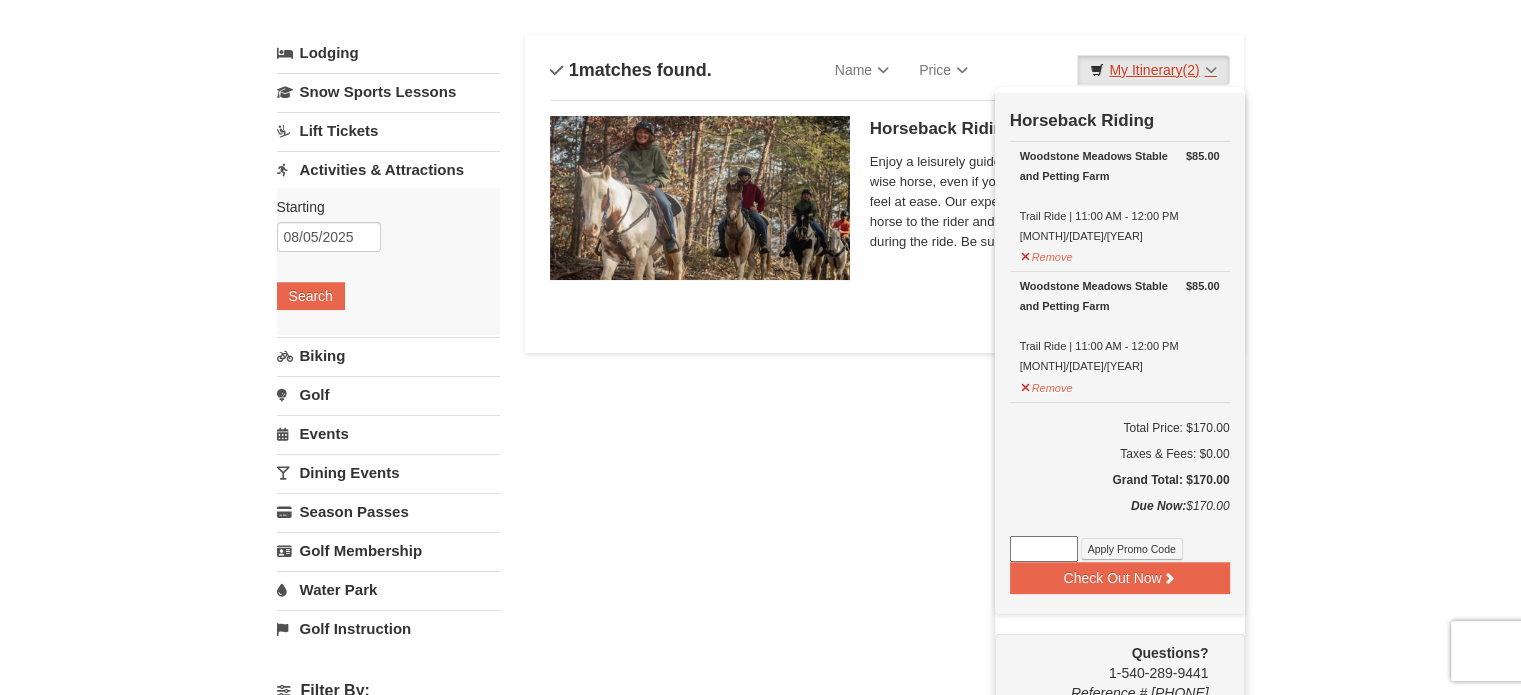 click on "(2)" at bounding box center [1190, 70] 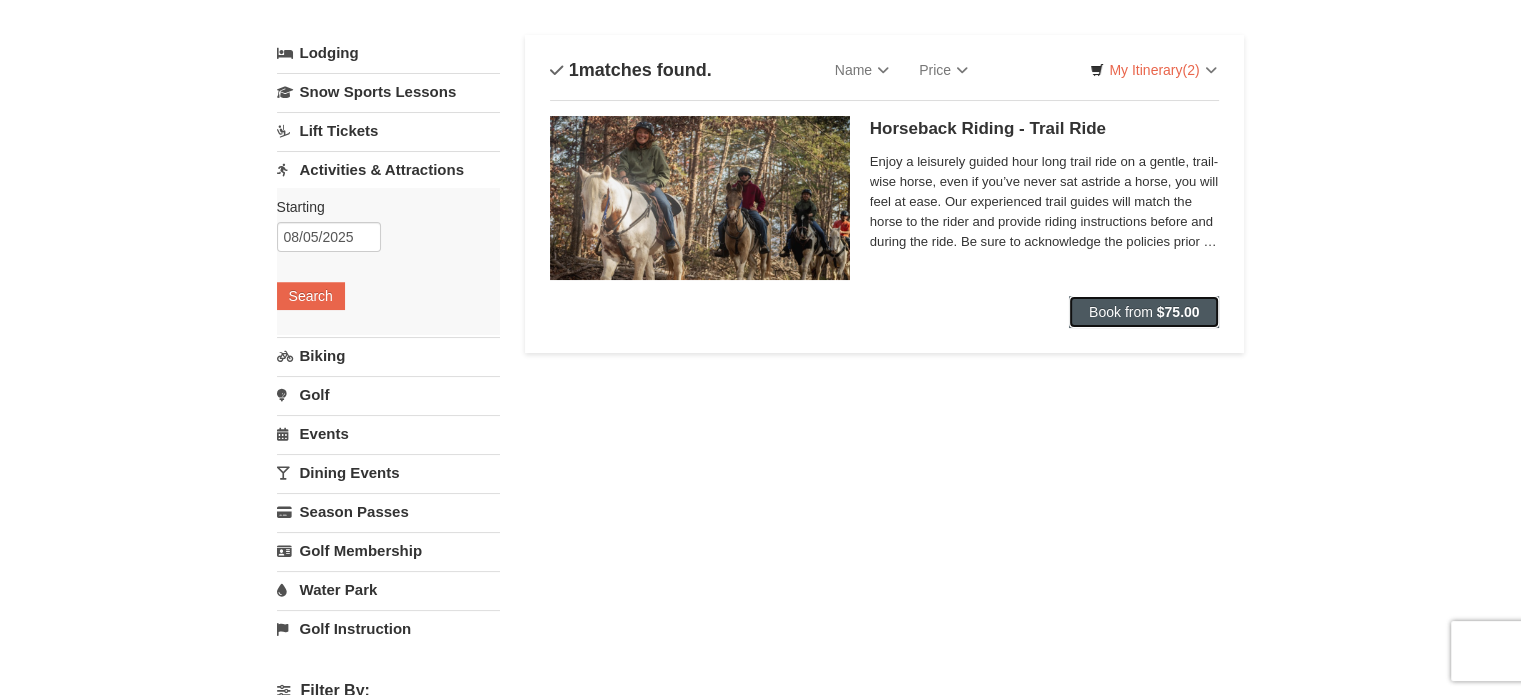 click on "Book from" at bounding box center [1121, 312] 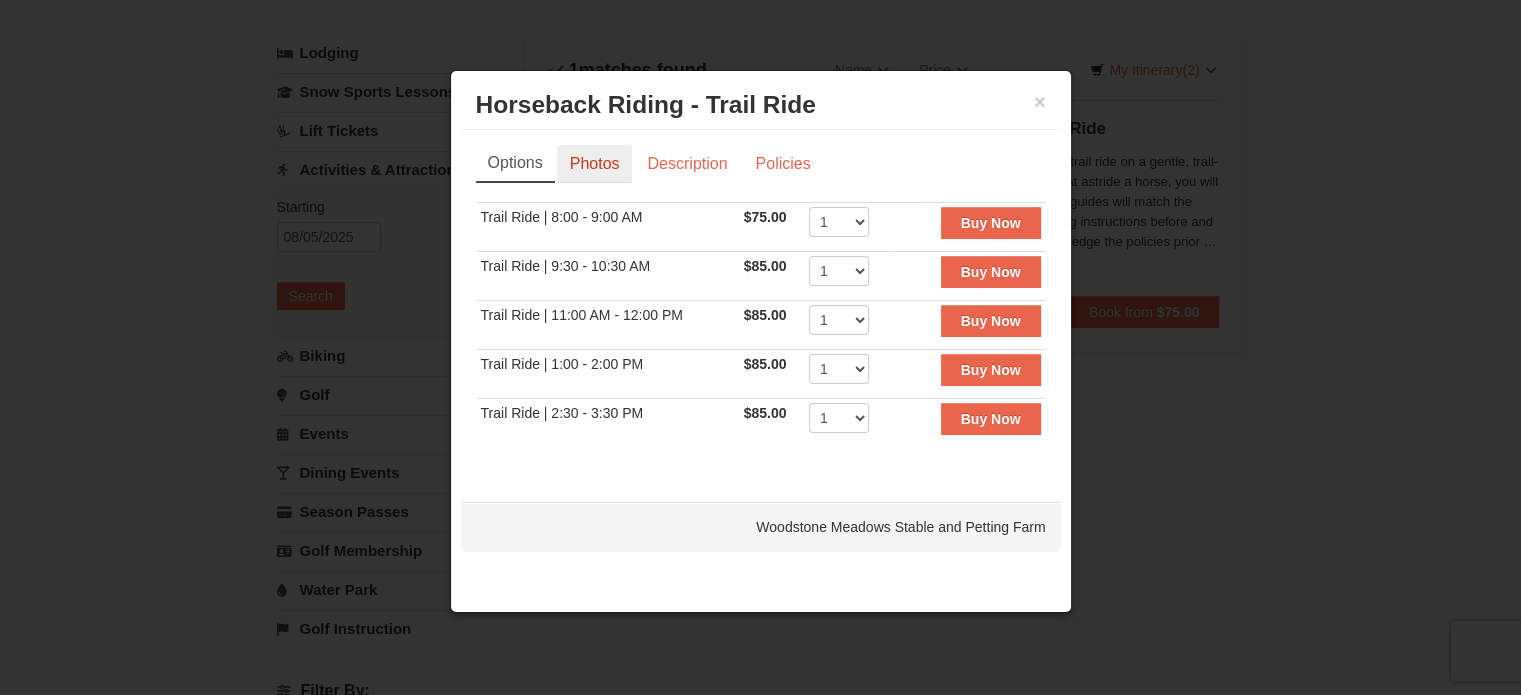 click on "Photos" at bounding box center [595, 164] 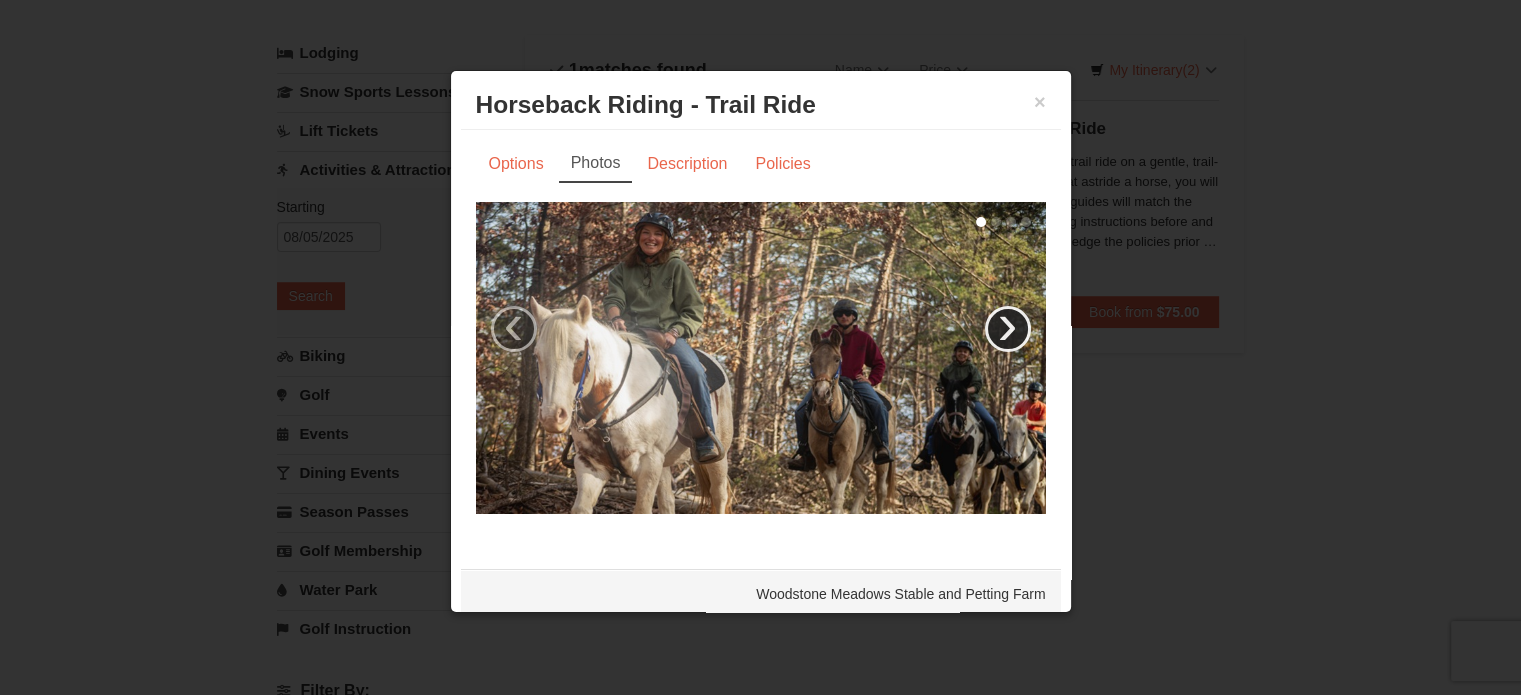 click on "›" at bounding box center [1008, 329] 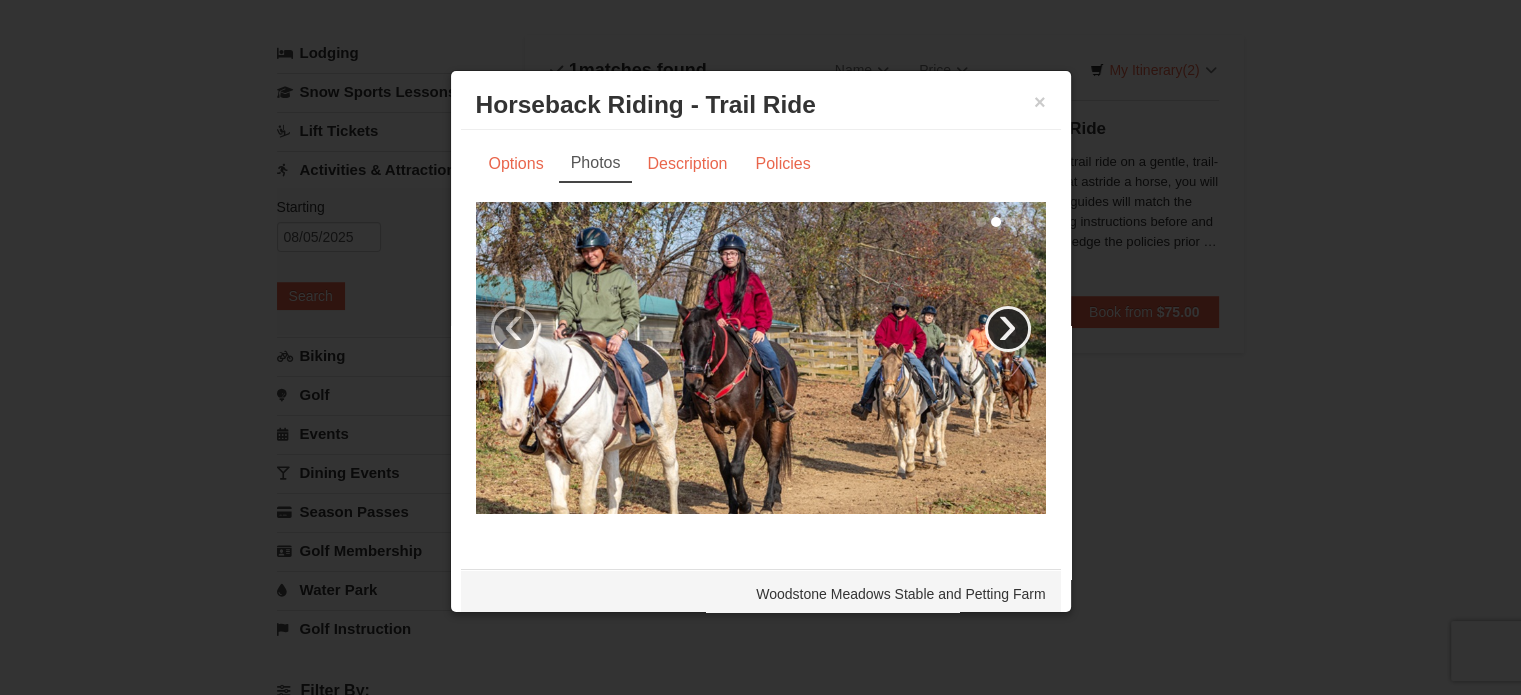 click on "›" at bounding box center [1008, 329] 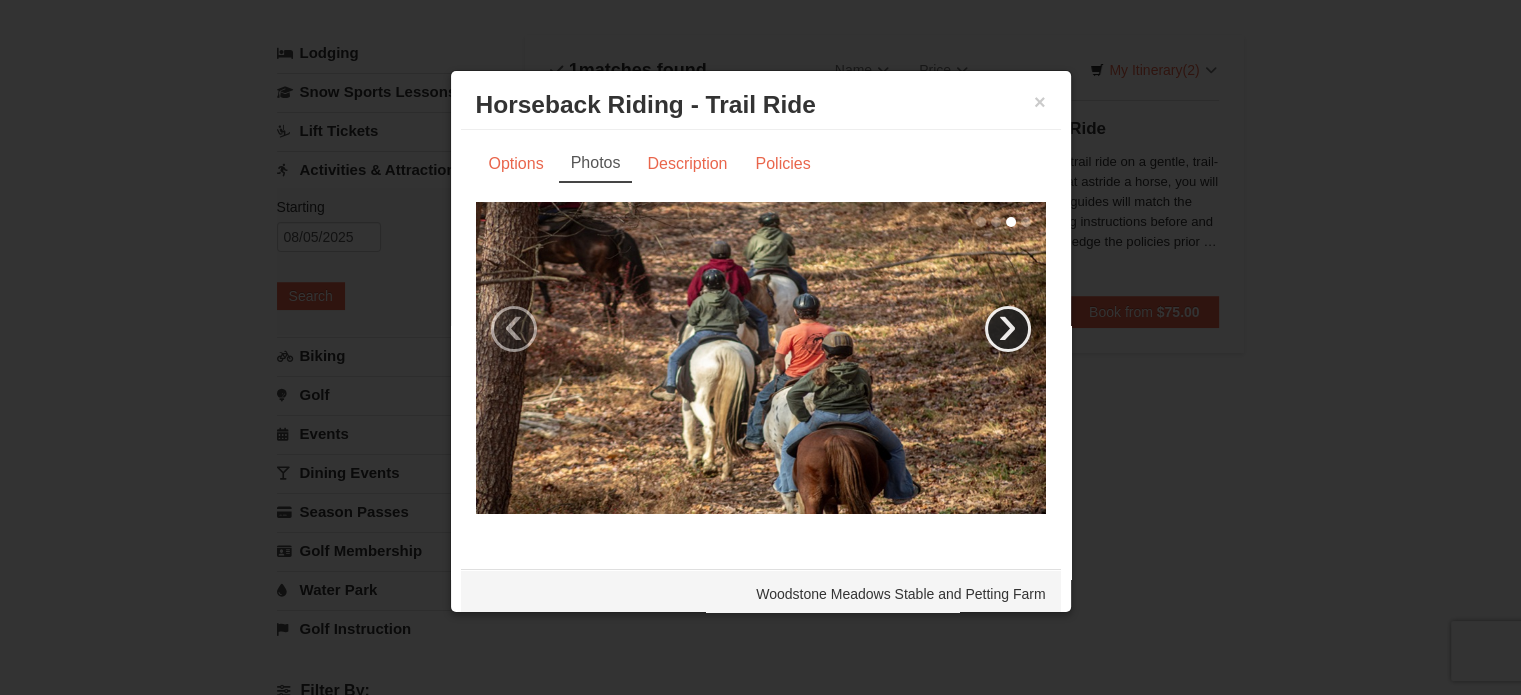 click on "›" at bounding box center (1008, 329) 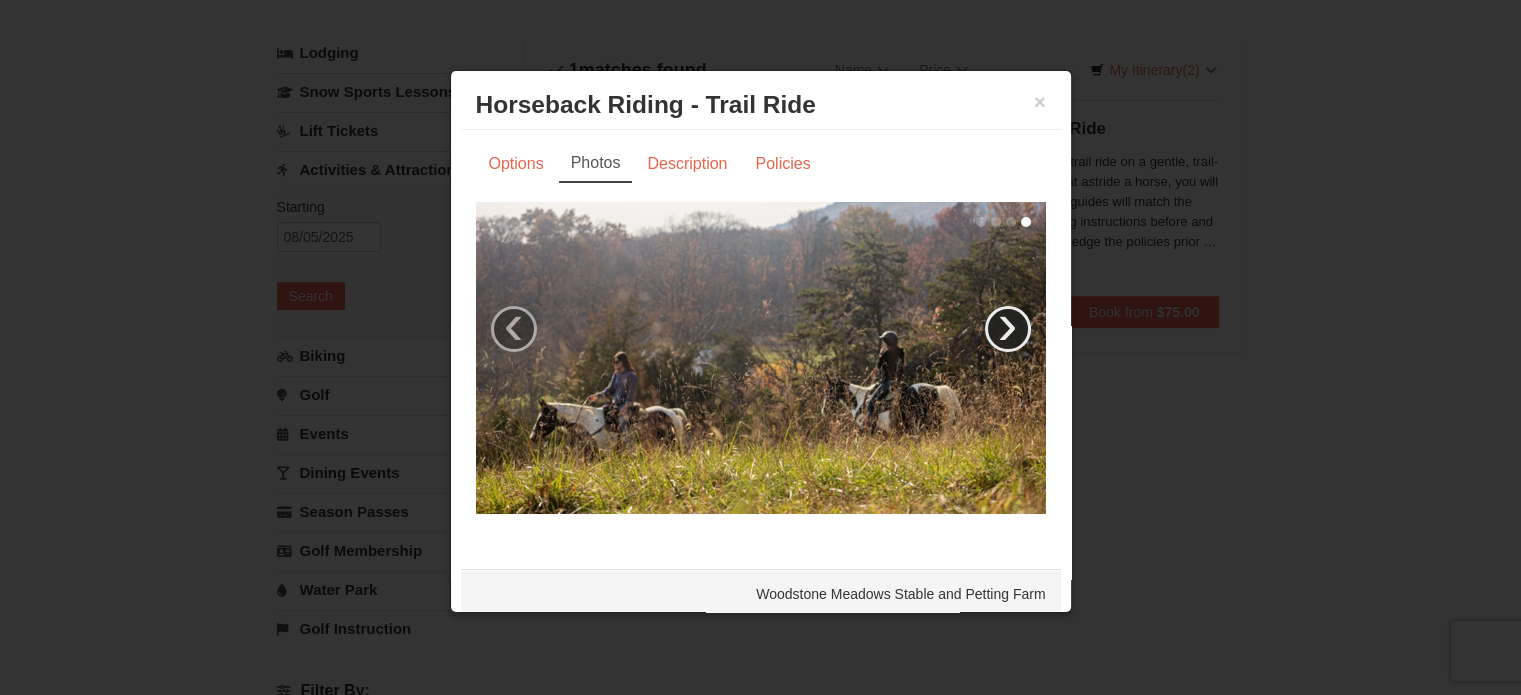 click on "›" at bounding box center (1008, 329) 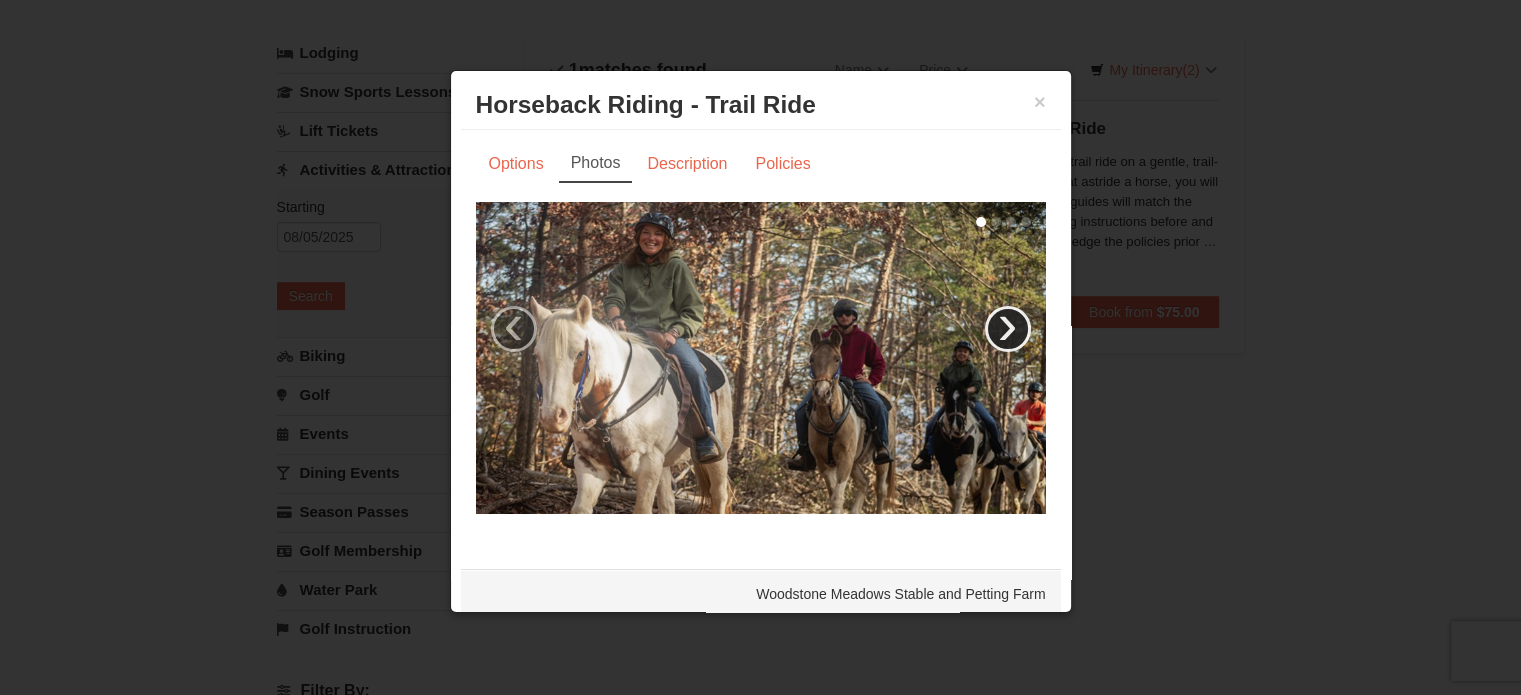 click on "›" at bounding box center (1008, 329) 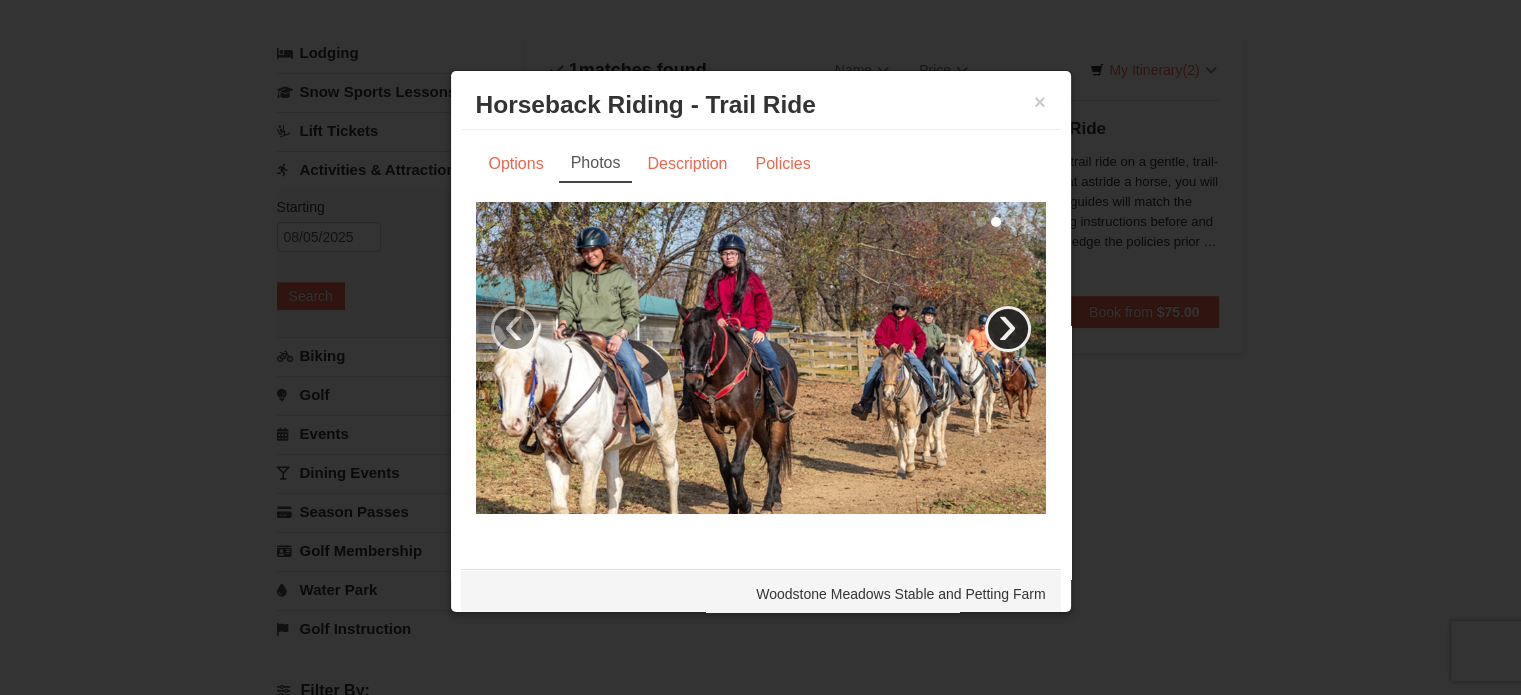 click on "›" at bounding box center [1008, 329] 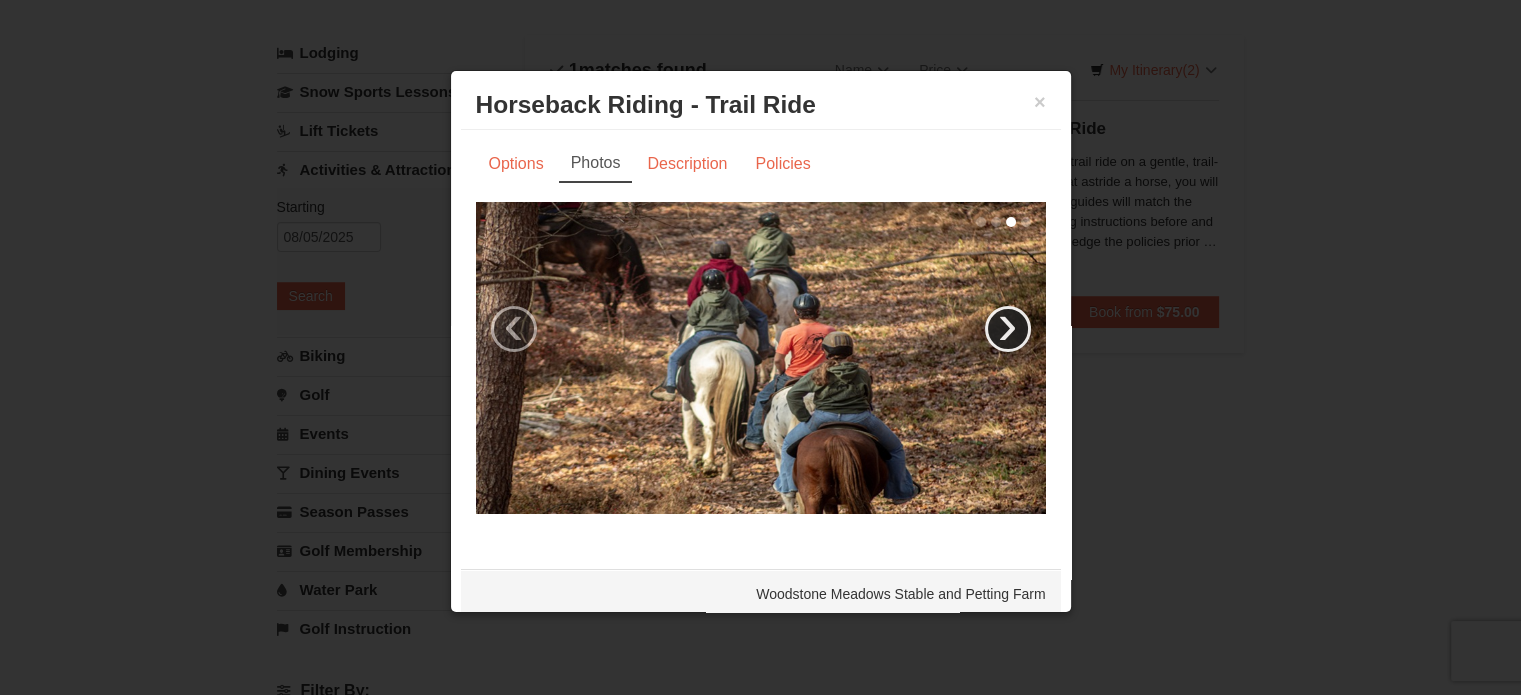 click on "›" at bounding box center (1008, 329) 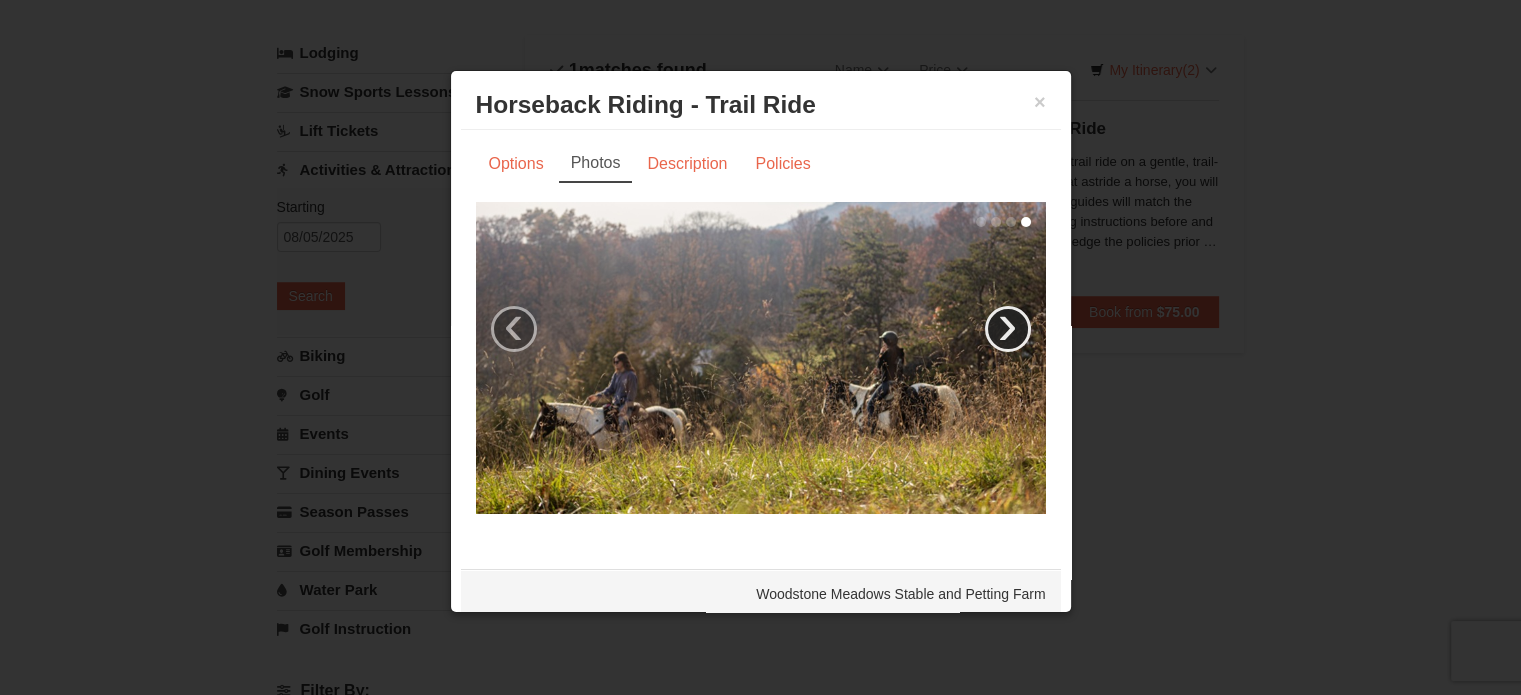 click on "›" at bounding box center (1008, 329) 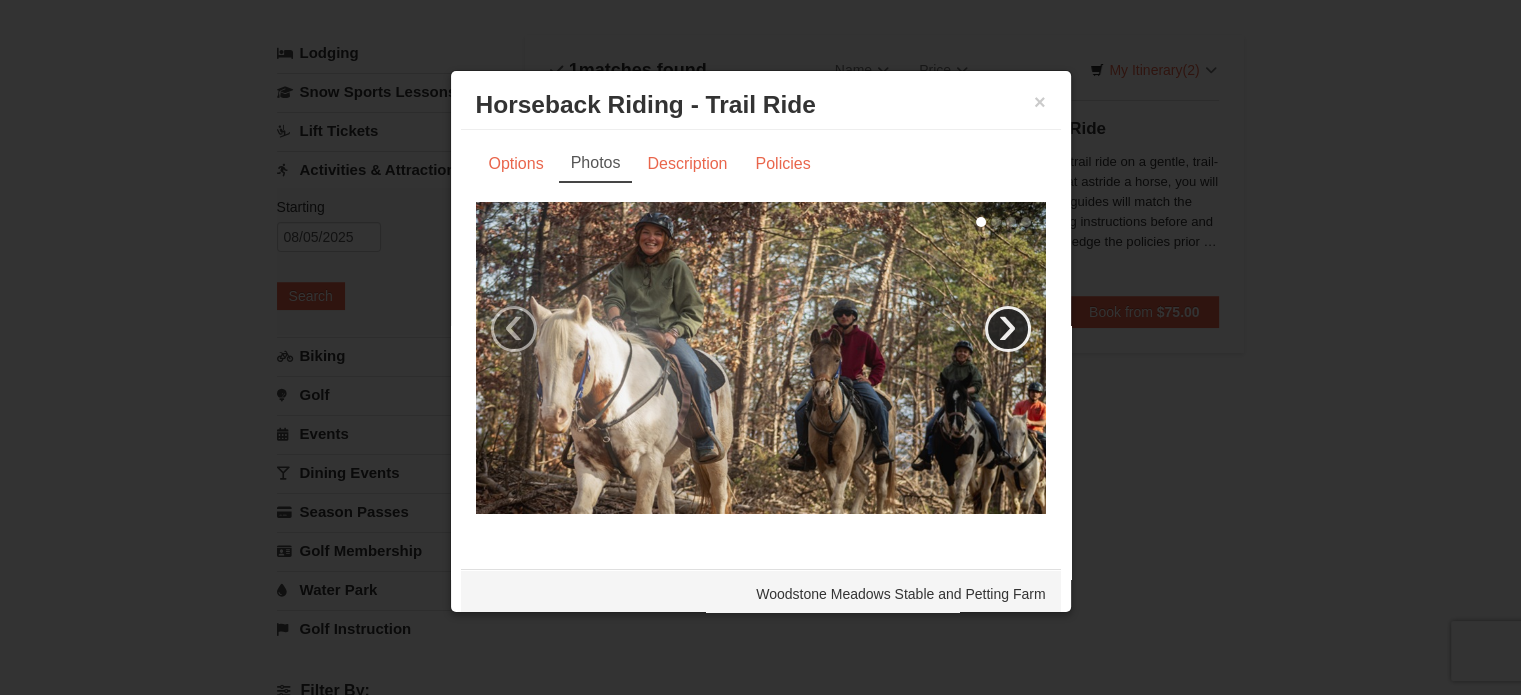 click on "›" at bounding box center [1008, 329] 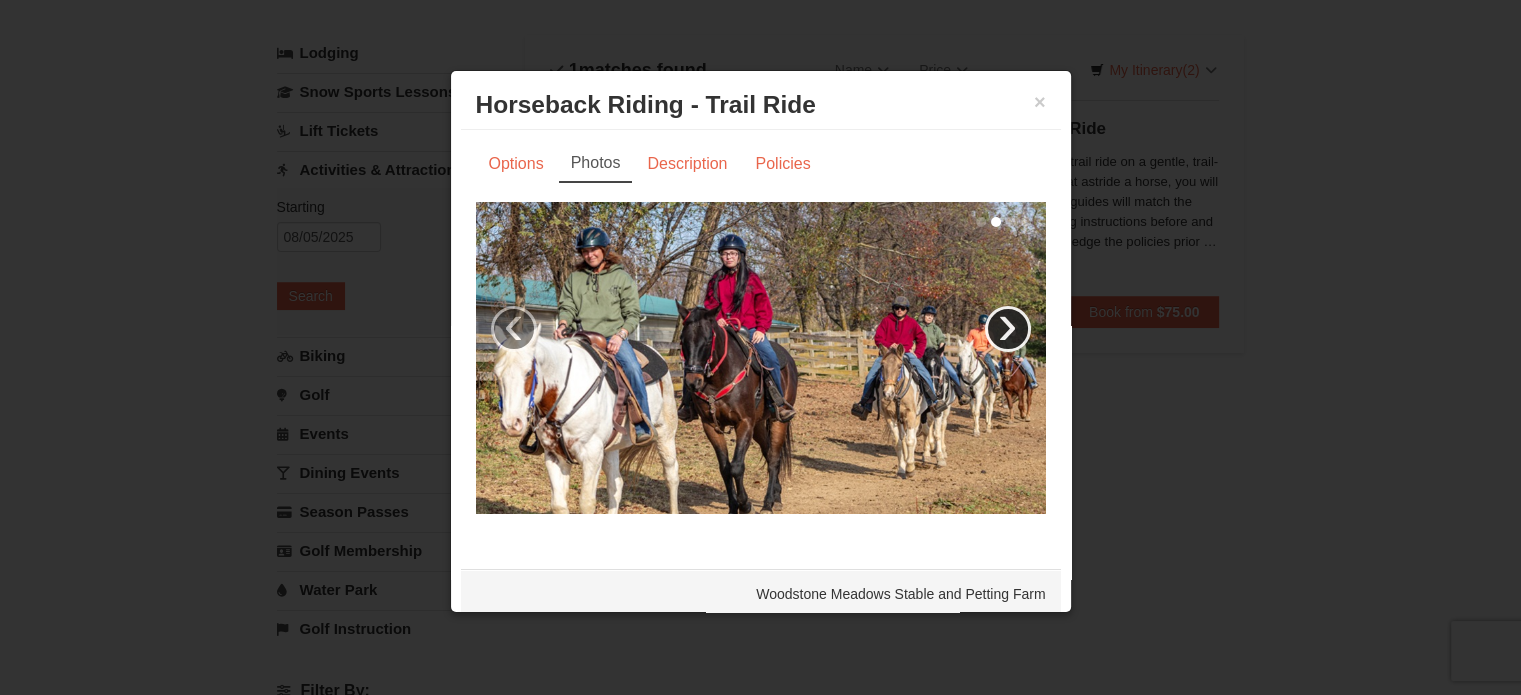 click on "›" at bounding box center [1008, 329] 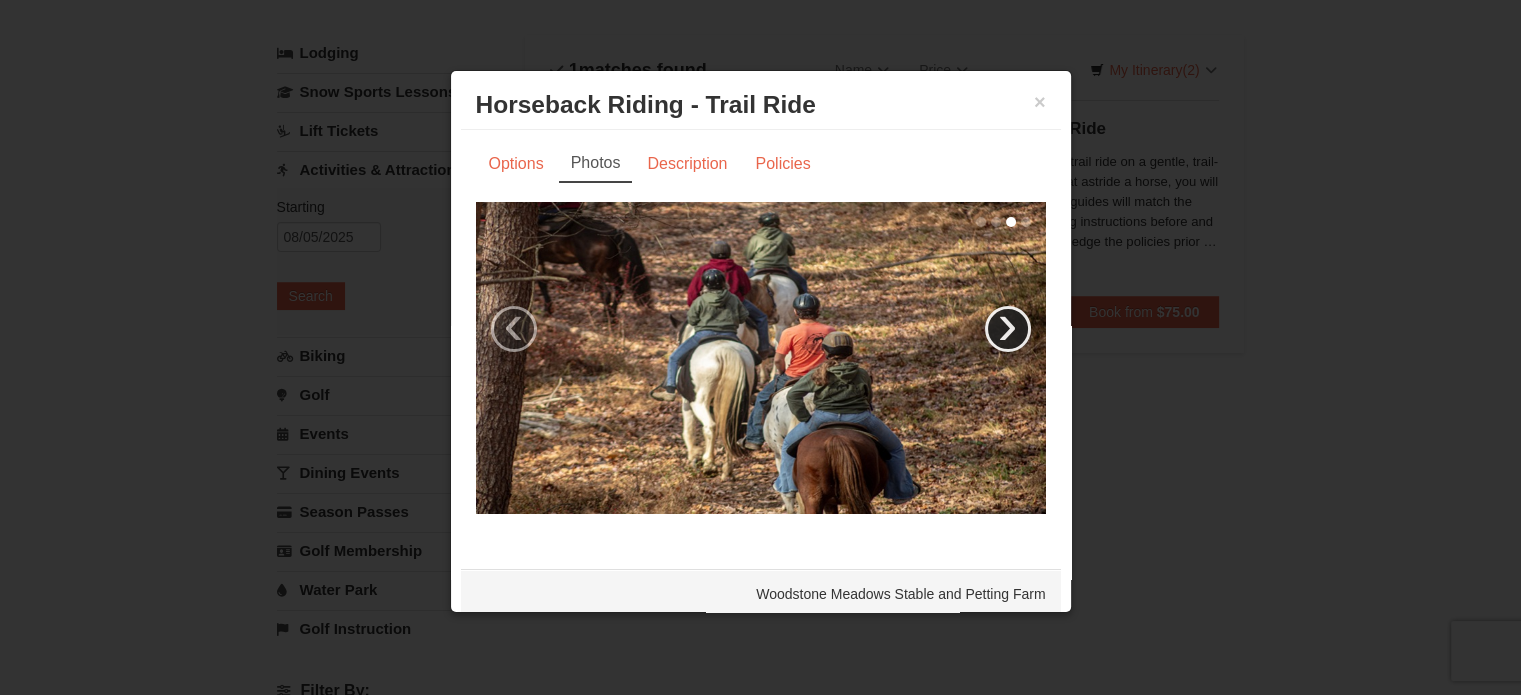 click on "›" at bounding box center (1008, 329) 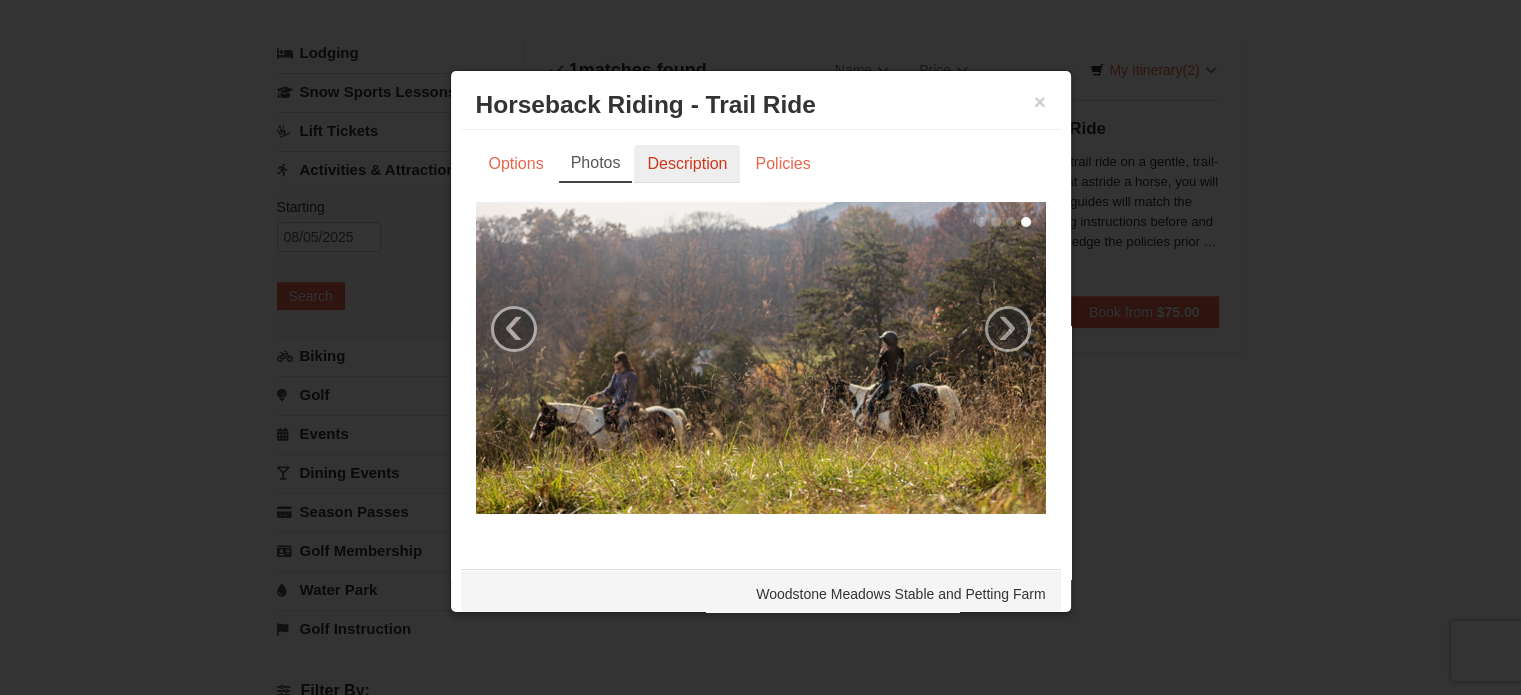 click on "Description" at bounding box center (687, 164) 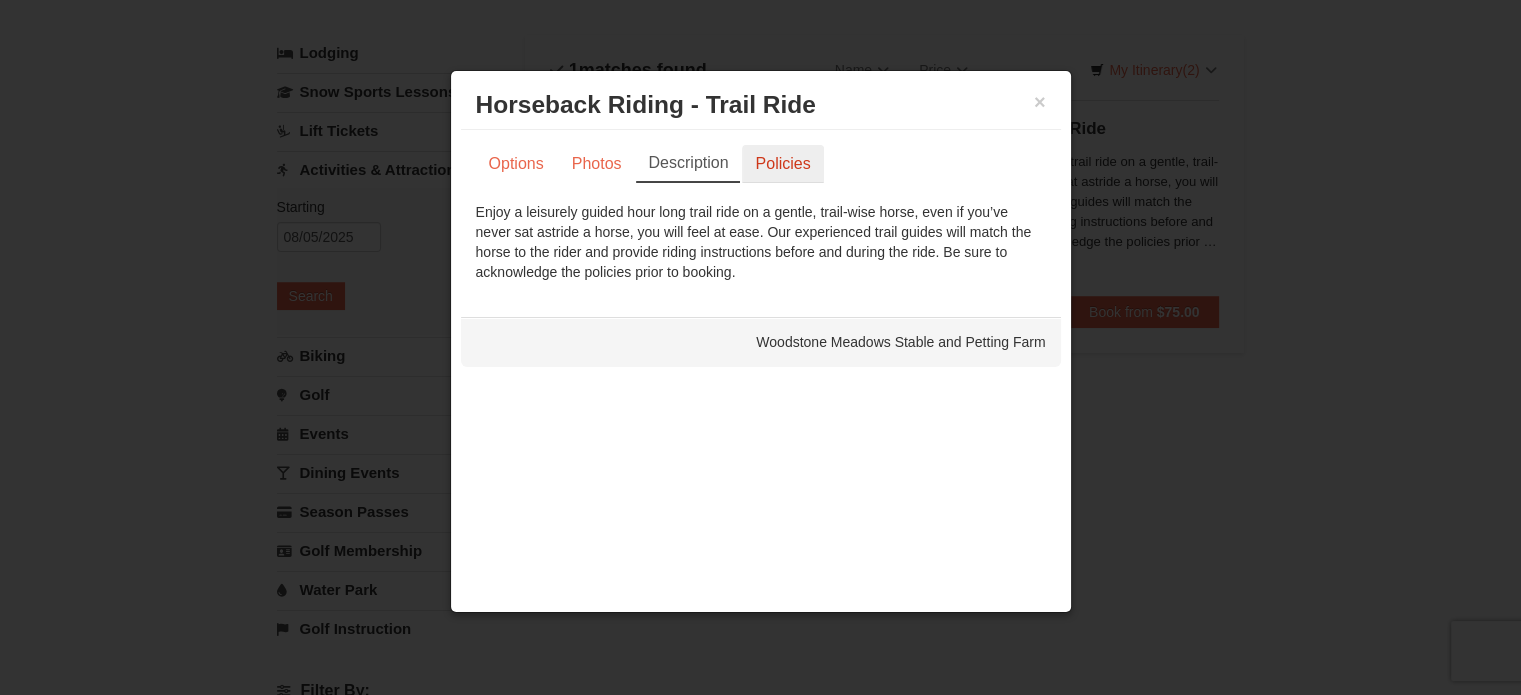 click on "Policies" at bounding box center (782, 164) 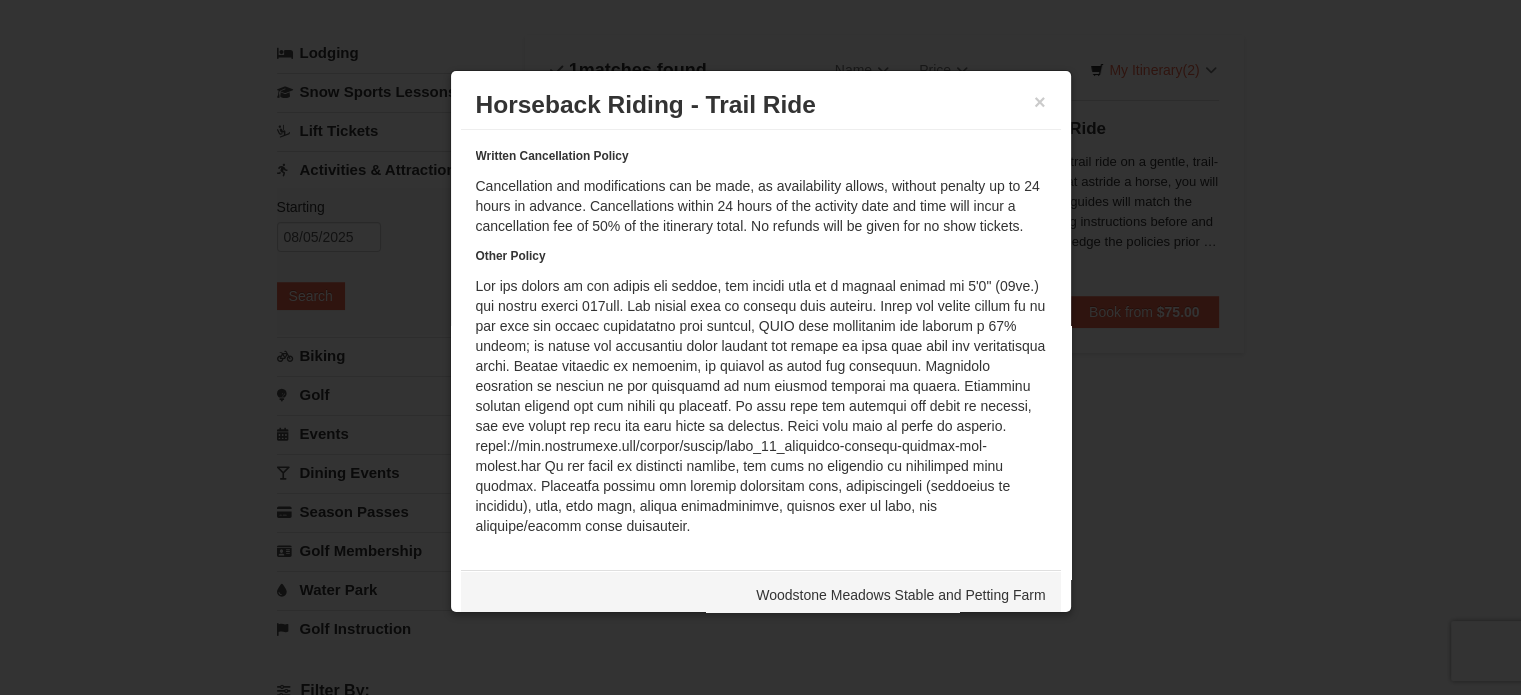 scroll, scrollTop: 85, scrollLeft: 0, axis: vertical 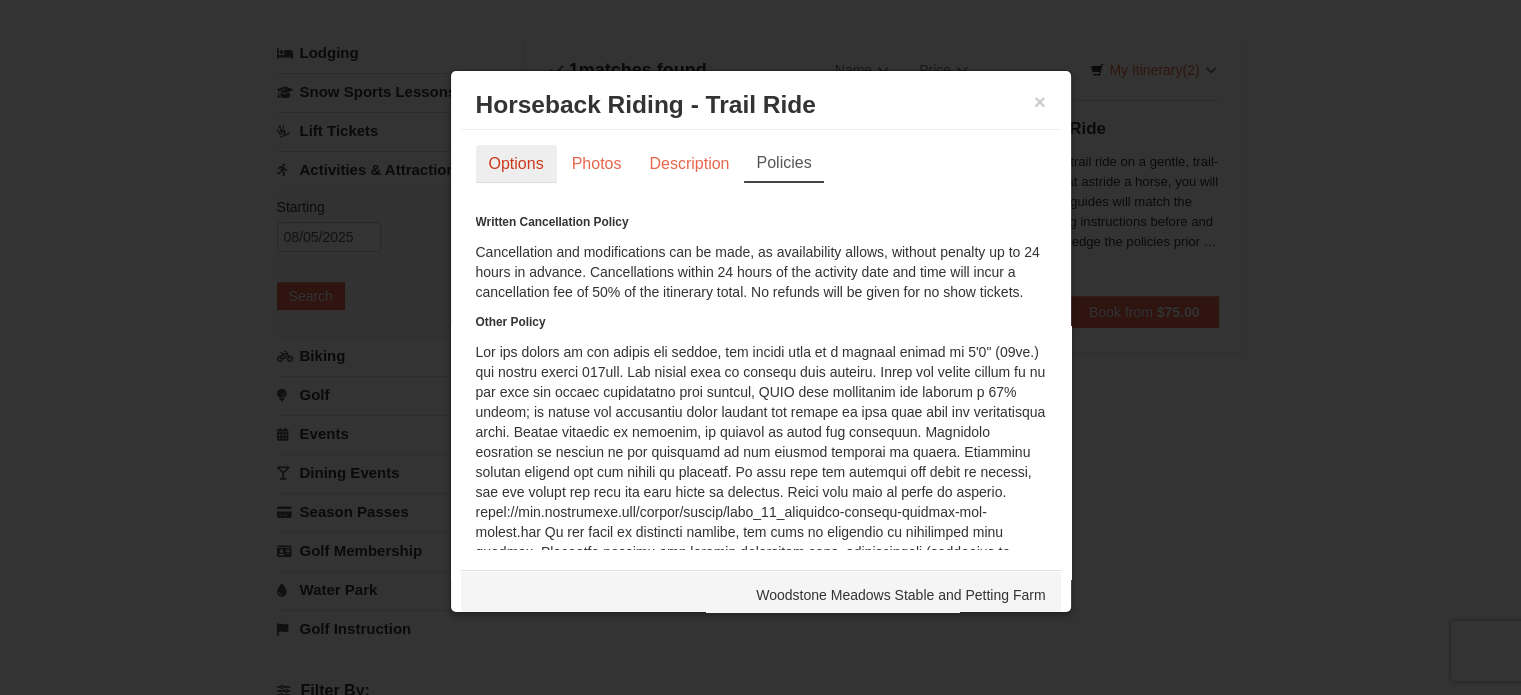 click on "Options" at bounding box center (516, 164) 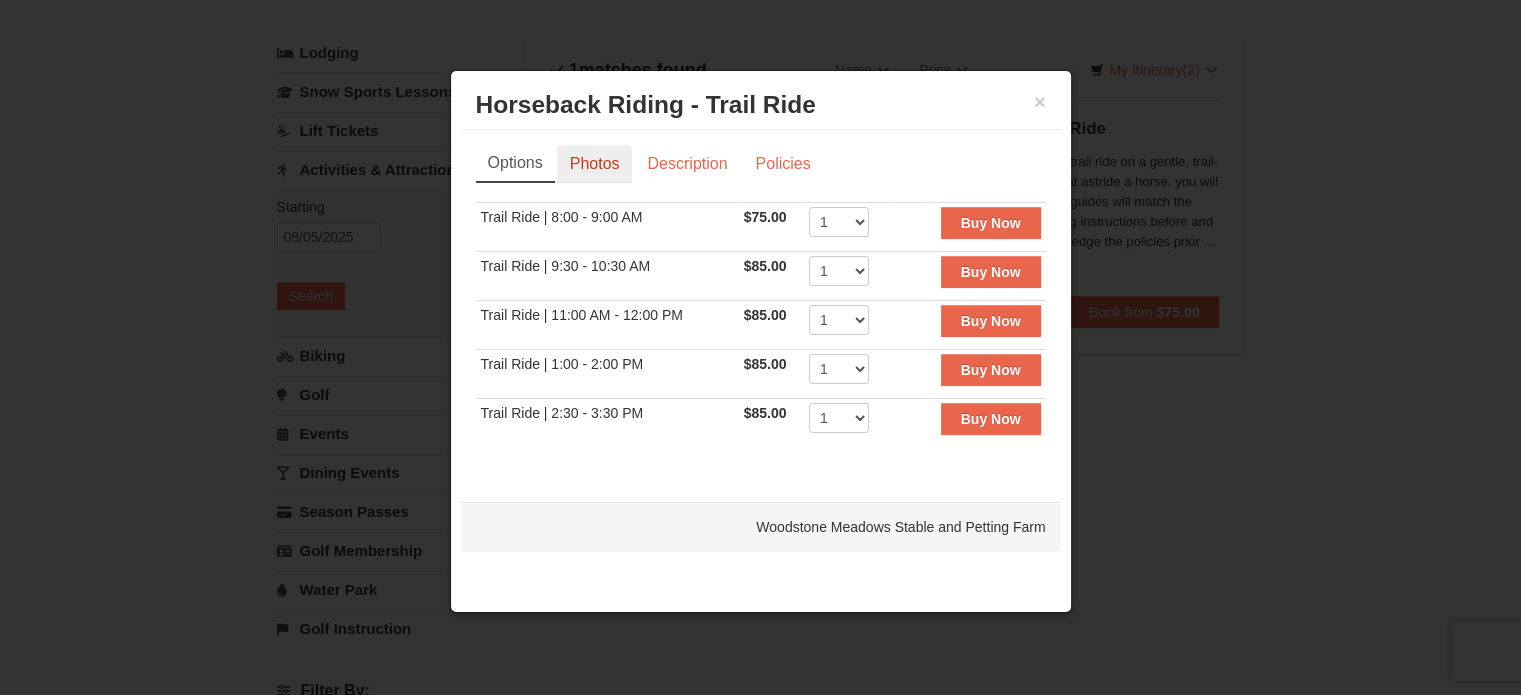 click on "Photos" at bounding box center (595, 164) 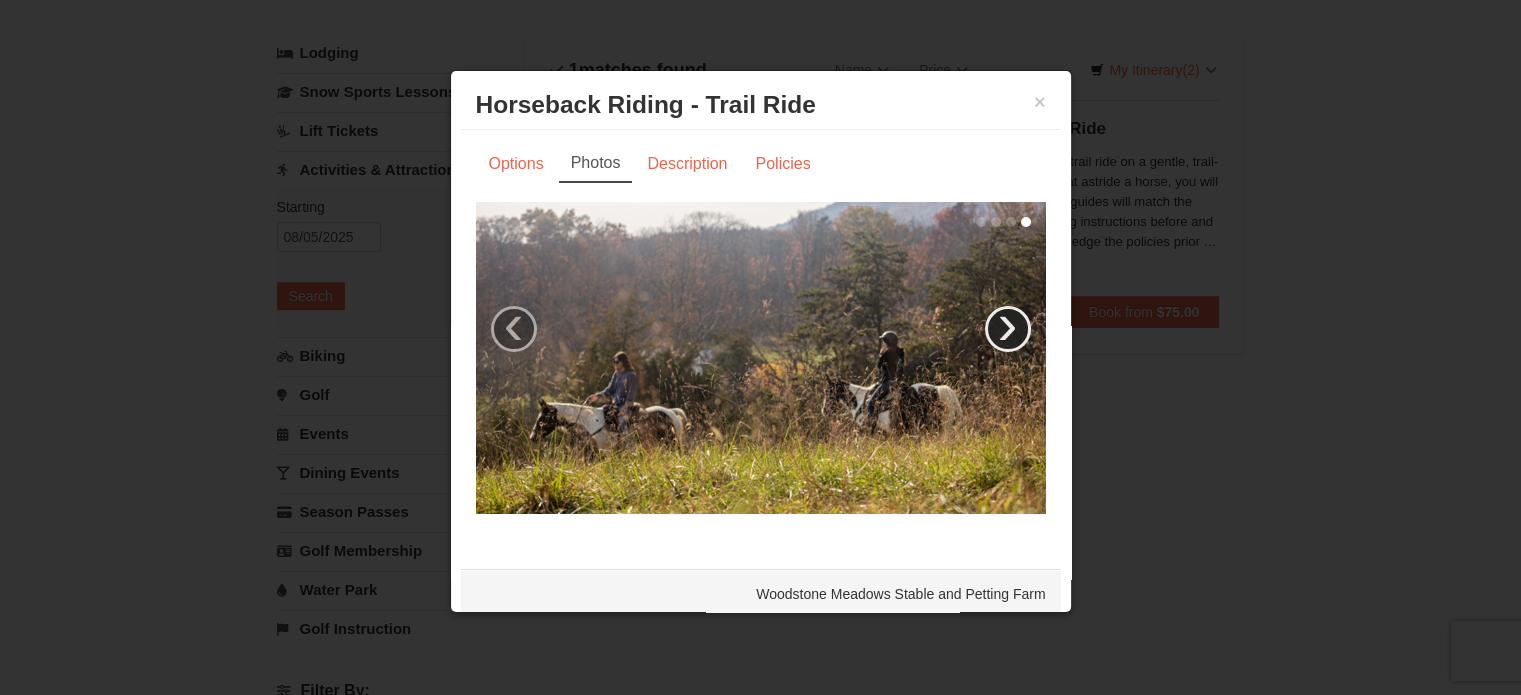 drag, startPoint x: 976, startPoint y: 343, endPoint x: 982, endPoint y: 327, distance: 17.088007 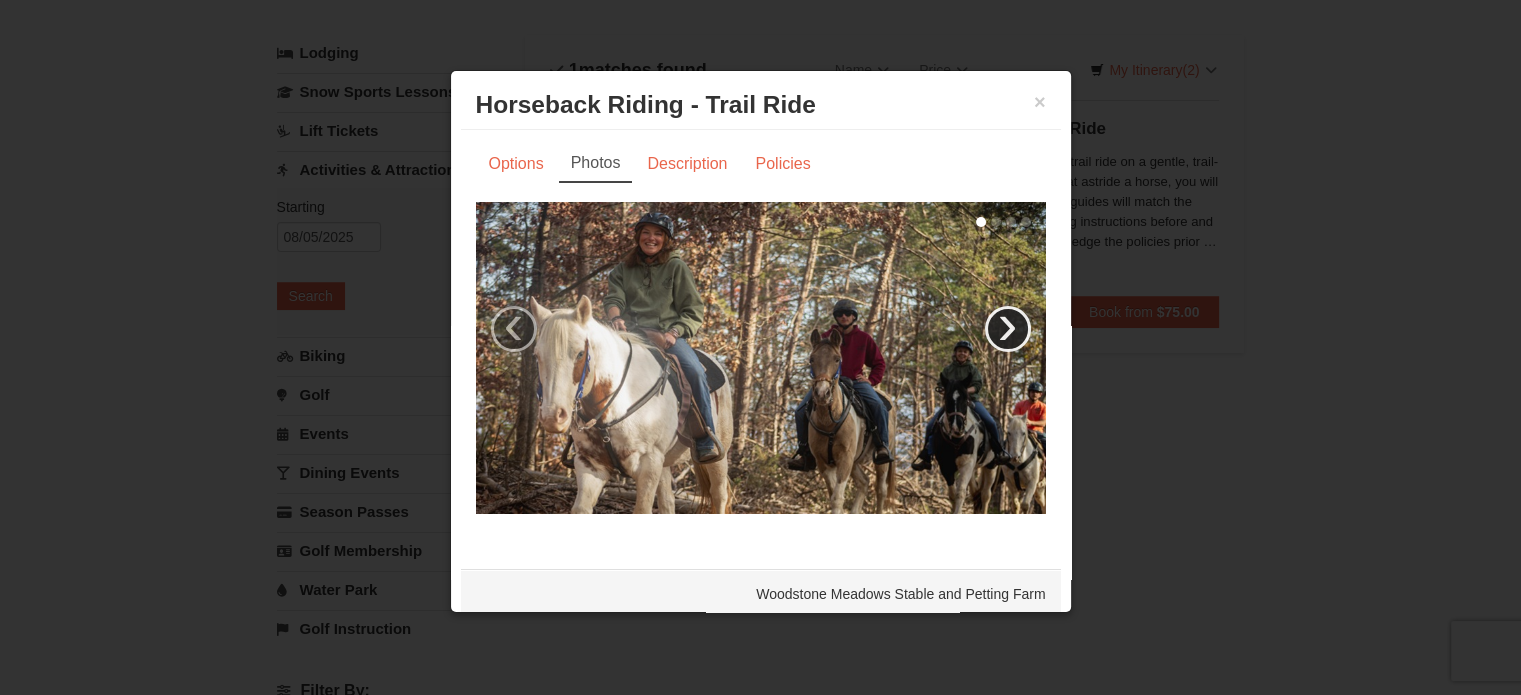 click on "›" at bounding box center (1008, 329) 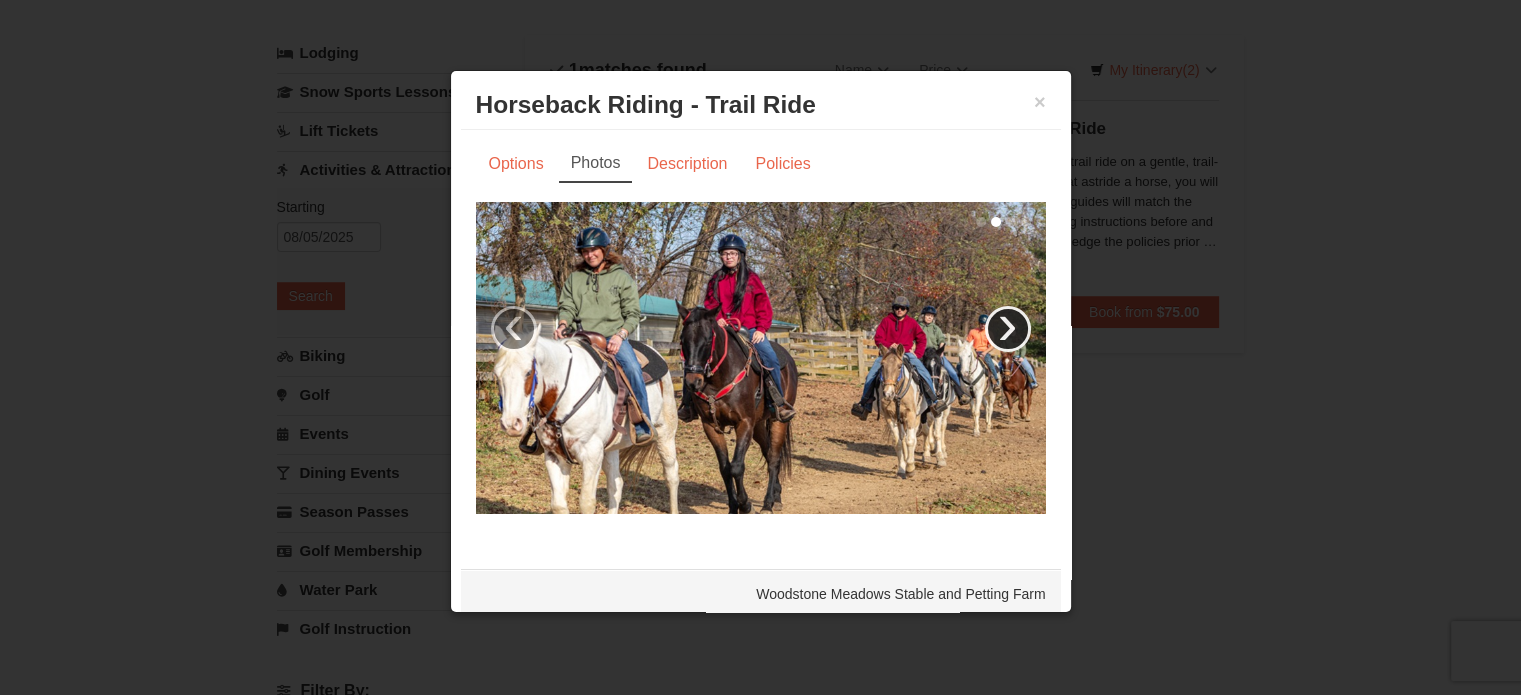 click on "›" at bounding box center (1008, 329) 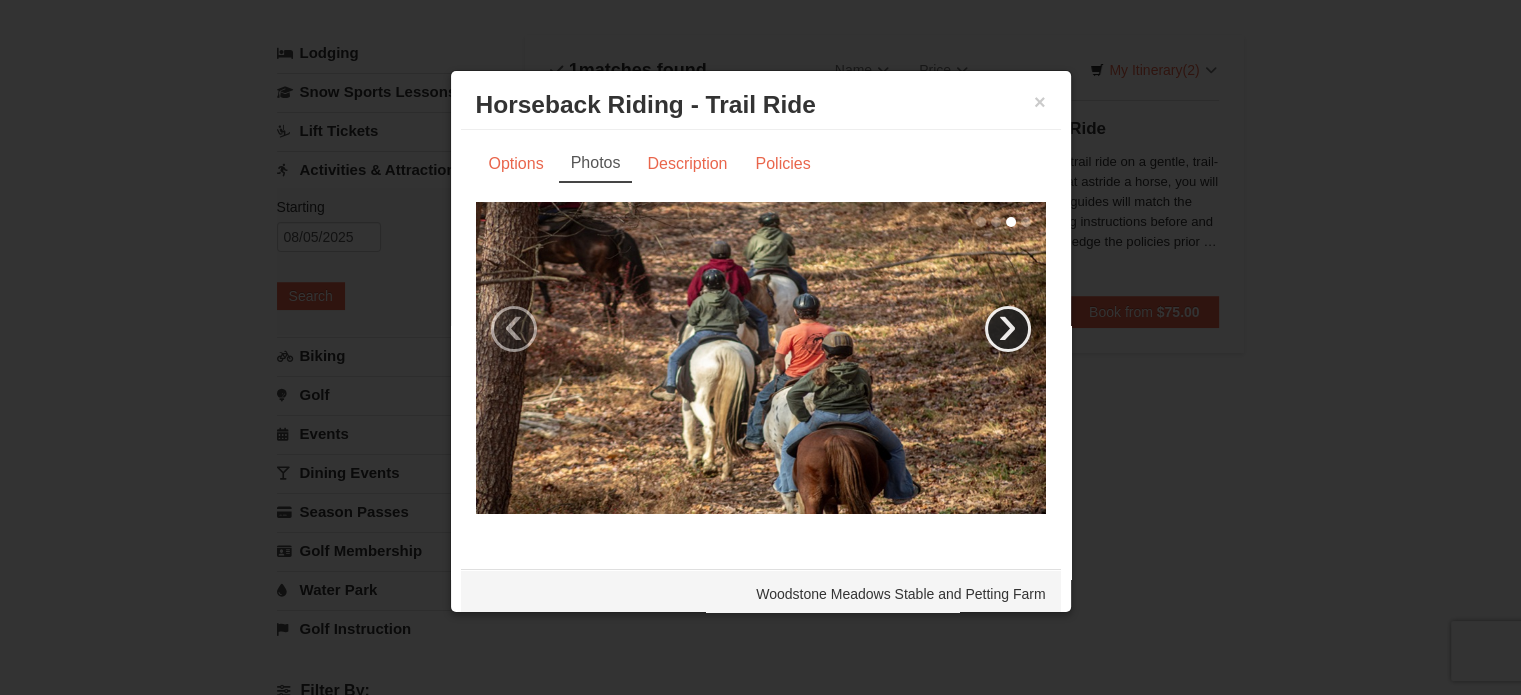 click on "›" at bounding box center (1008, 329) 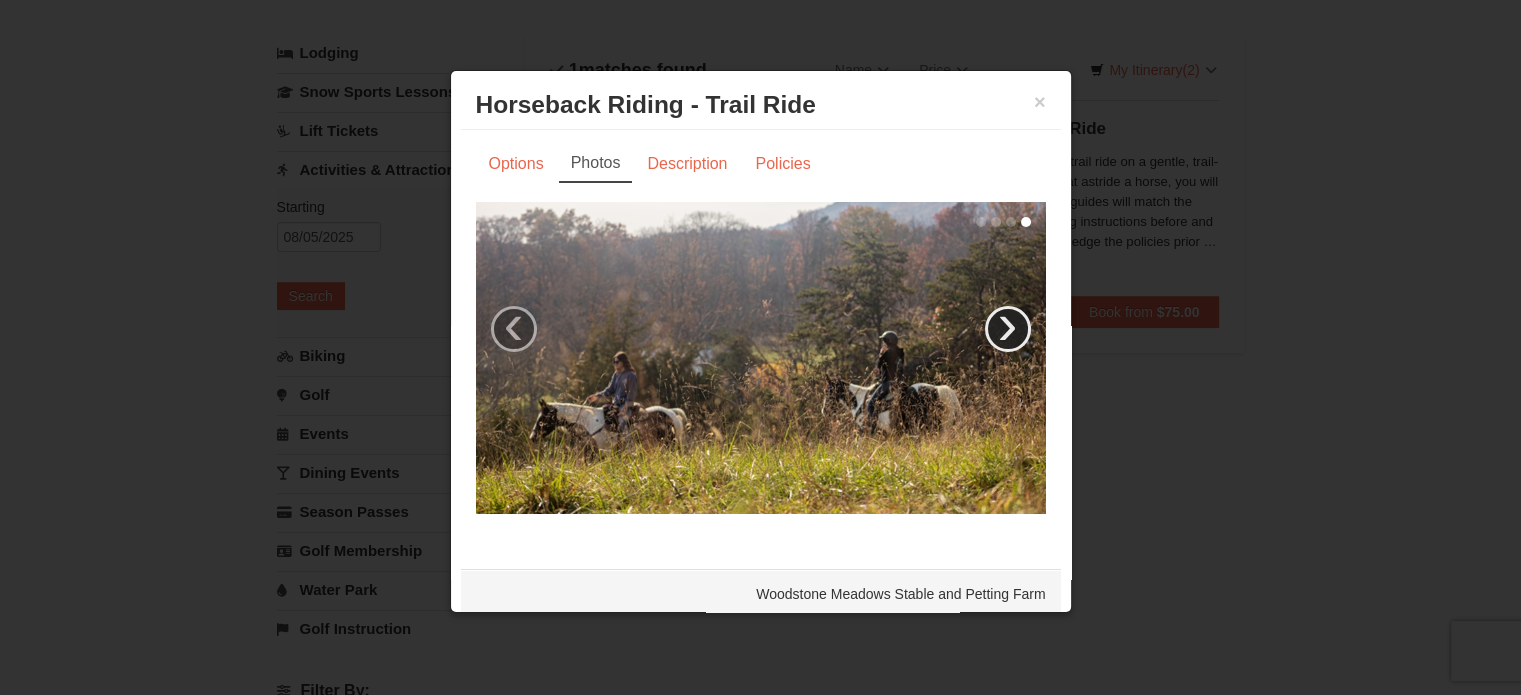 click on "›" at bounding box center [1008, 329] 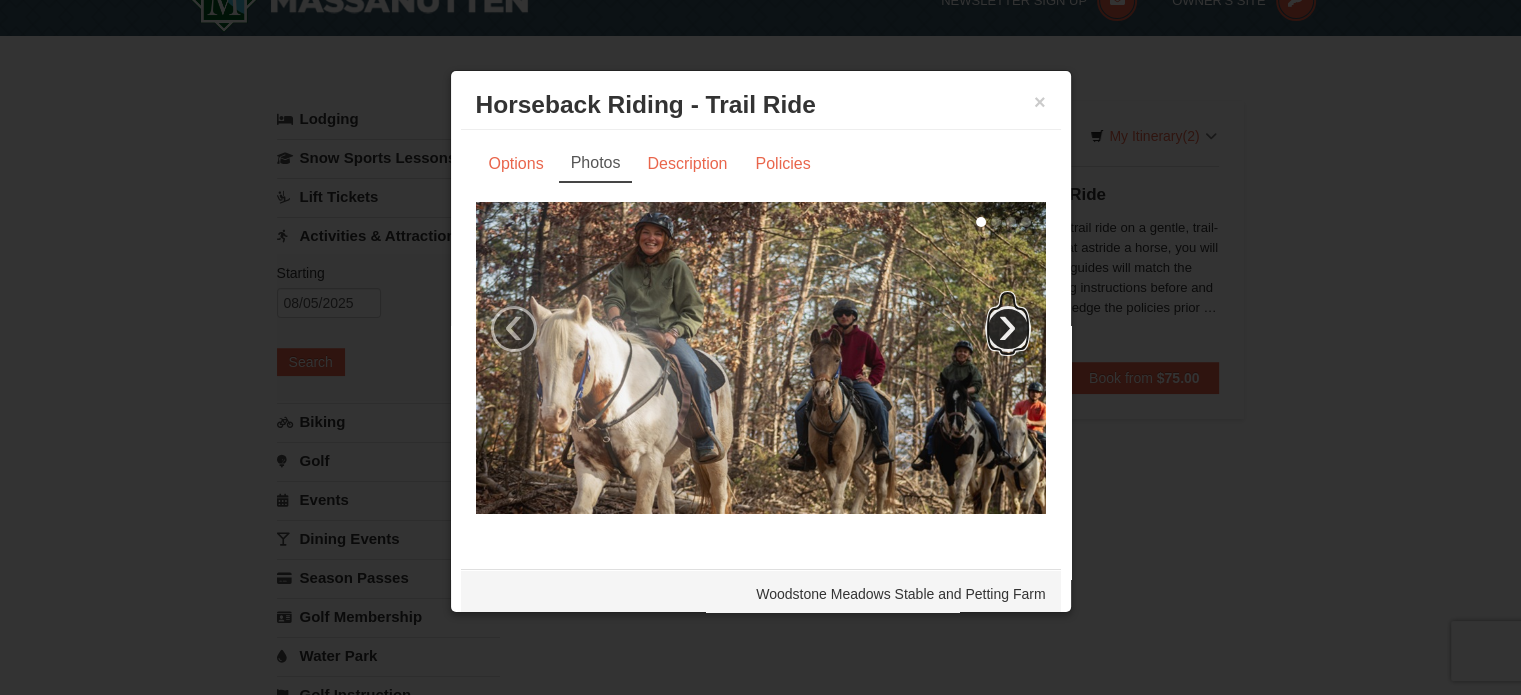 scroll, scrollTop: 0, scrollLeft: 0, axis: both 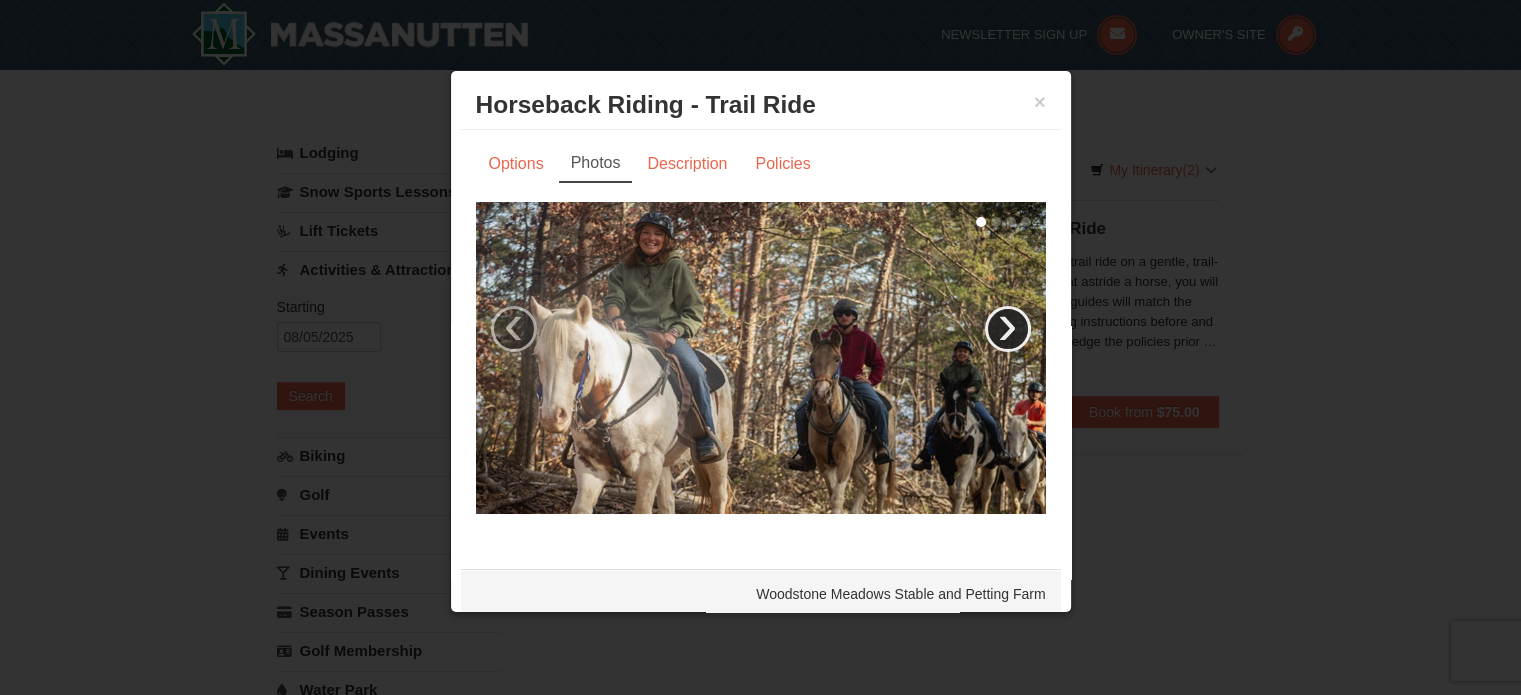 click on "›" at bounding box center (1008, 329) 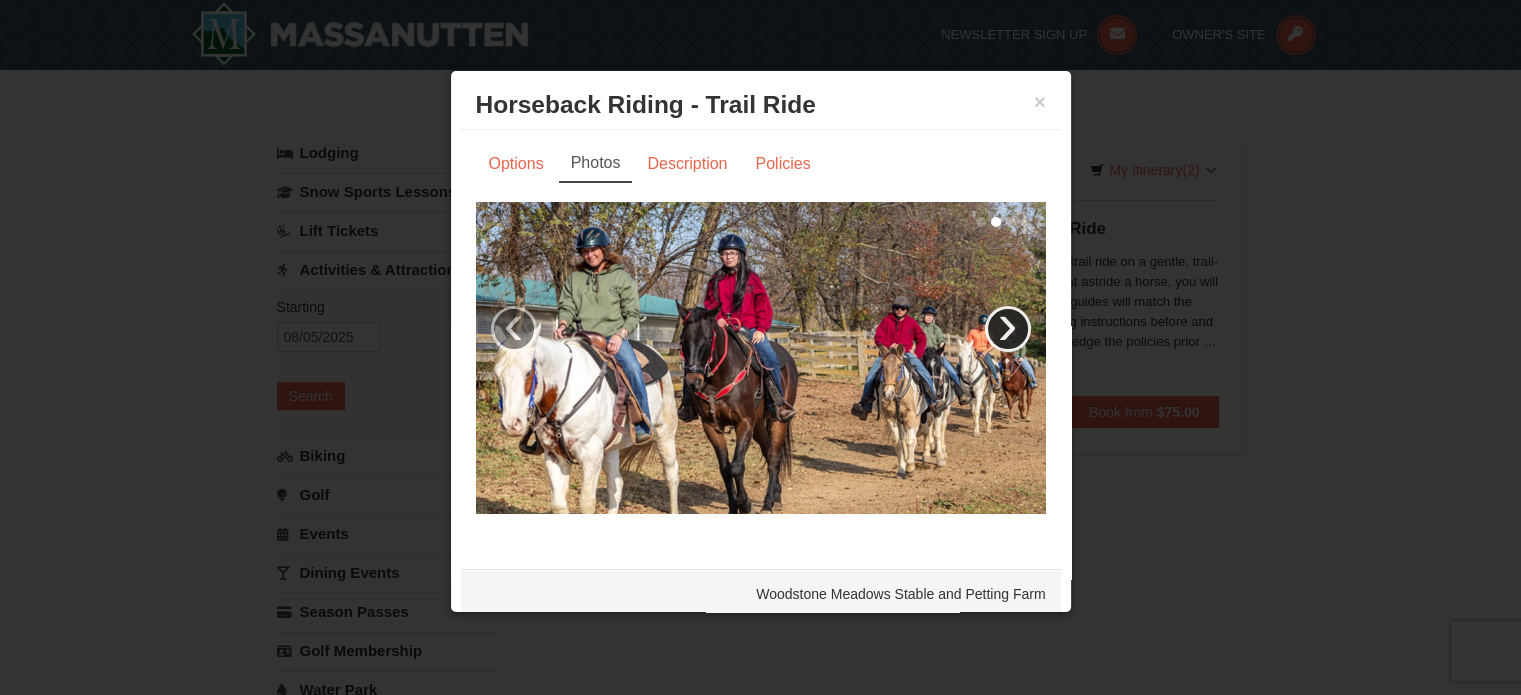click on "›" at bounding box center [1008, 329] 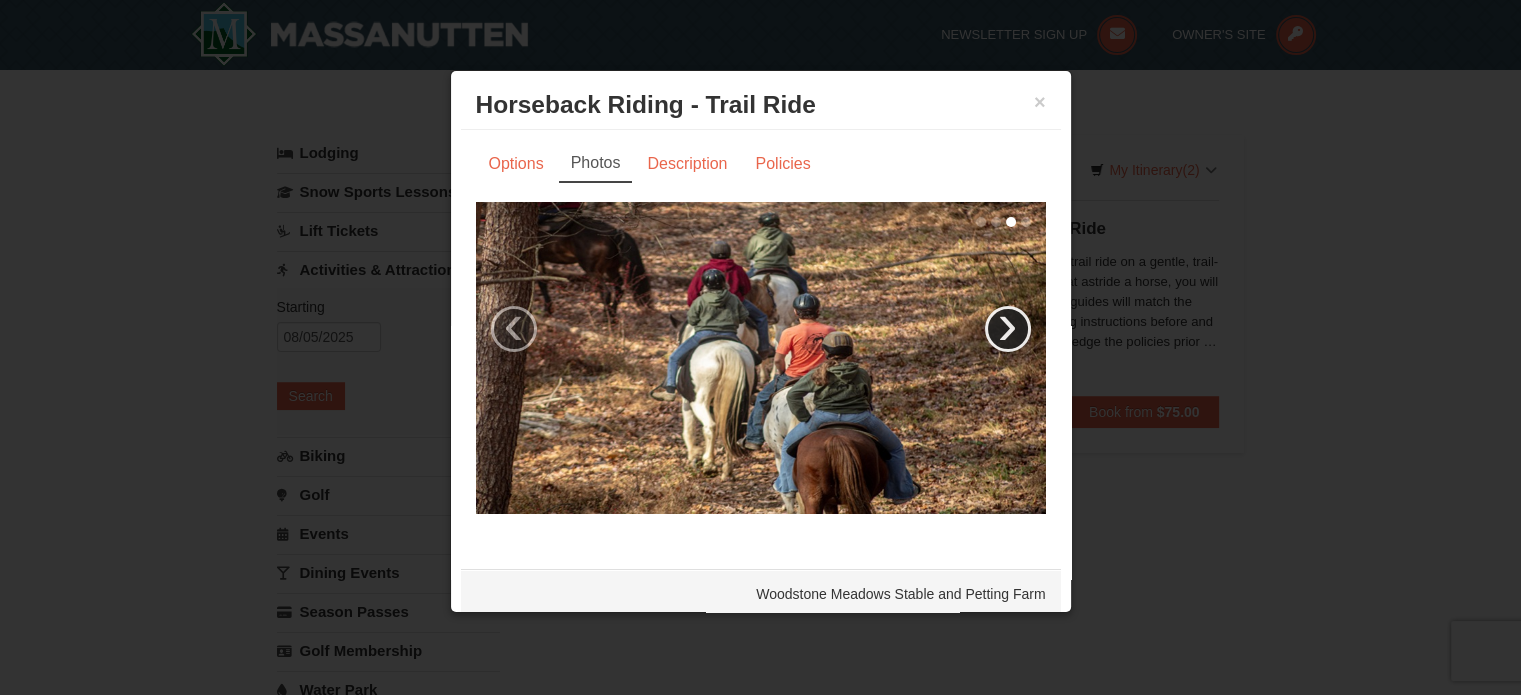 click on "›" at bounding box center (1008, 329) 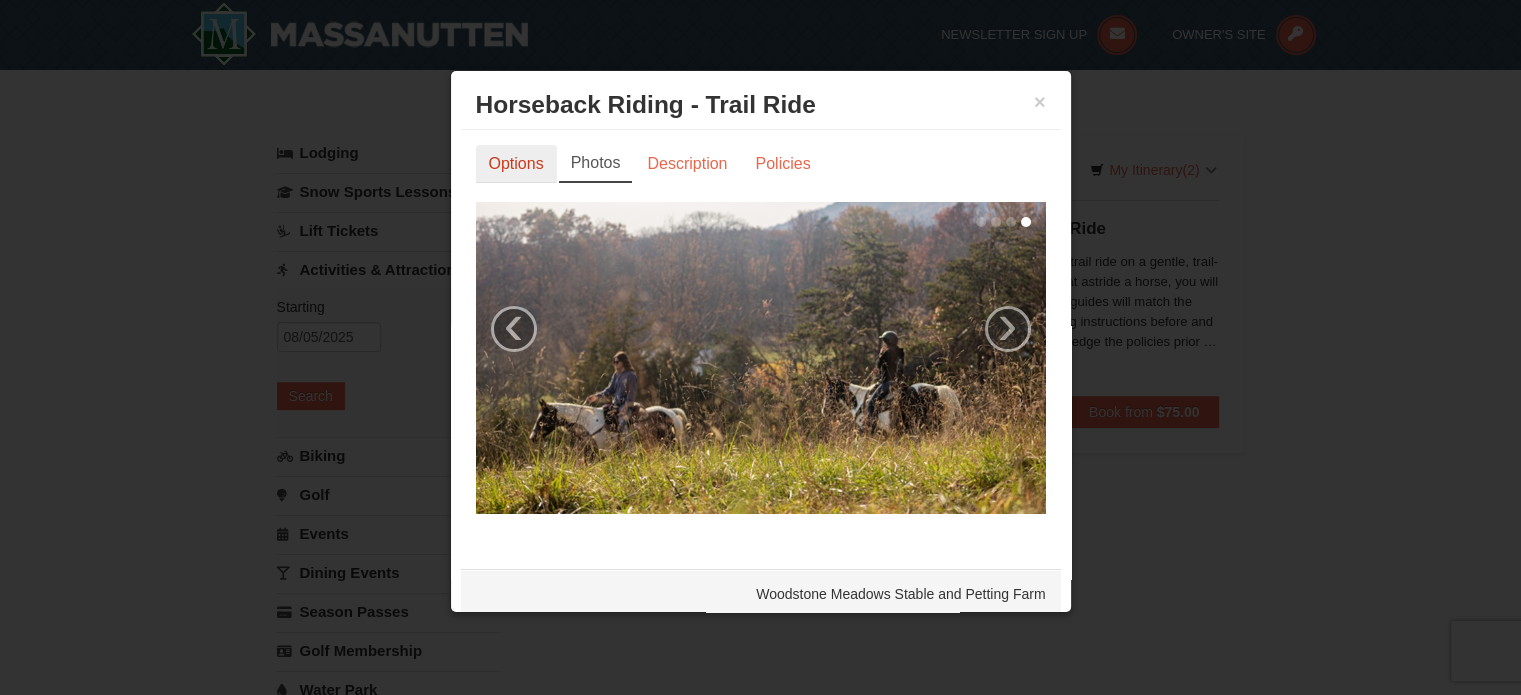 drag, startPoint x: 528, startPoint y: 171, endPoint x: 546, endPoint y: 182, distance: 21.095022 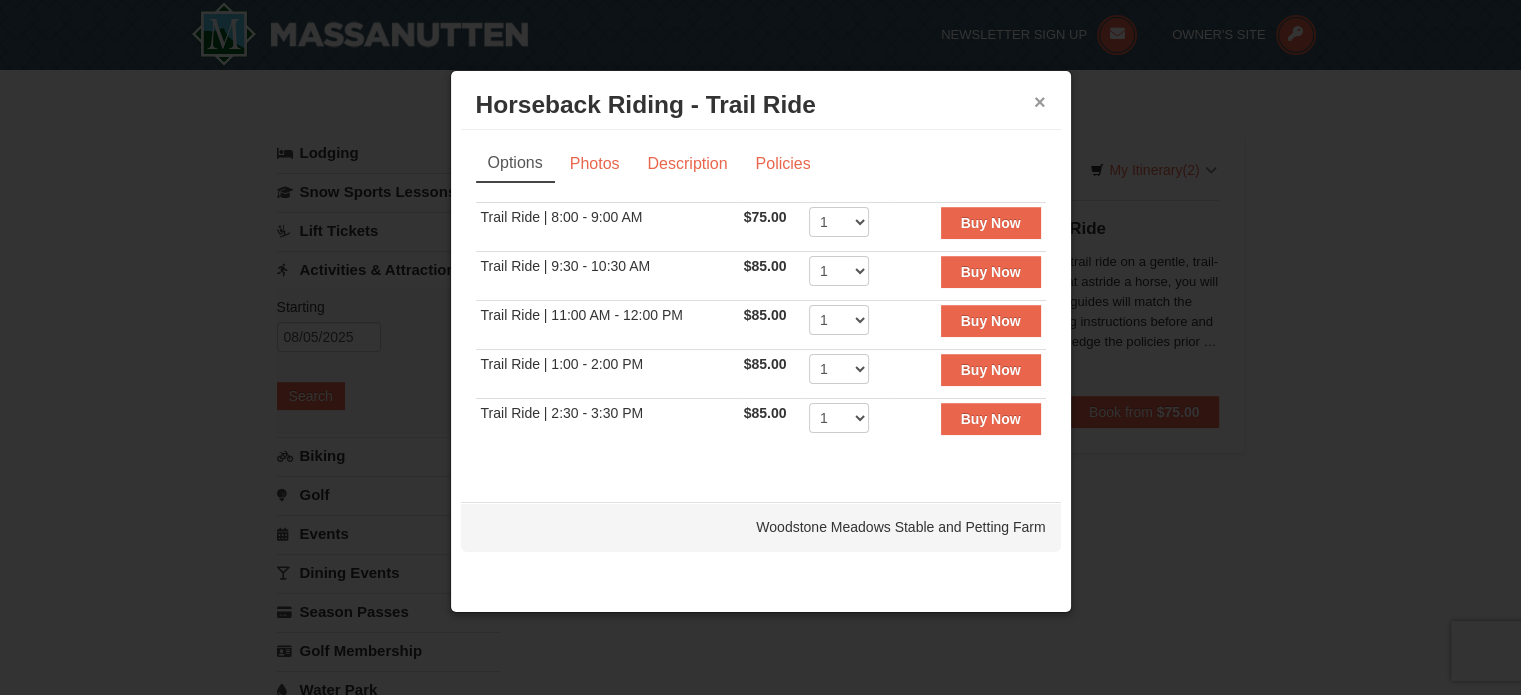 click on "×" at bounding box center [1040, 102] 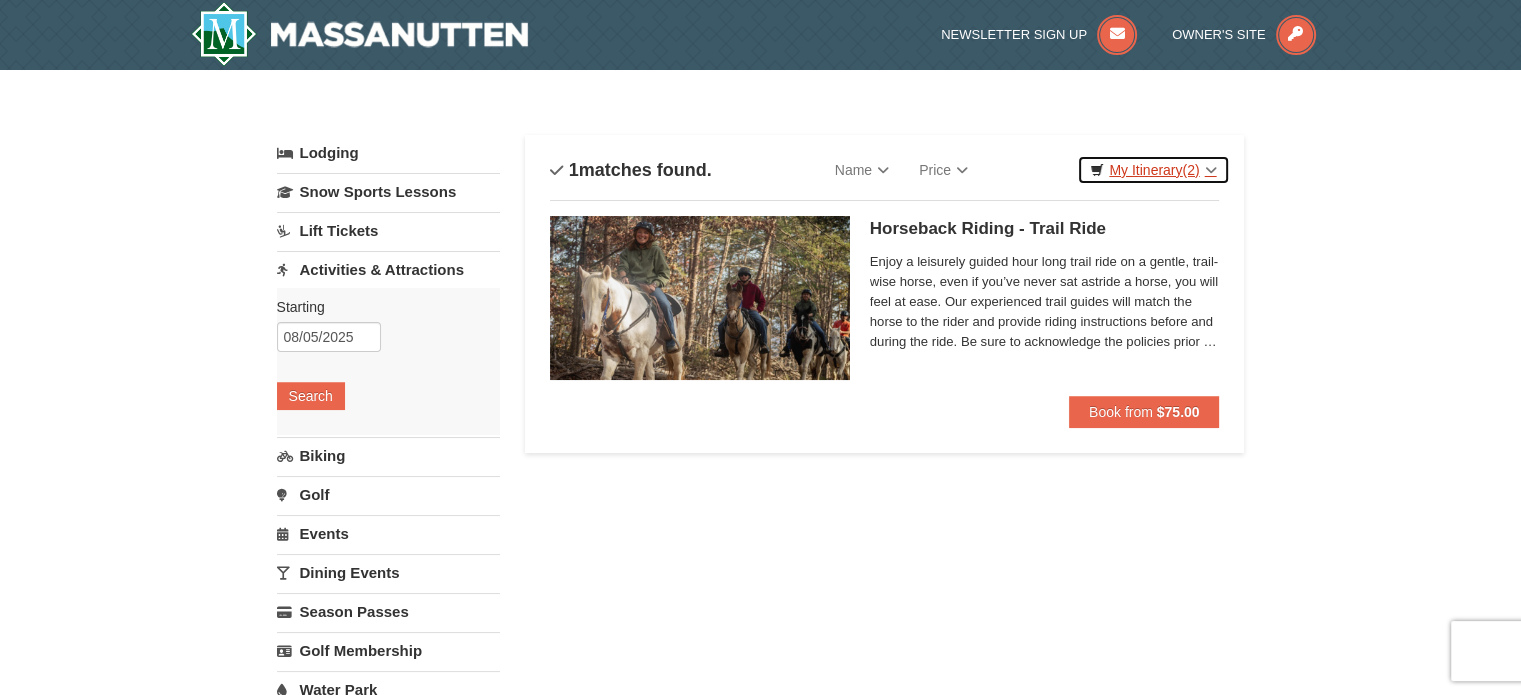 click on "My Itinerary (2)" at bounding box center (1153, 170) 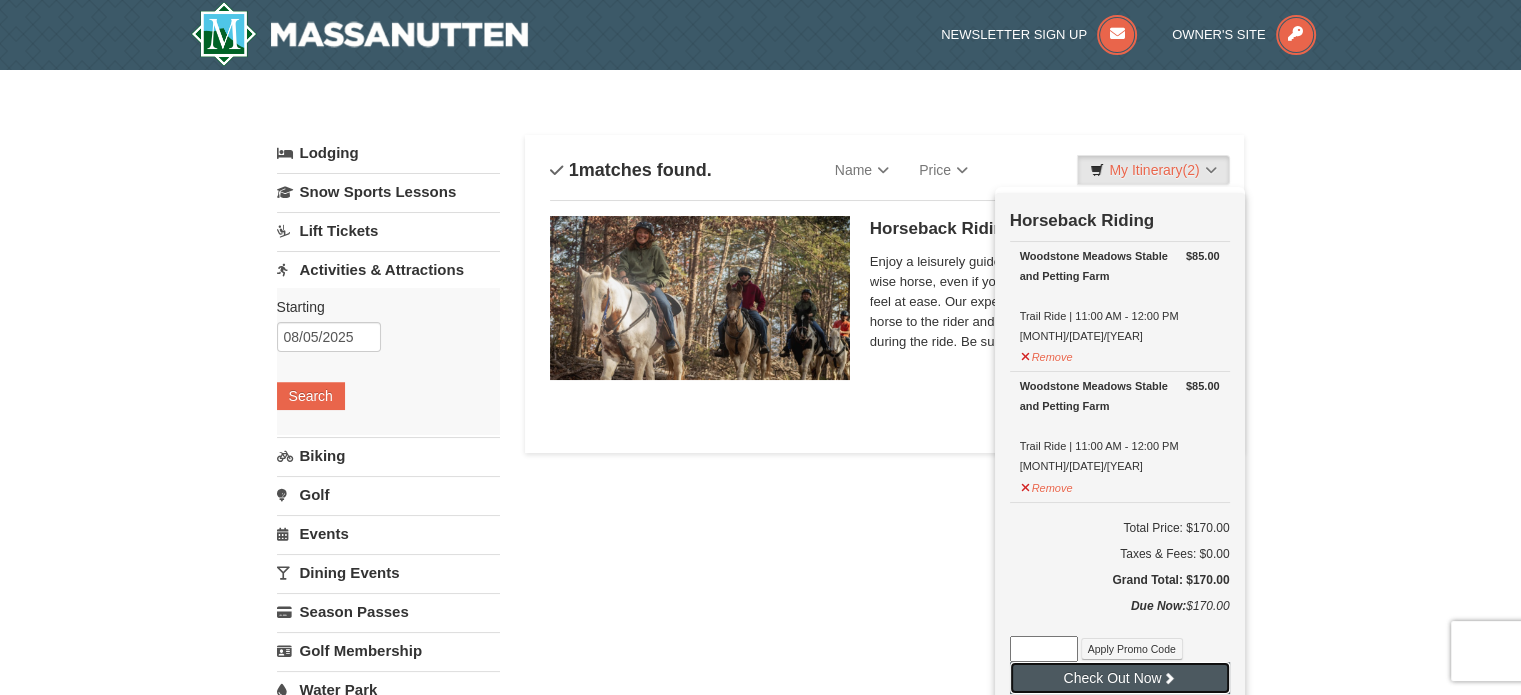 click on "Check Out Now" at bounding box center [1120, 678] 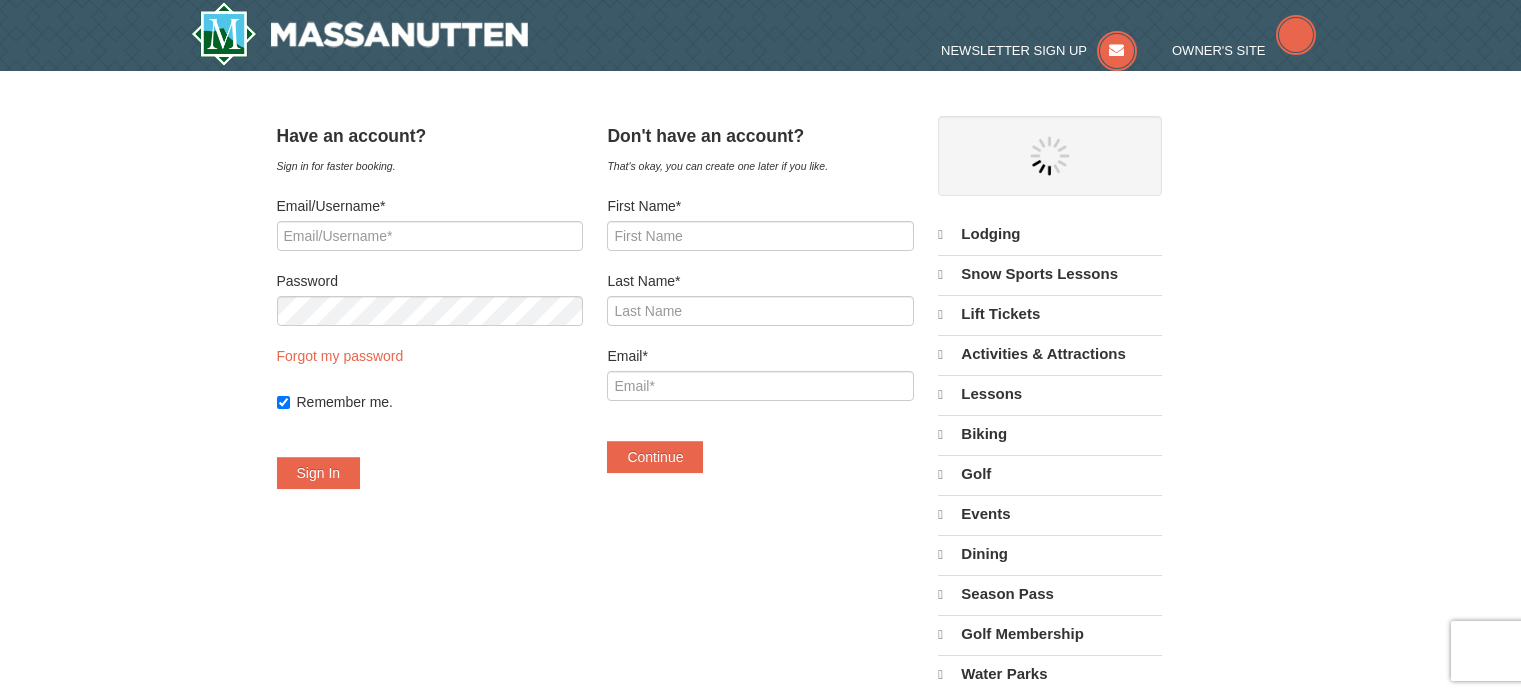 scroll, scrollTop: 0, scrollLeft: 0, axis: both 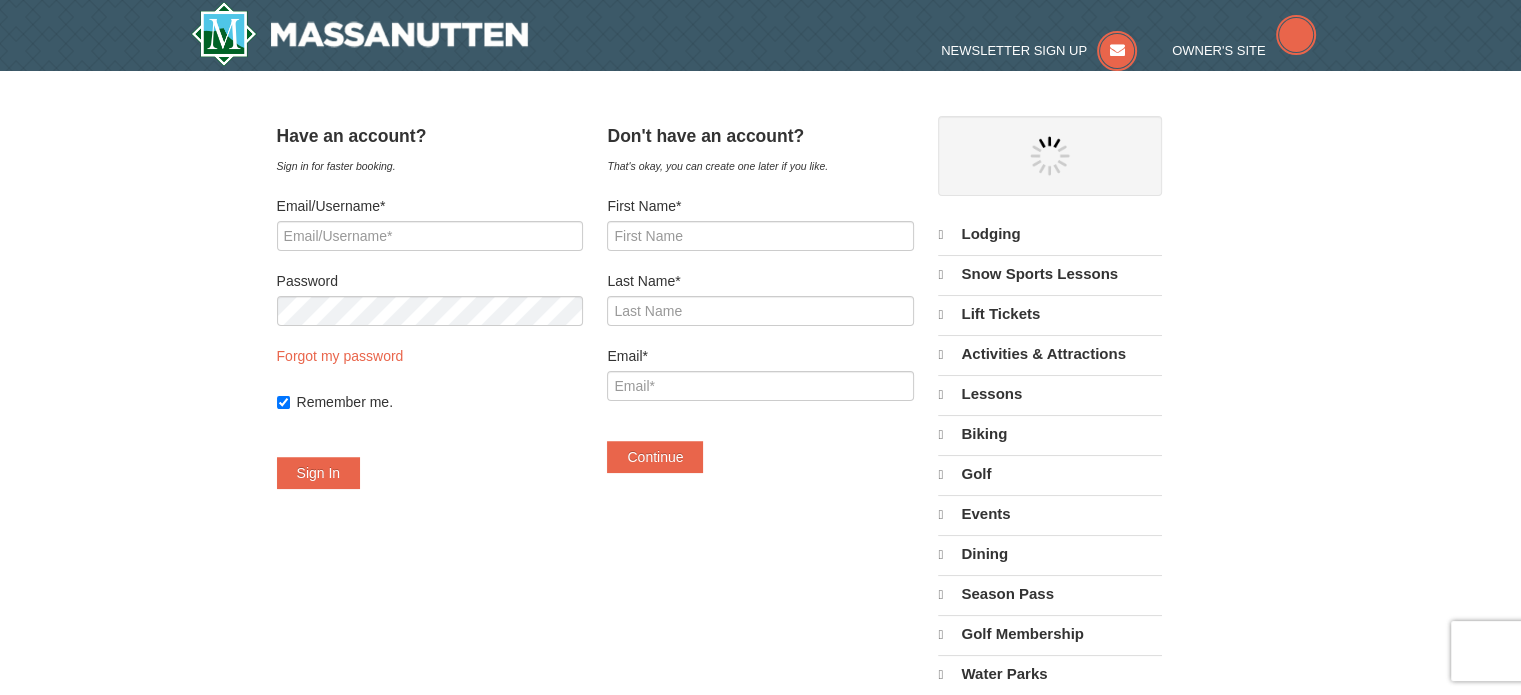 select on "8" 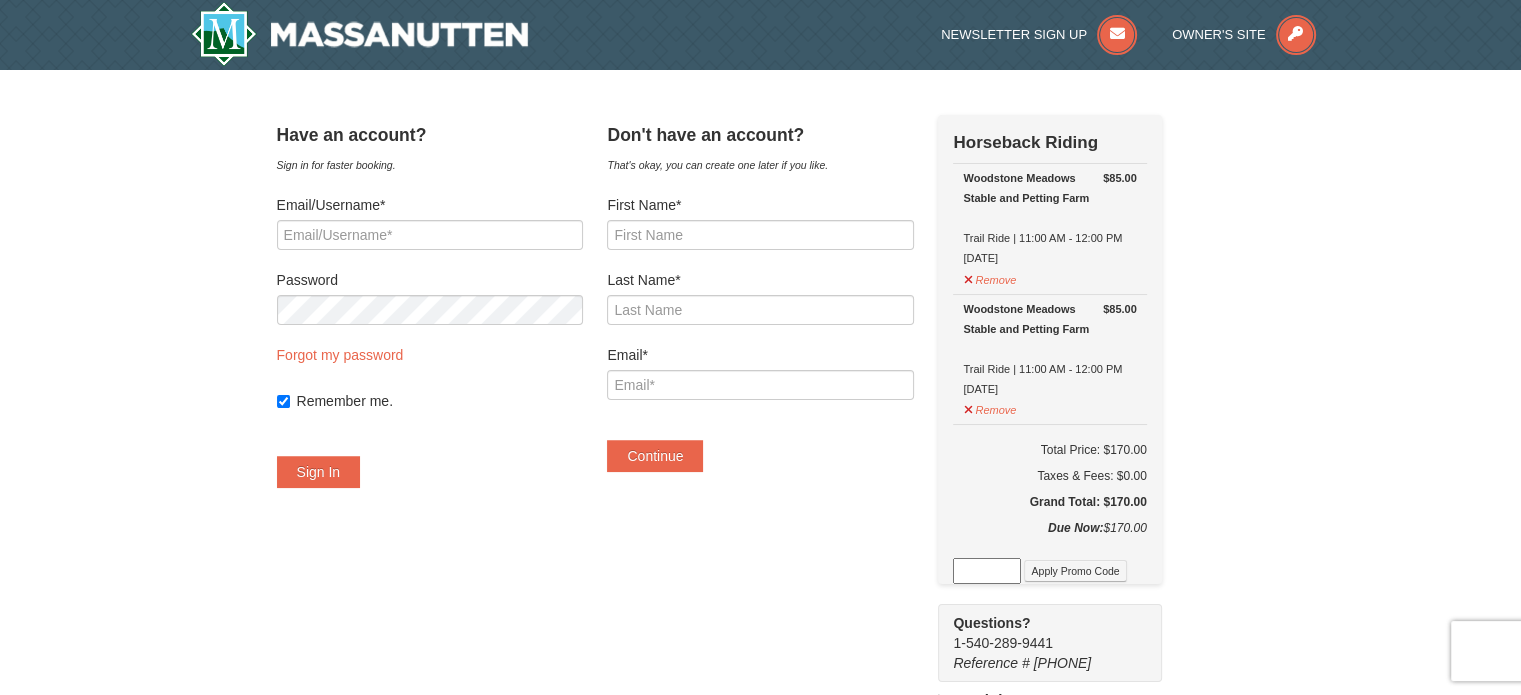 scroll, scrollTop: 0, scrollLeft: 0, axis: both 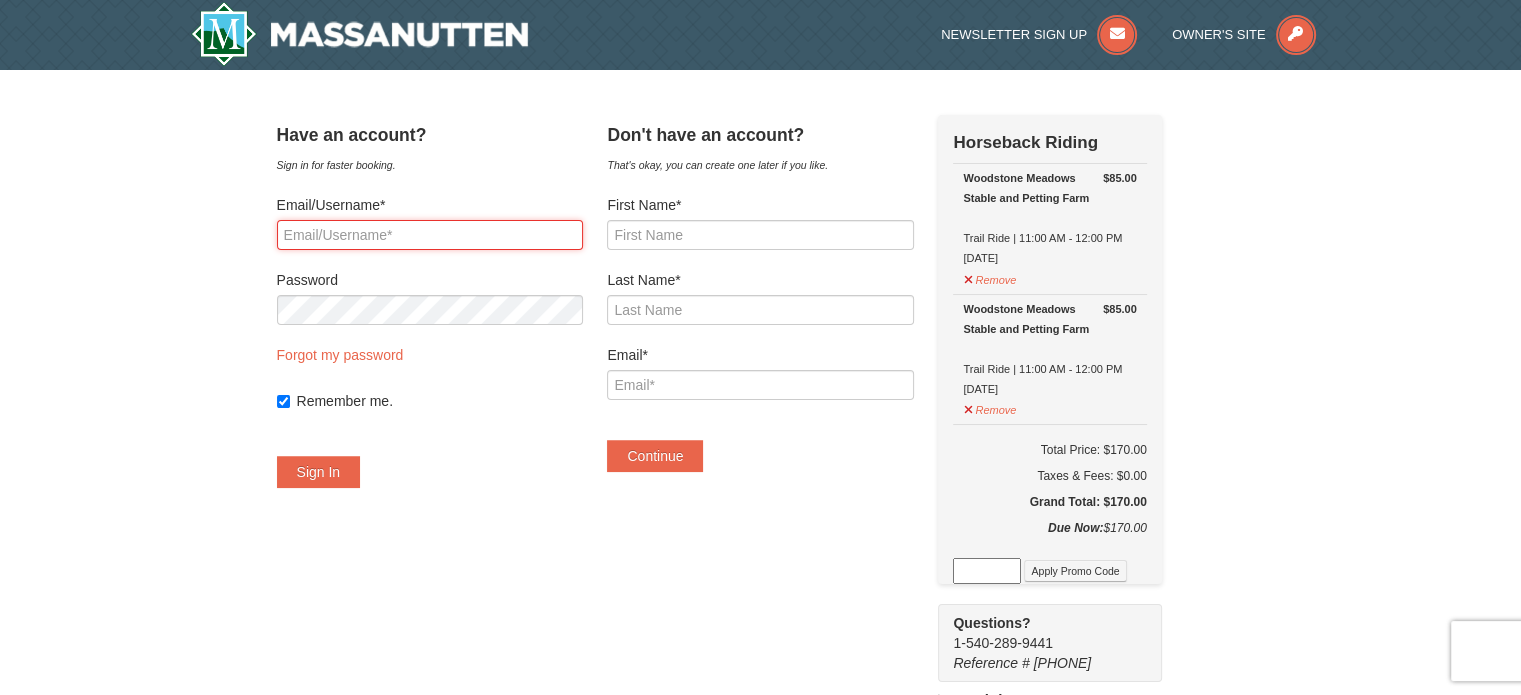 click on "Email/Username*" at bounding box center (430, 235) 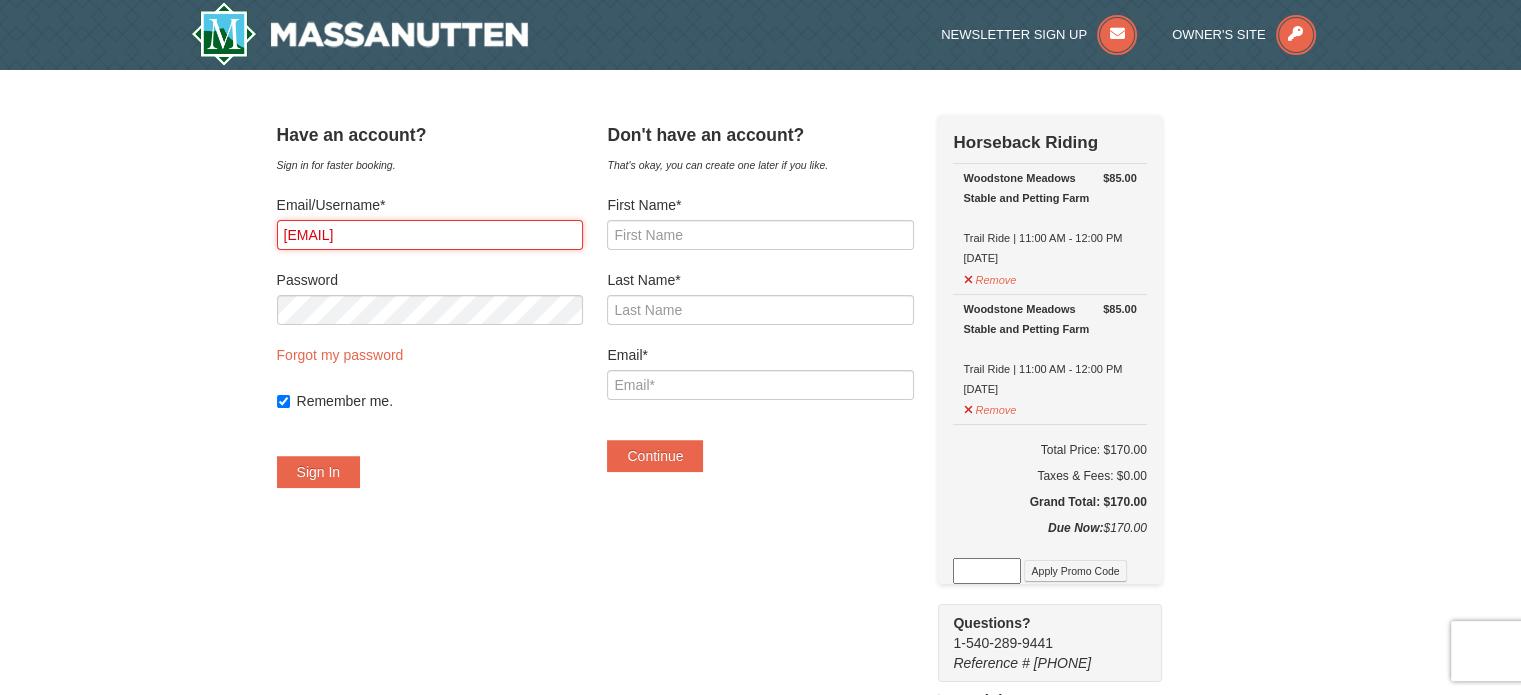 type on "[EMAIL]" 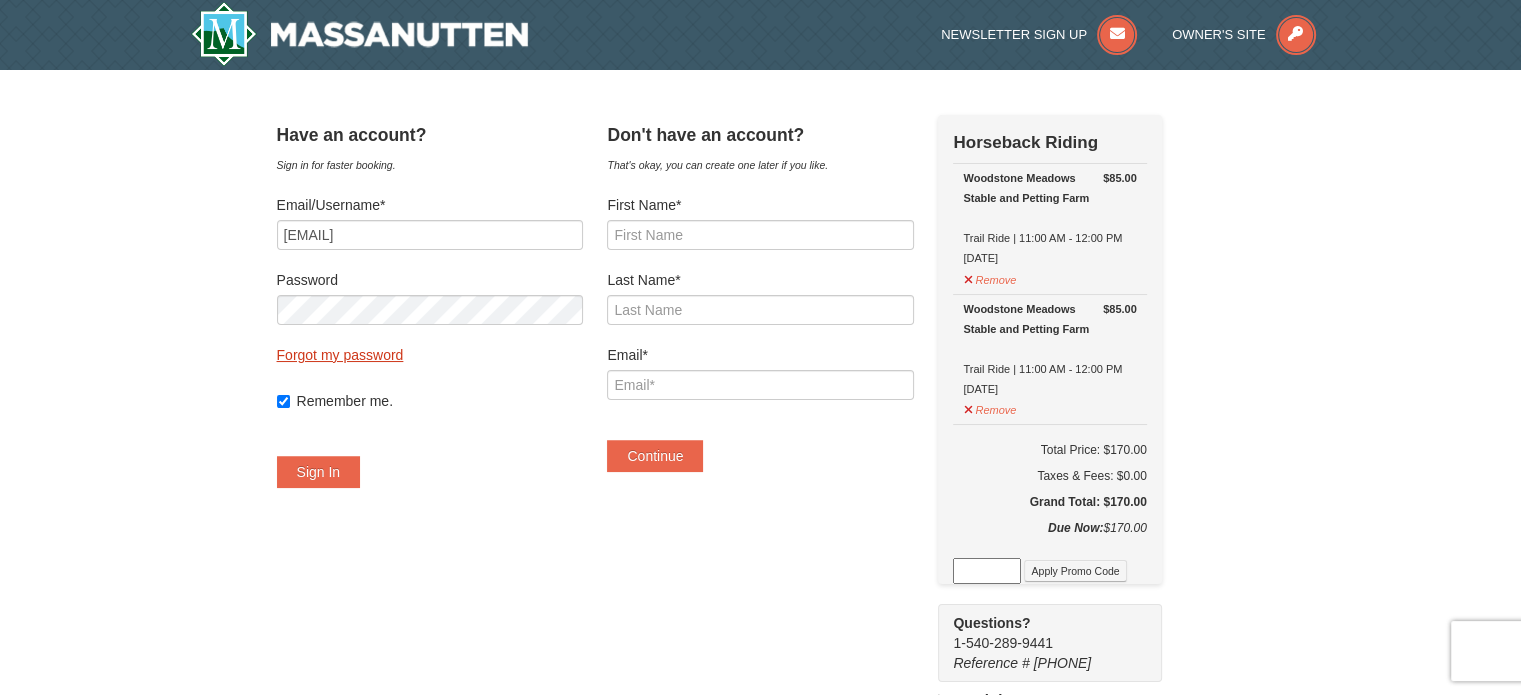click on "Forgot my password" at bounding box center [340, 355] 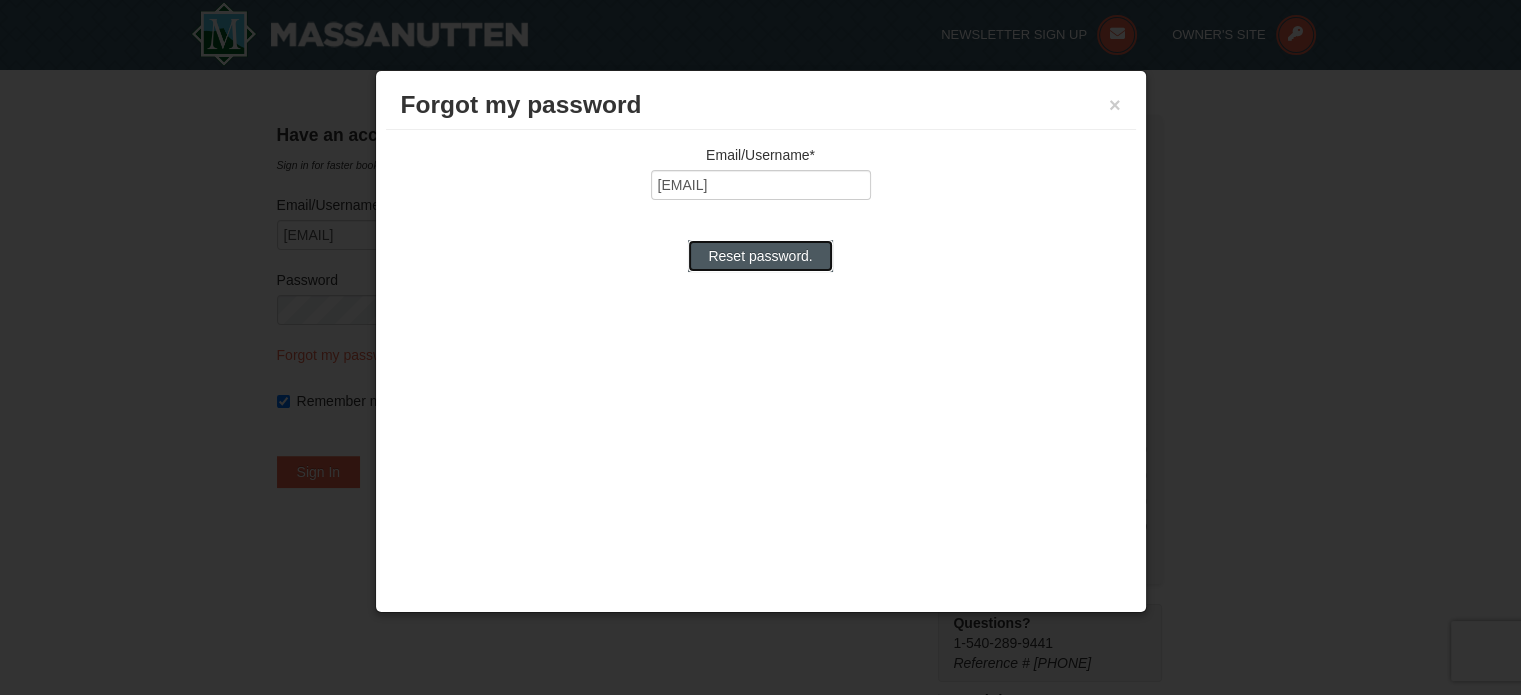 click on "Reset password." at bounding box center (760, 256) 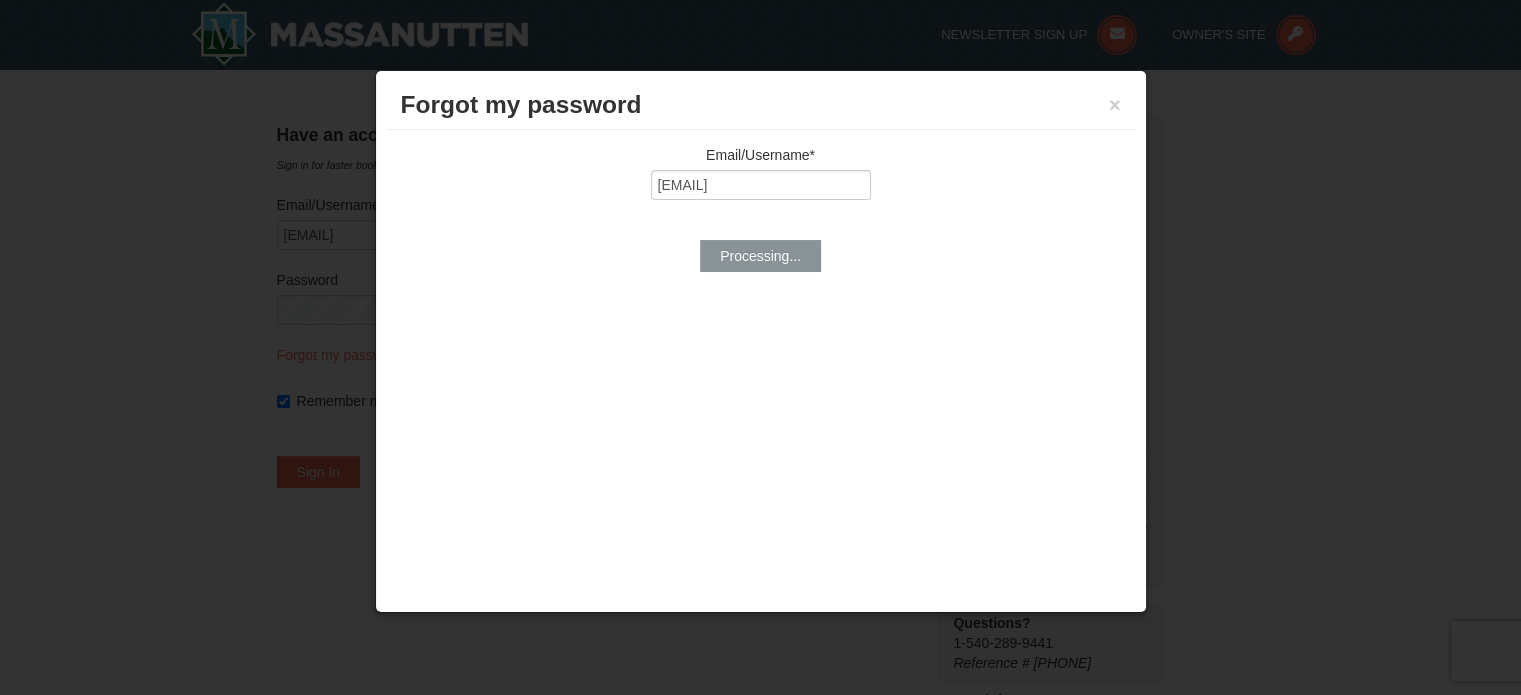 type on "Reset password." 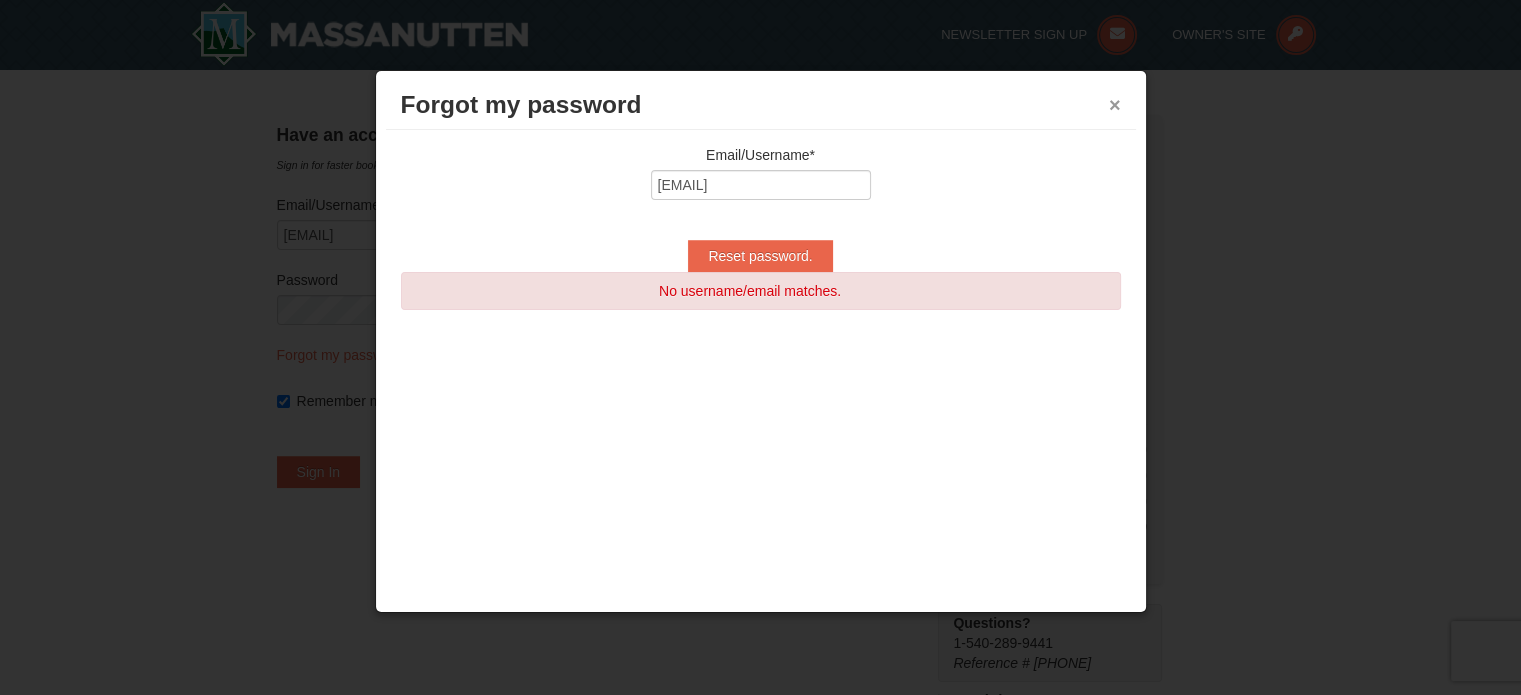 click on "×" at bounding box center (1115, 105) 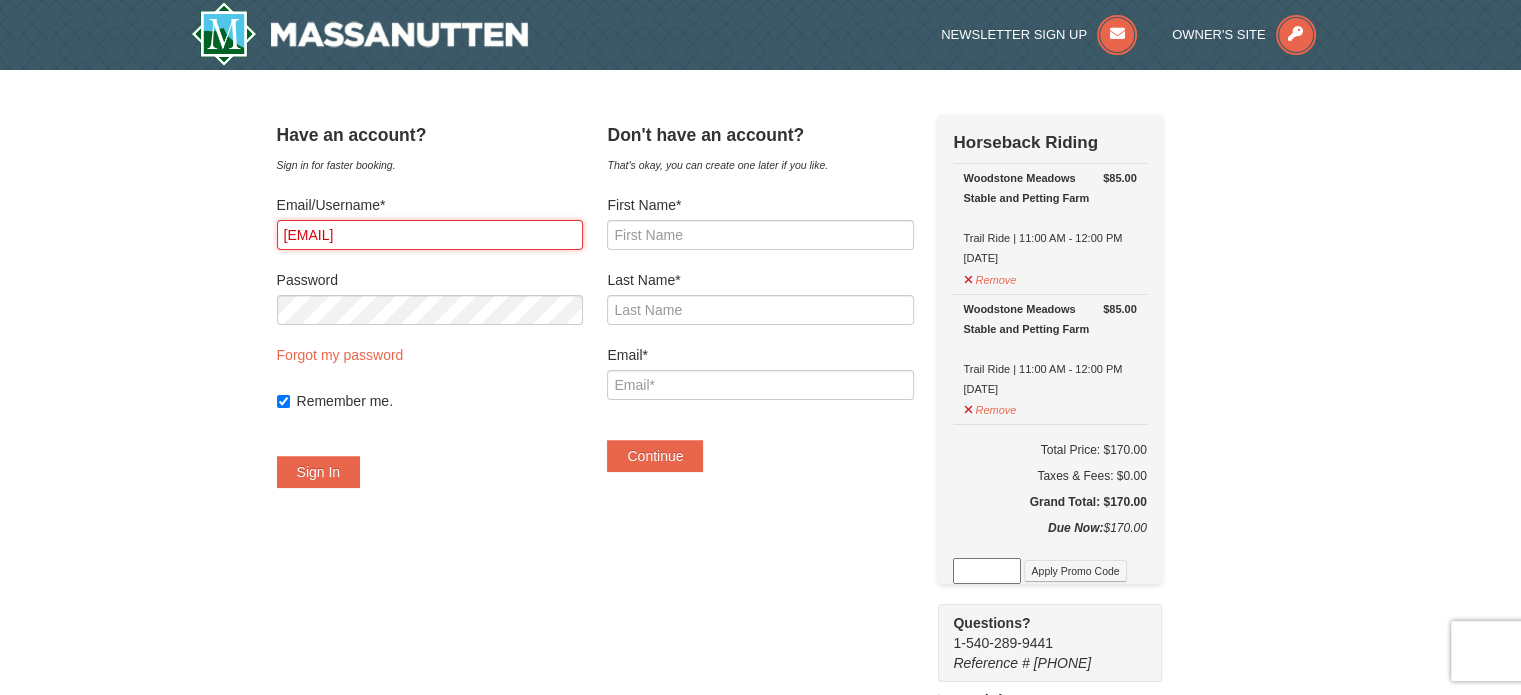 drag, startPoint x: 491, startPoint y: 238, endPoint x: 296, endPoint y: 229, distance: 195.20758 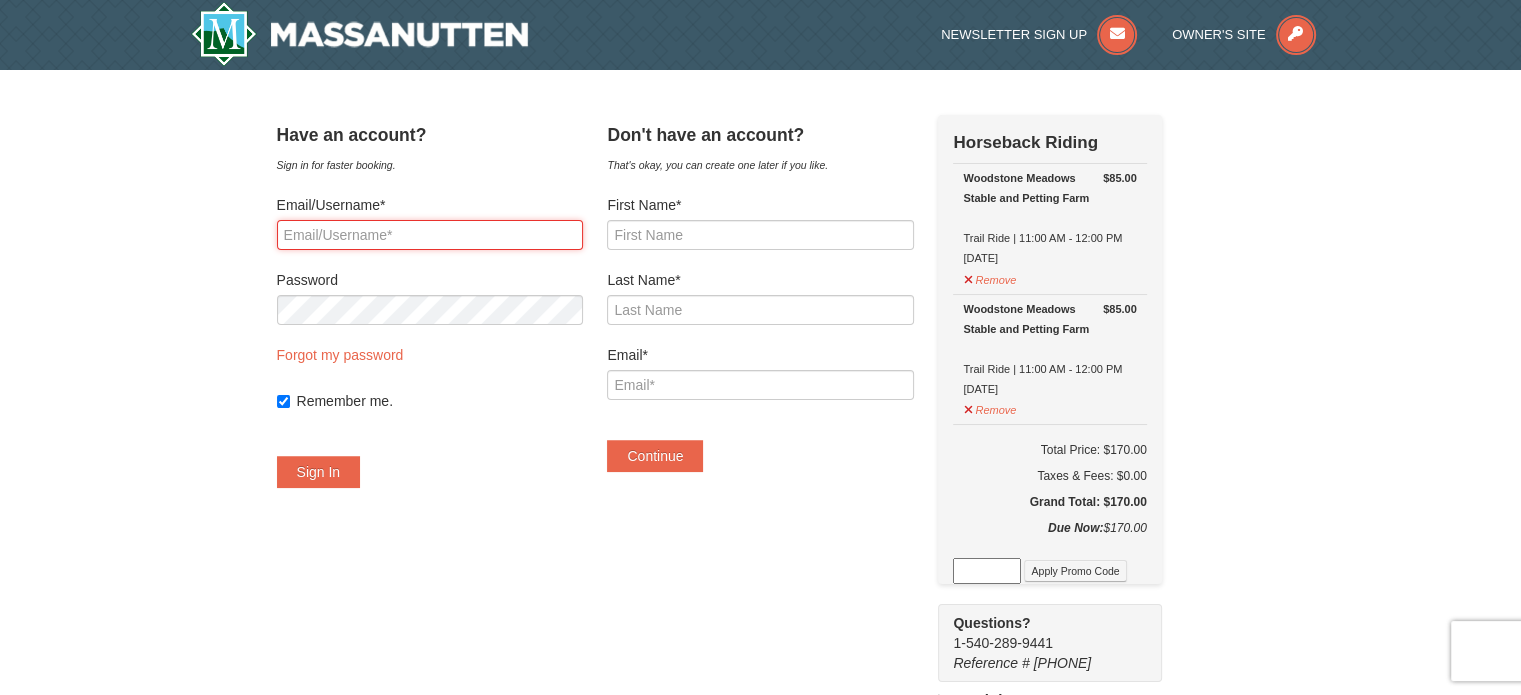 type 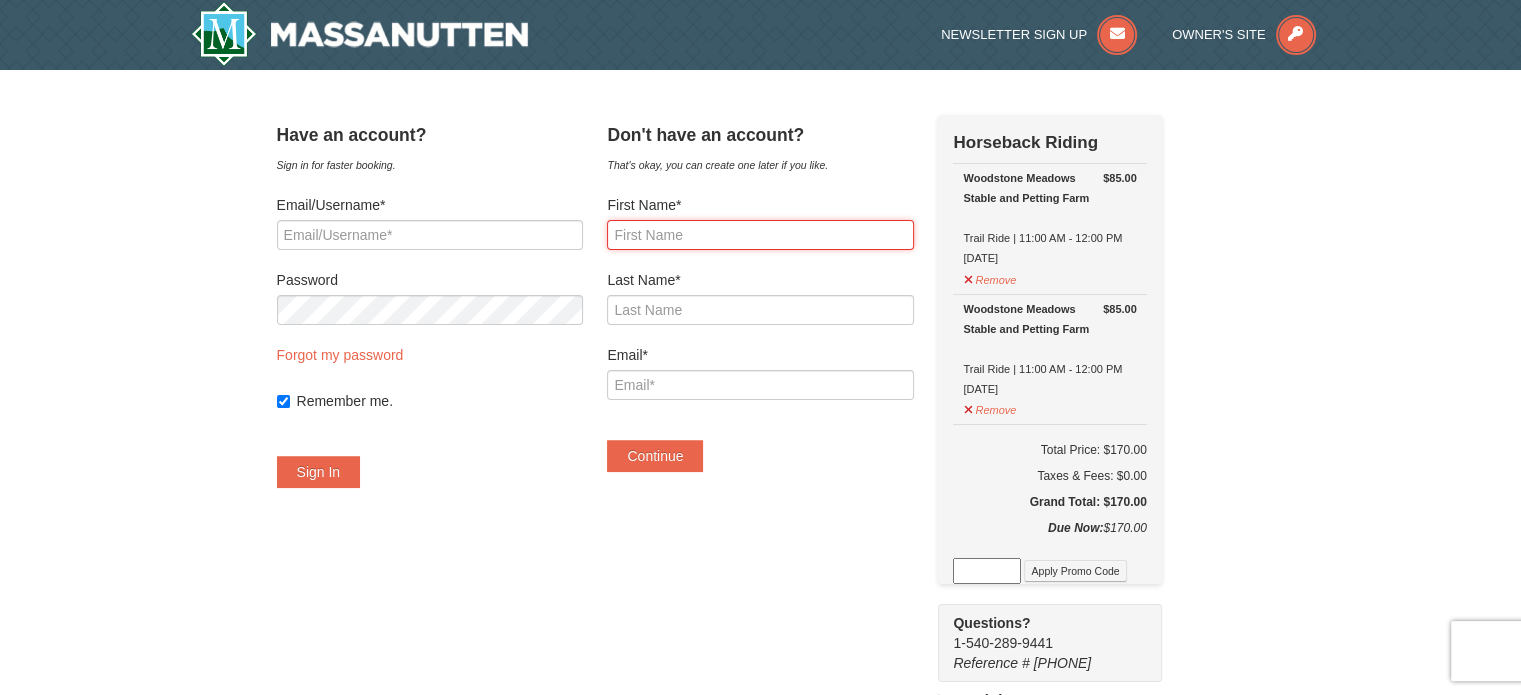 click on "First Name*" at bounding box center [760, 235] 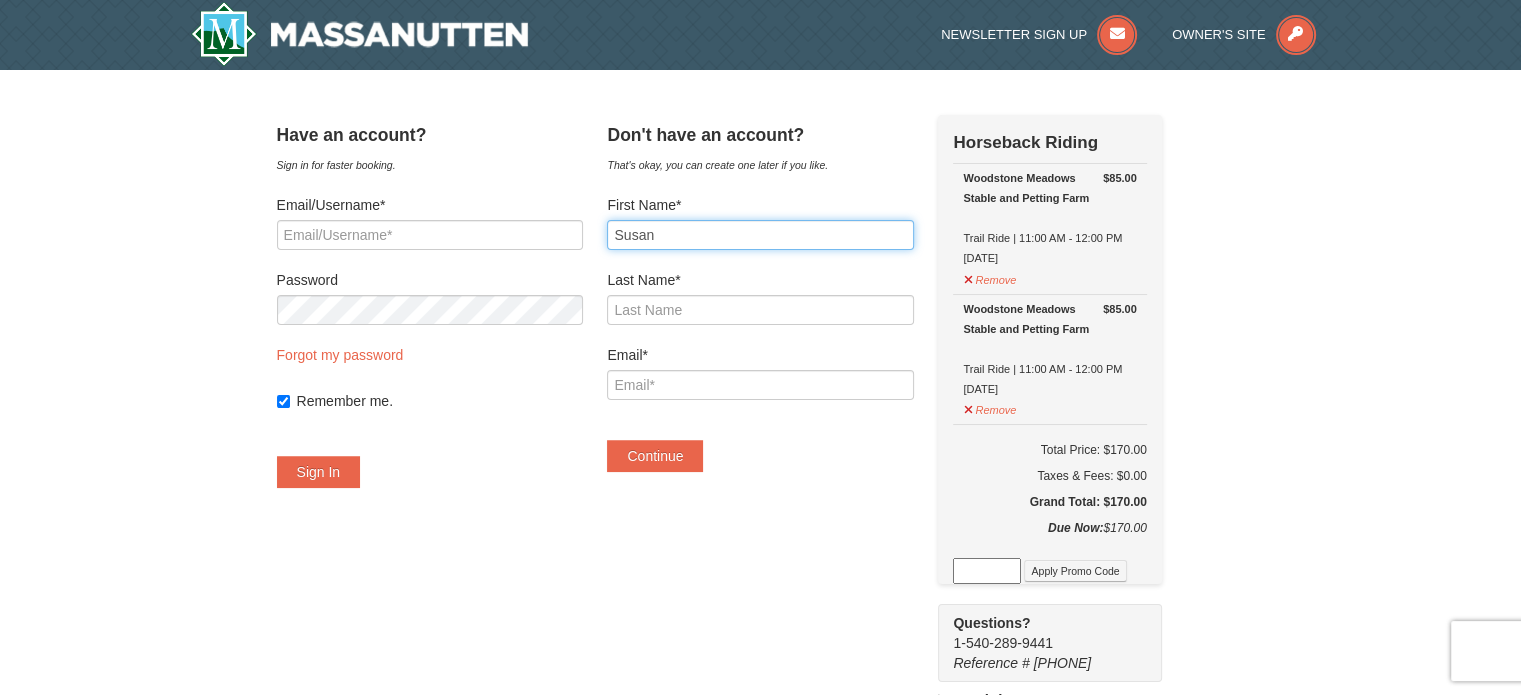type on "Susan" 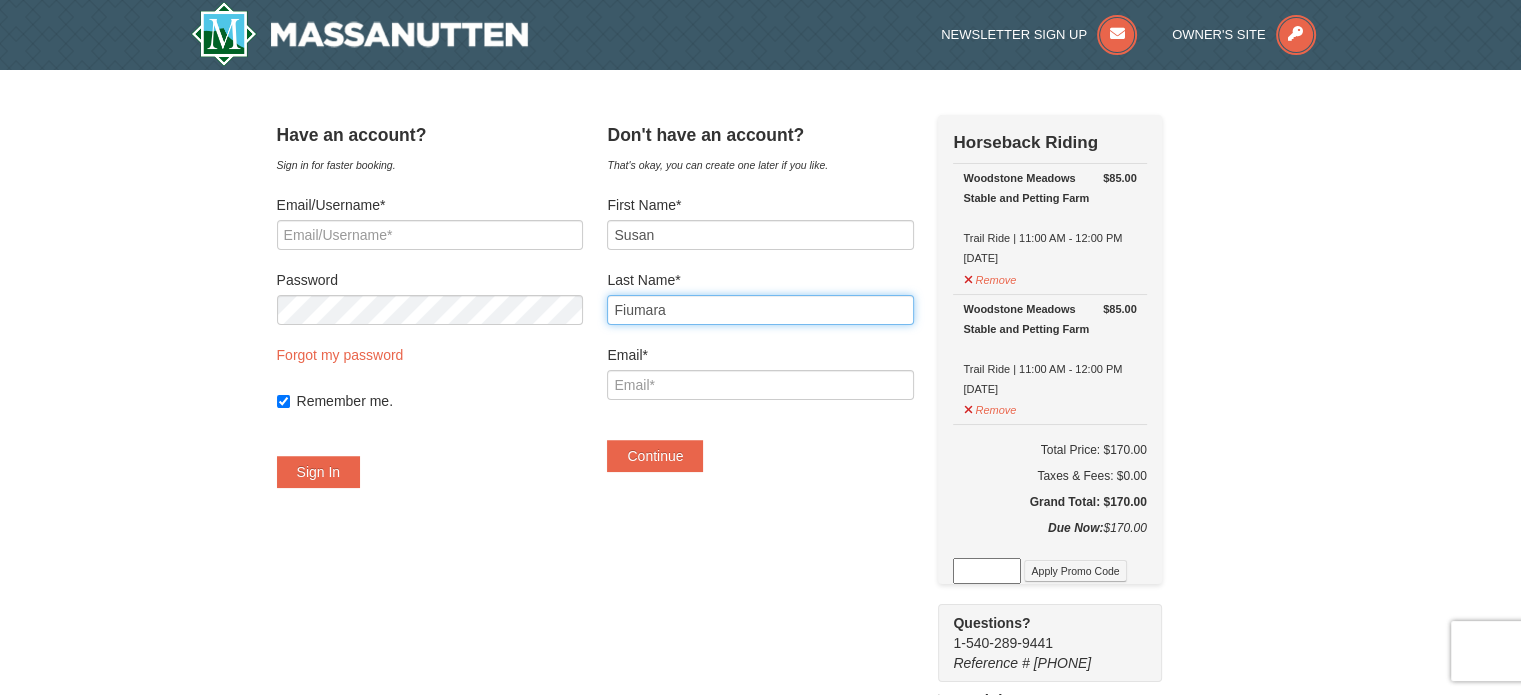 type on "Fiumara" 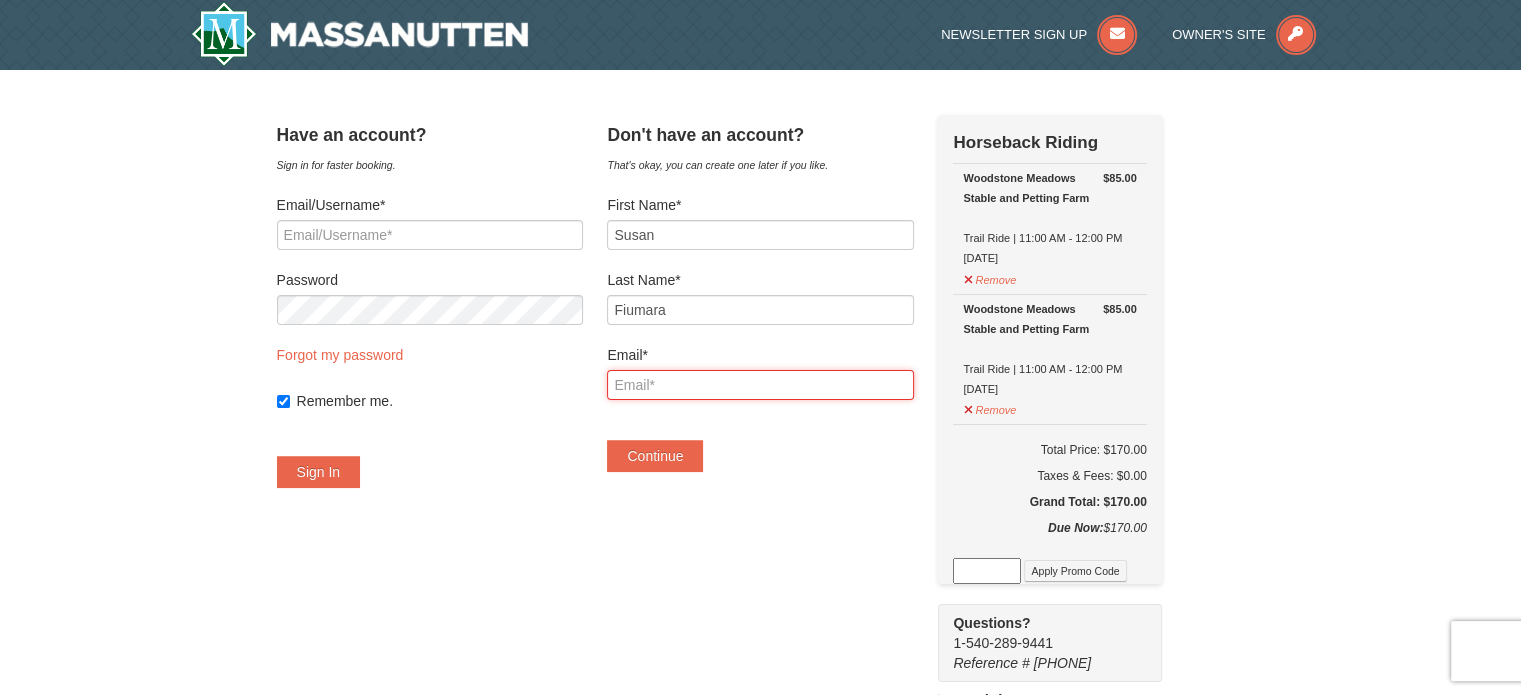 click on "Email*" at bounding box center [760, 385] 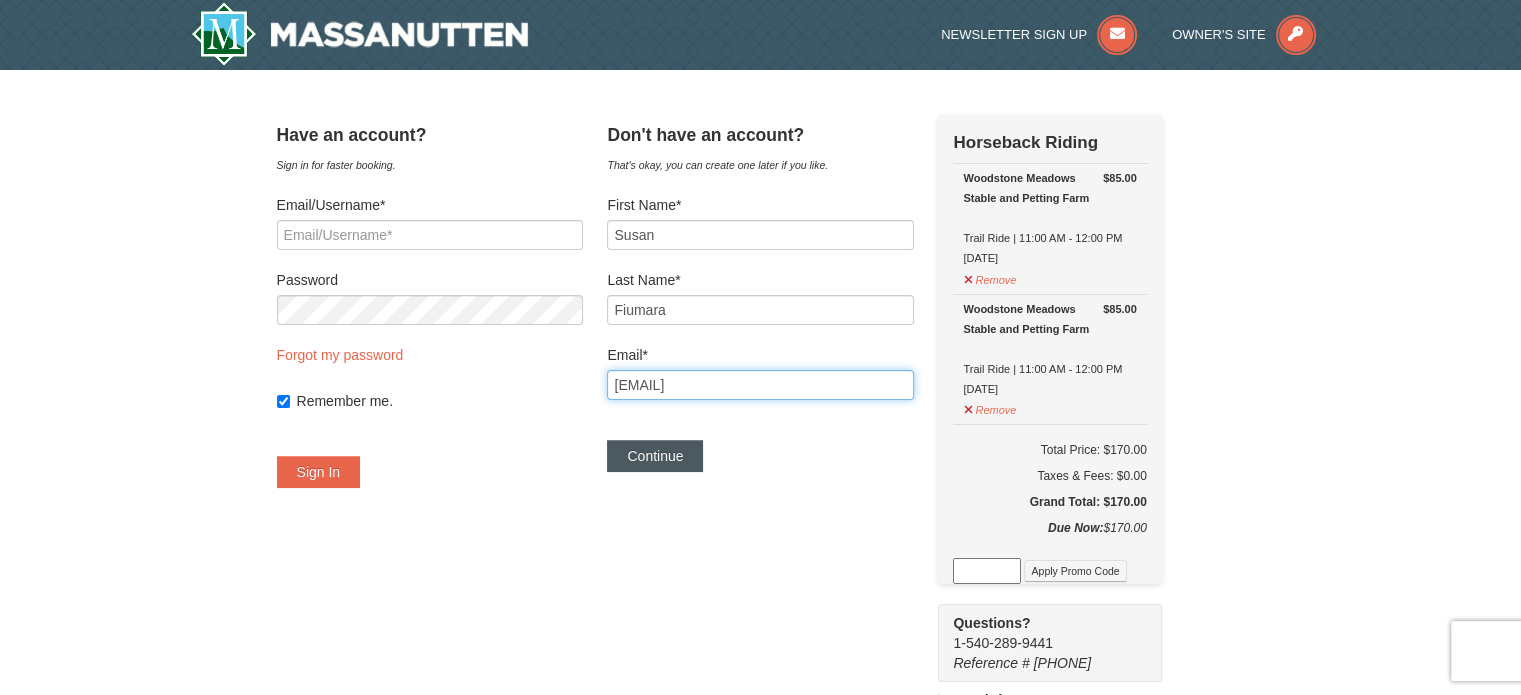 type on "susanbfiumara@gmail.com" 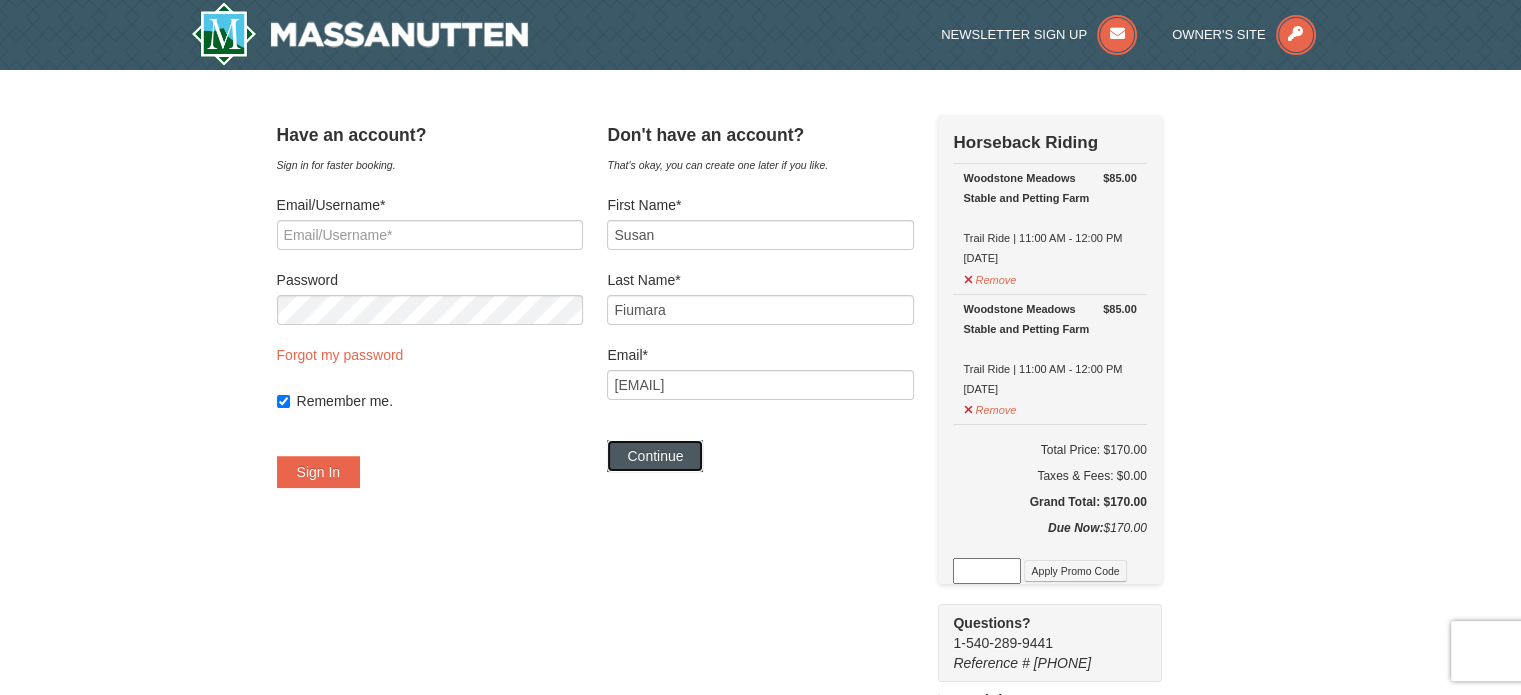 click on "Continue" at bounding box center (655, 456) 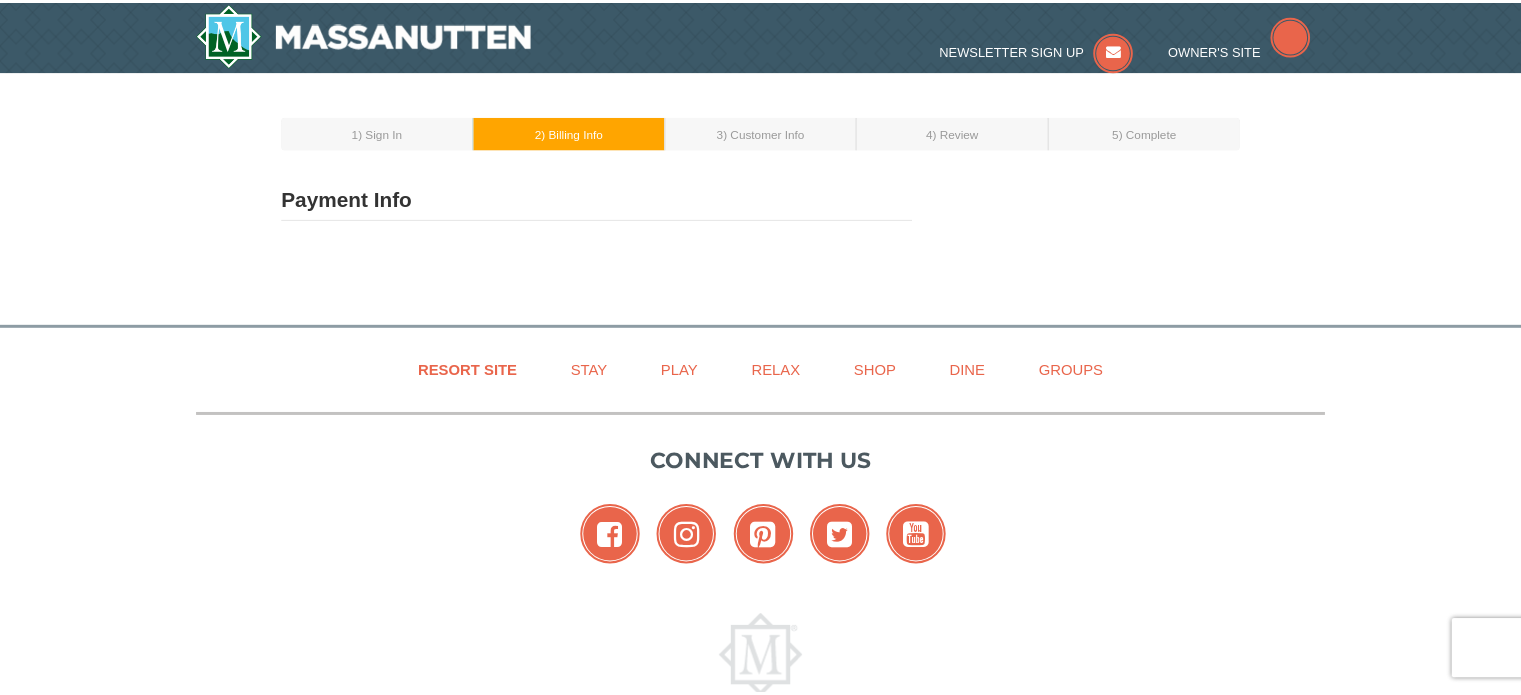 scroll, scrollTop: 0, scrollLeft: 0, axis: both 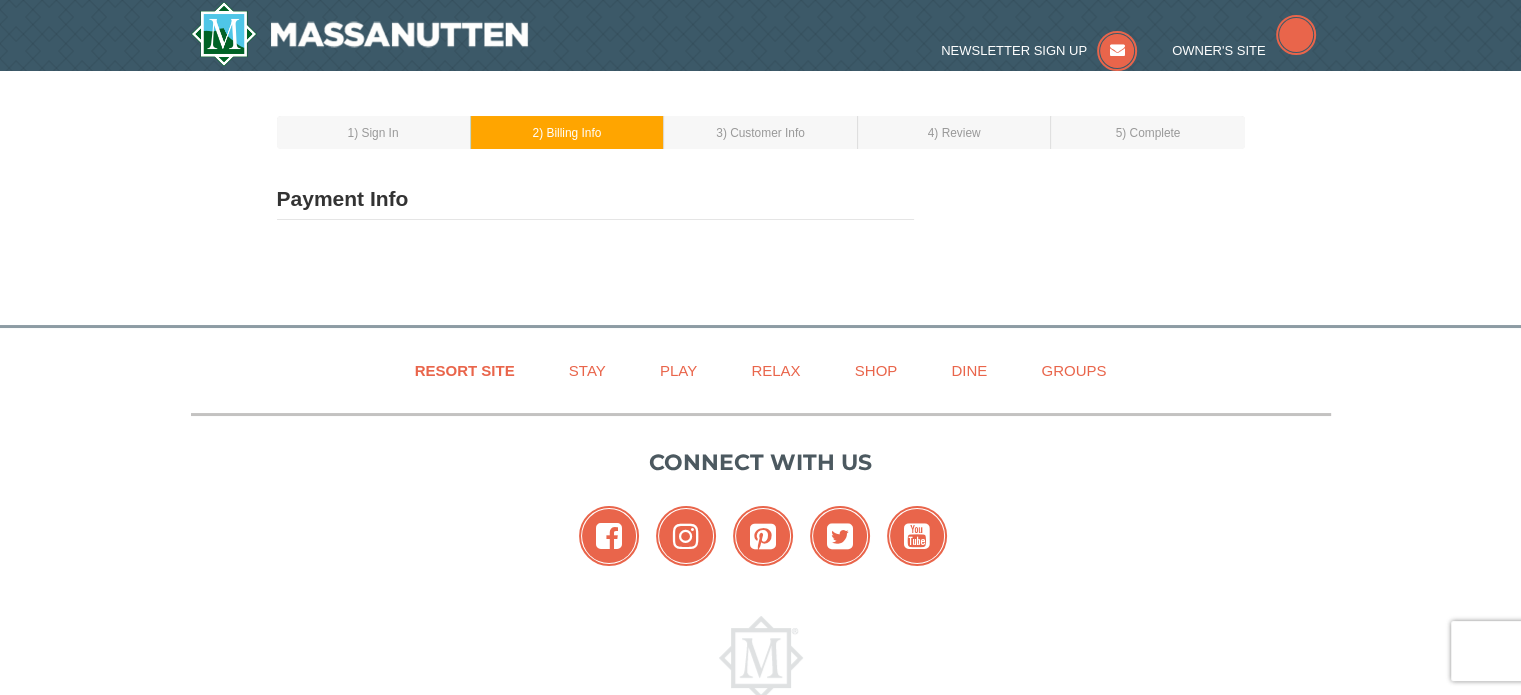 type on "Susan Fiumara" 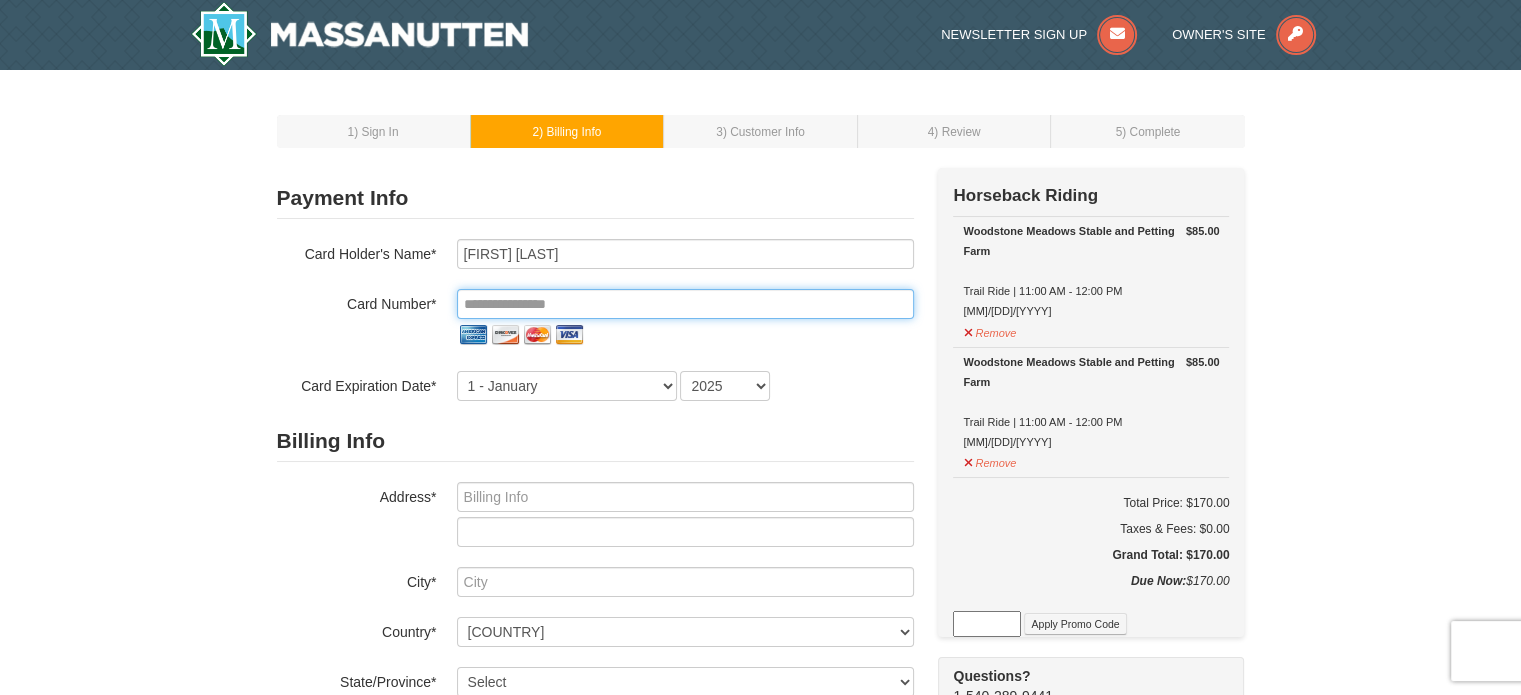 click at bounding box center [685, 304] 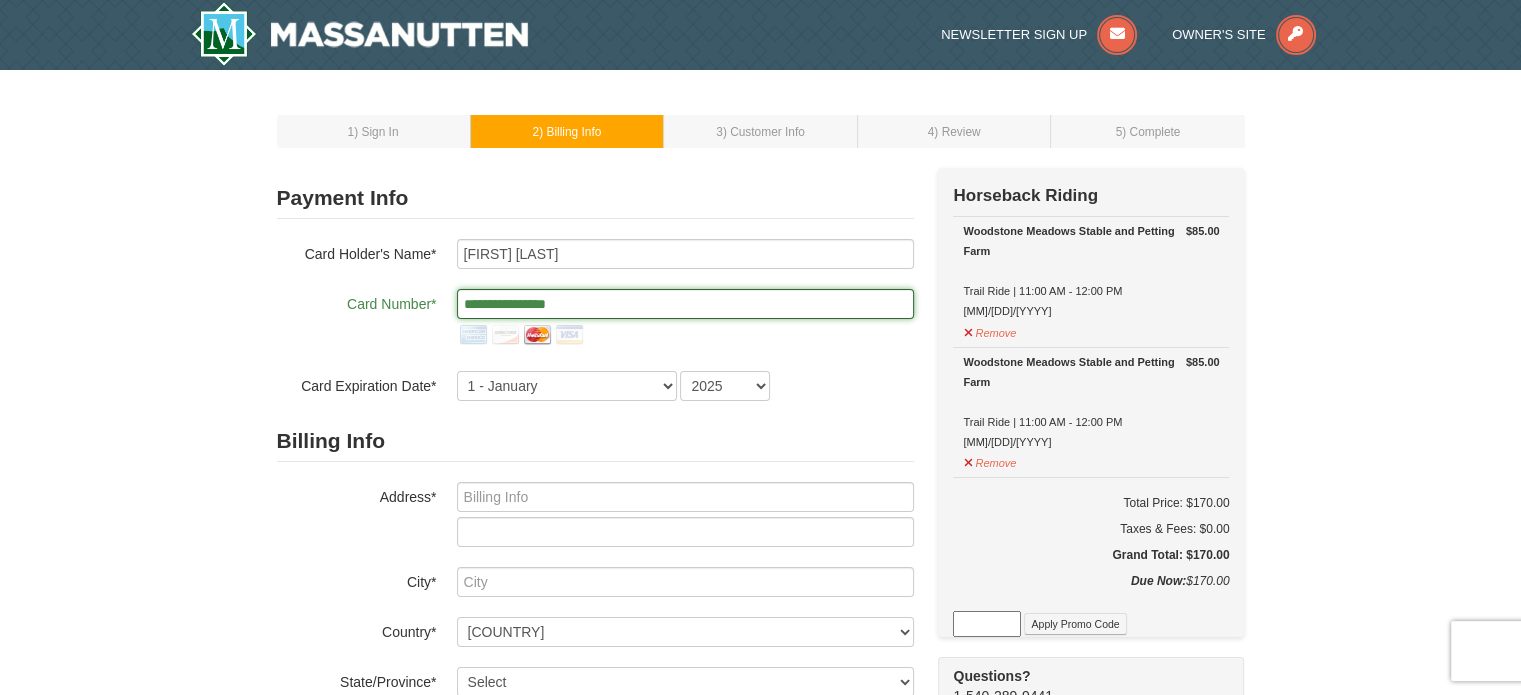type on "**********" 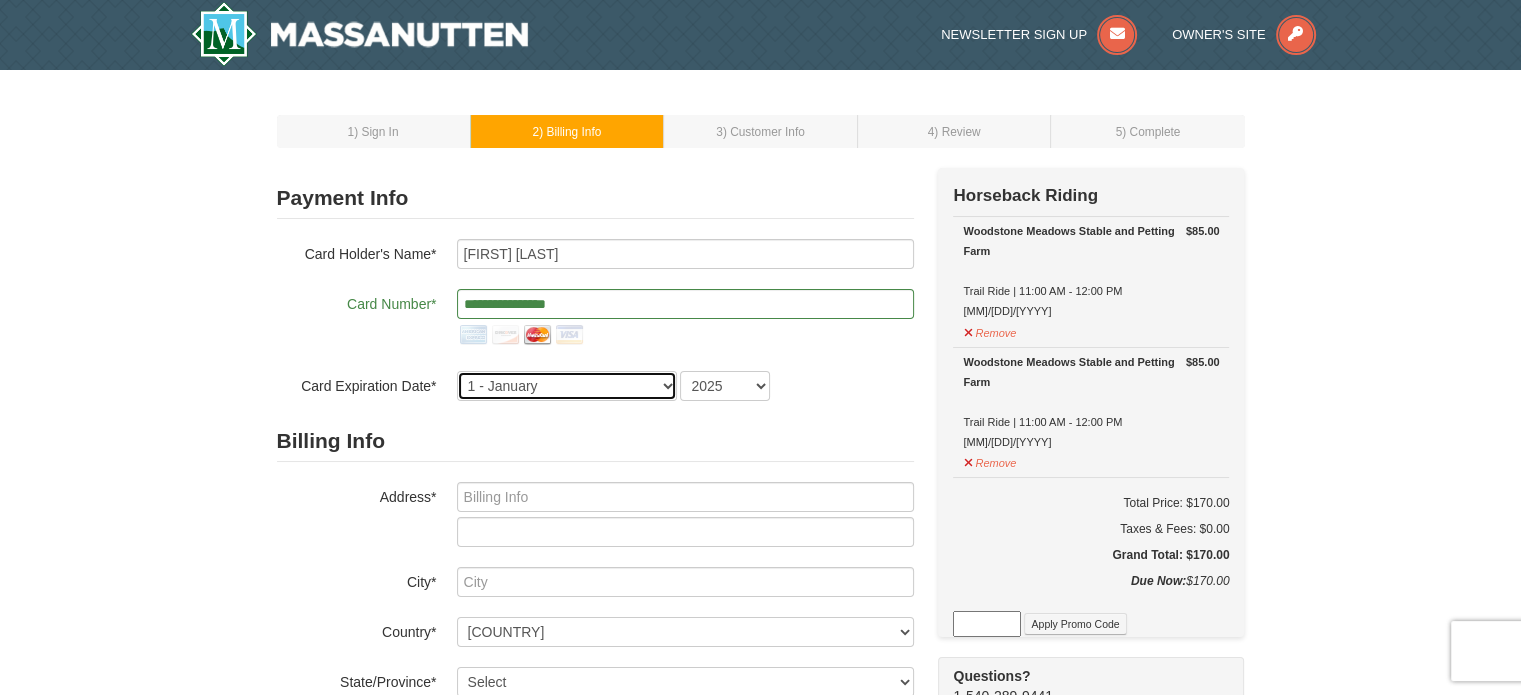 click on "1 - January 2 - February 3 - March 4 - April 5 - May 6 - June 7 - July 8 - August 9 - September 10 - October 11 - November 12 - December" at bounding box center [567, 386] 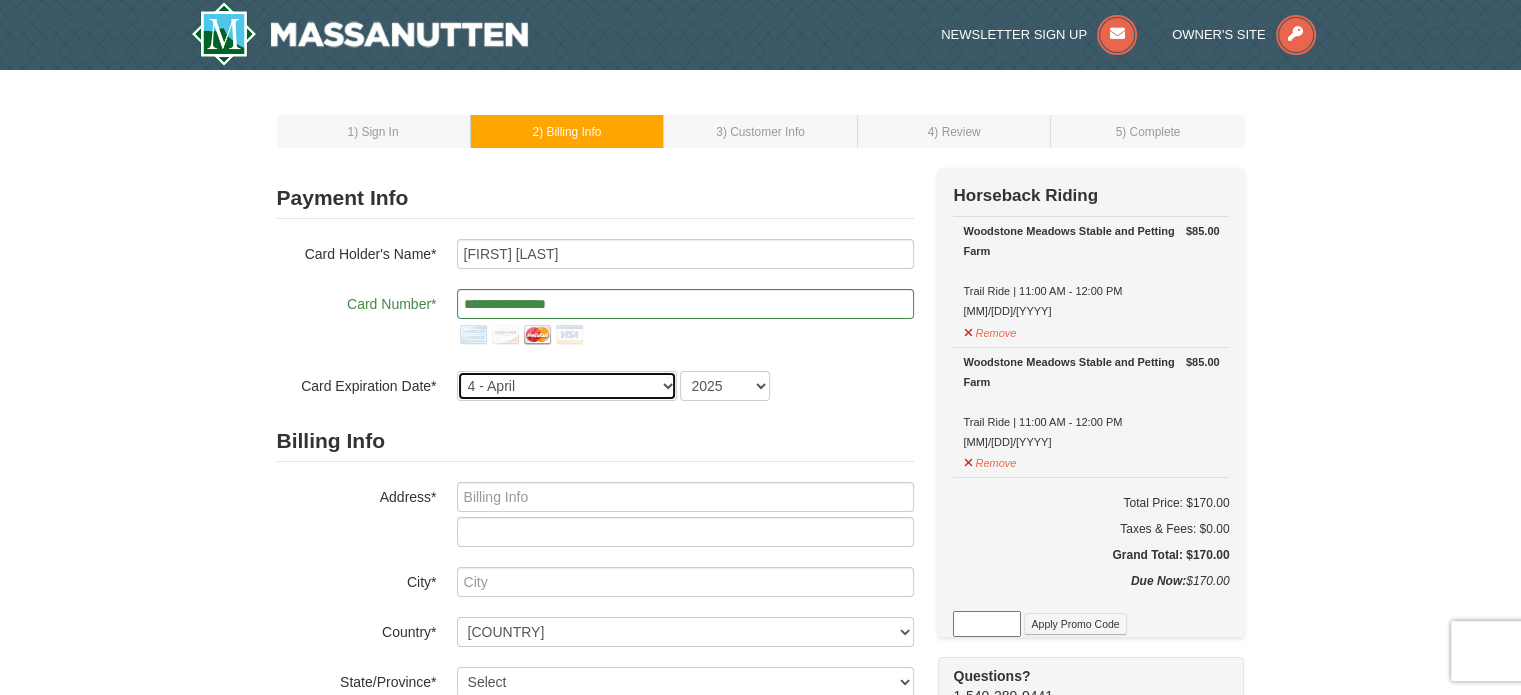 click on "1 - January 2 - February 3 - March 4 - April 5 - May 6 - June 7 - July 8 - August 9 - September 10 - October 11 - November 12 - December" at bounding box center (567, 386) 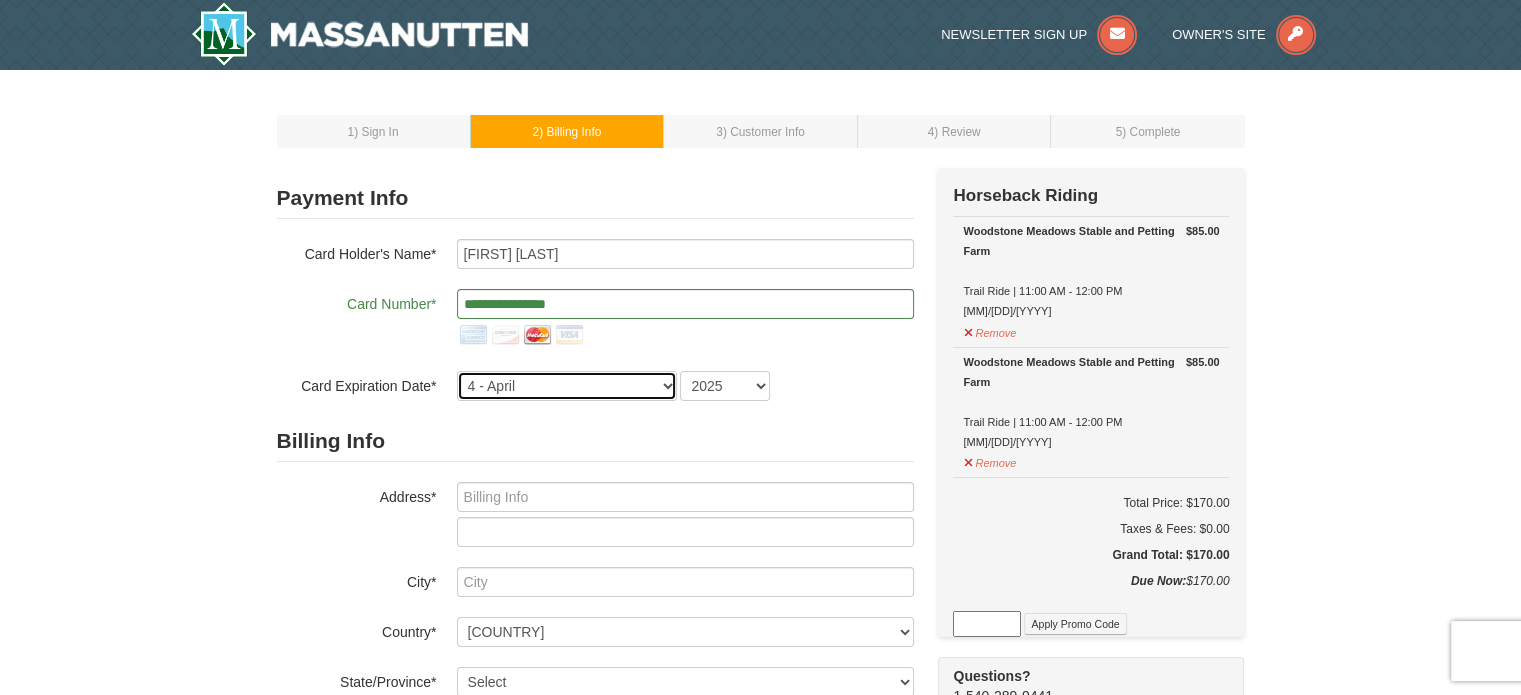 select on "3" 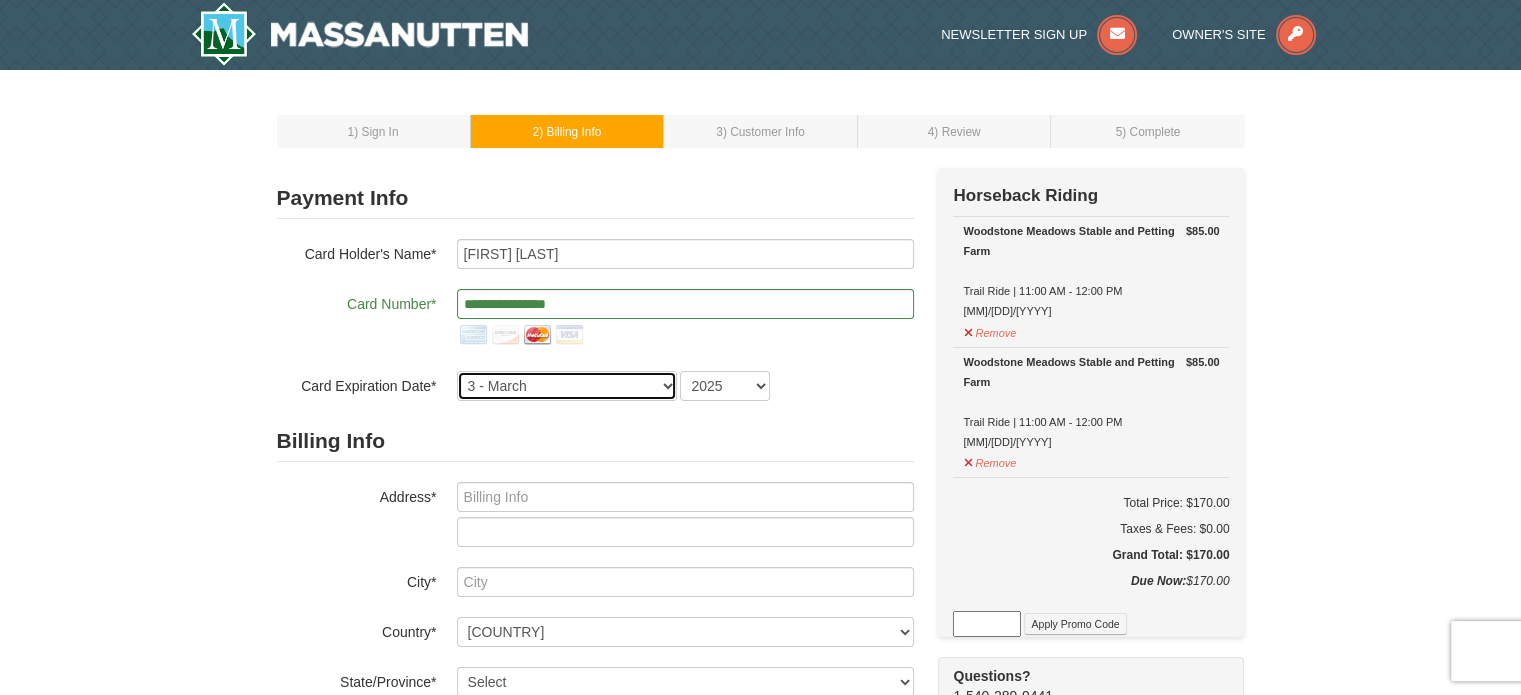 click on "1 - January 2 - February 3 - March 4 - April 5 - May 6 - June 7 - July 8 - August 9 - September 10 - October 11 - November 12 - December" at bounding box center (567, 386) 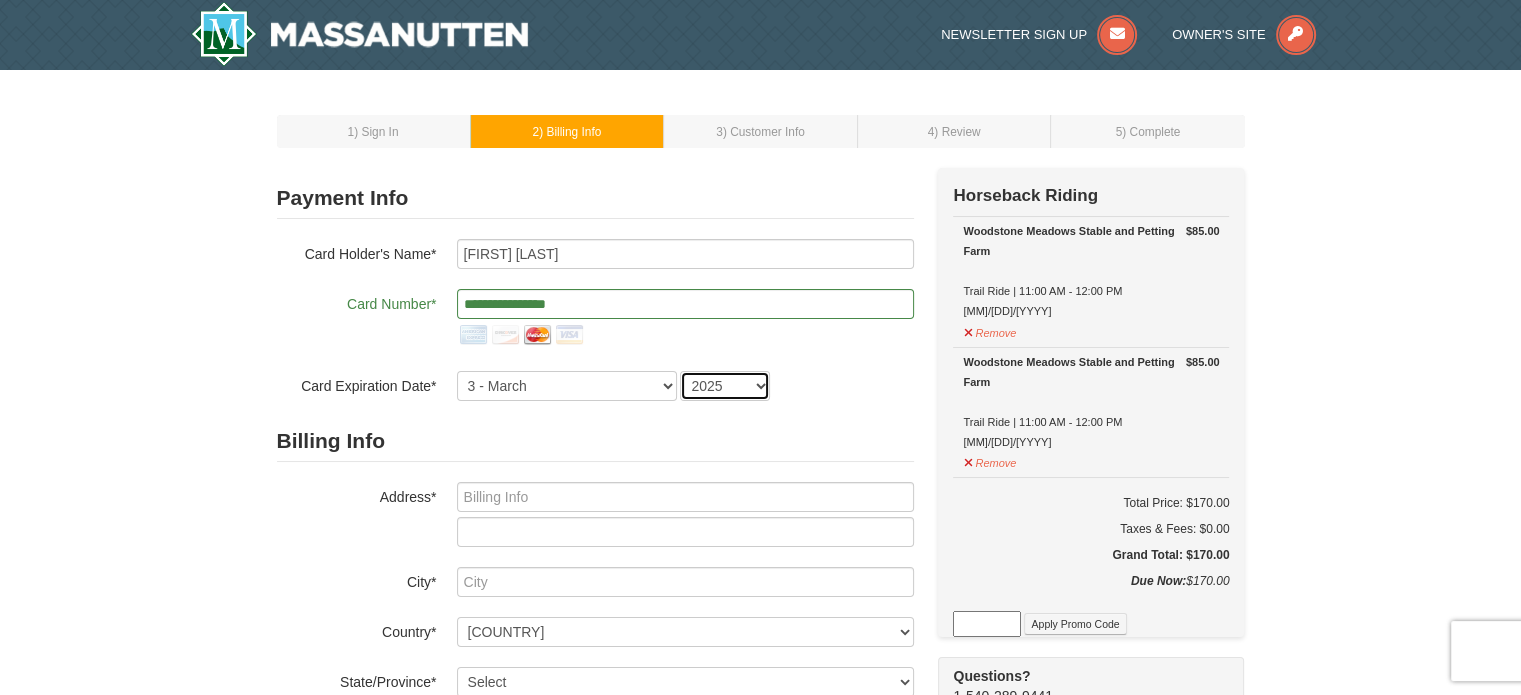 click on "2025 2026 2027 2028 2029 2030 2031 2032 2033 2034" at bounding box center [725, 386] 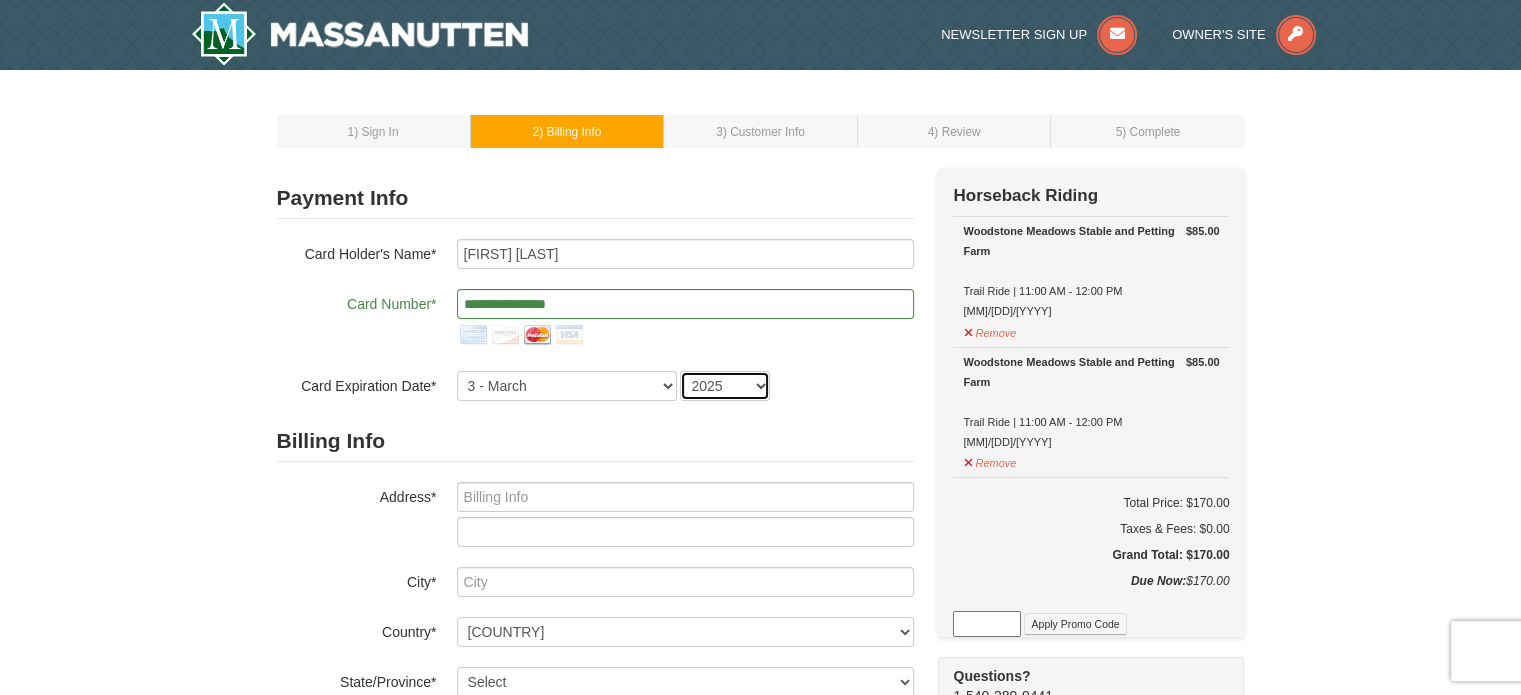 select on "2029" 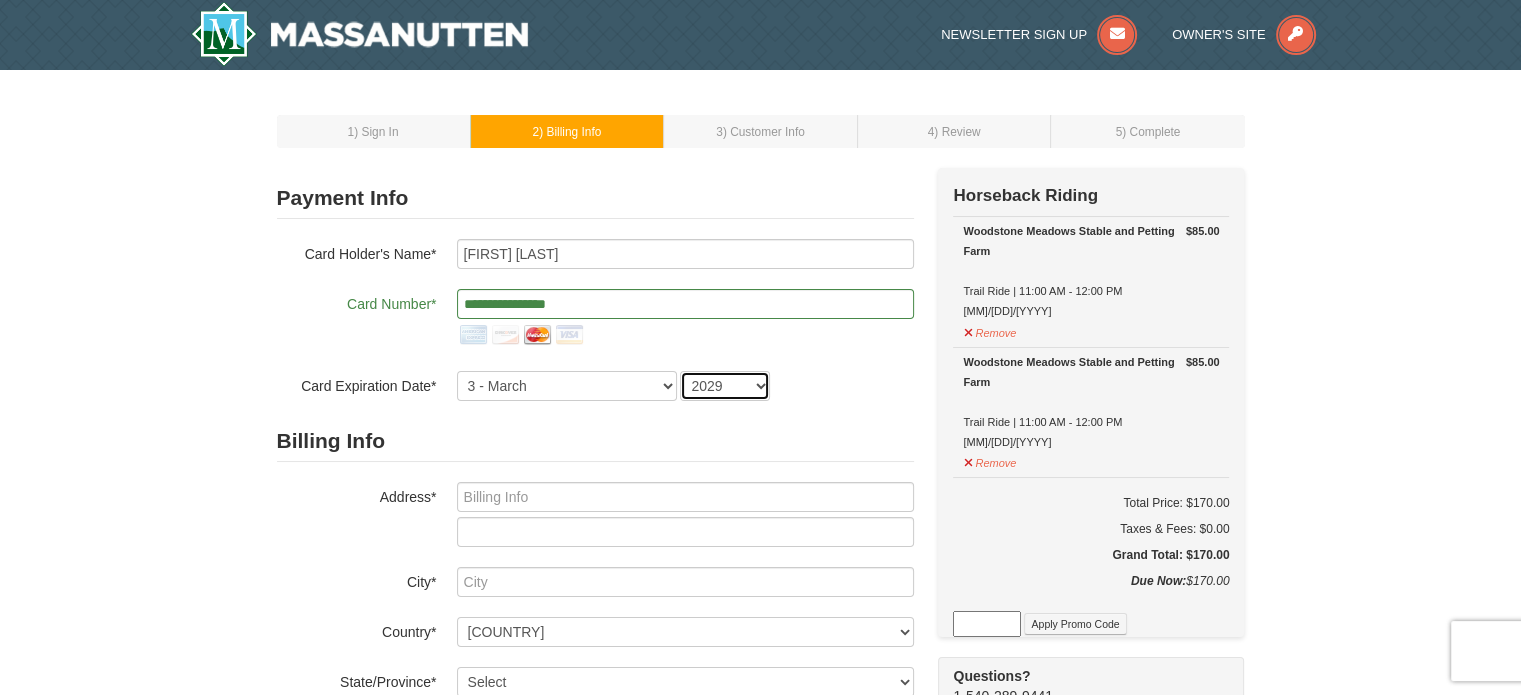 click on "2025 2026 2027 2028 2029 2030 2031 2032 2033 2034" at bounding box center (725, 386) 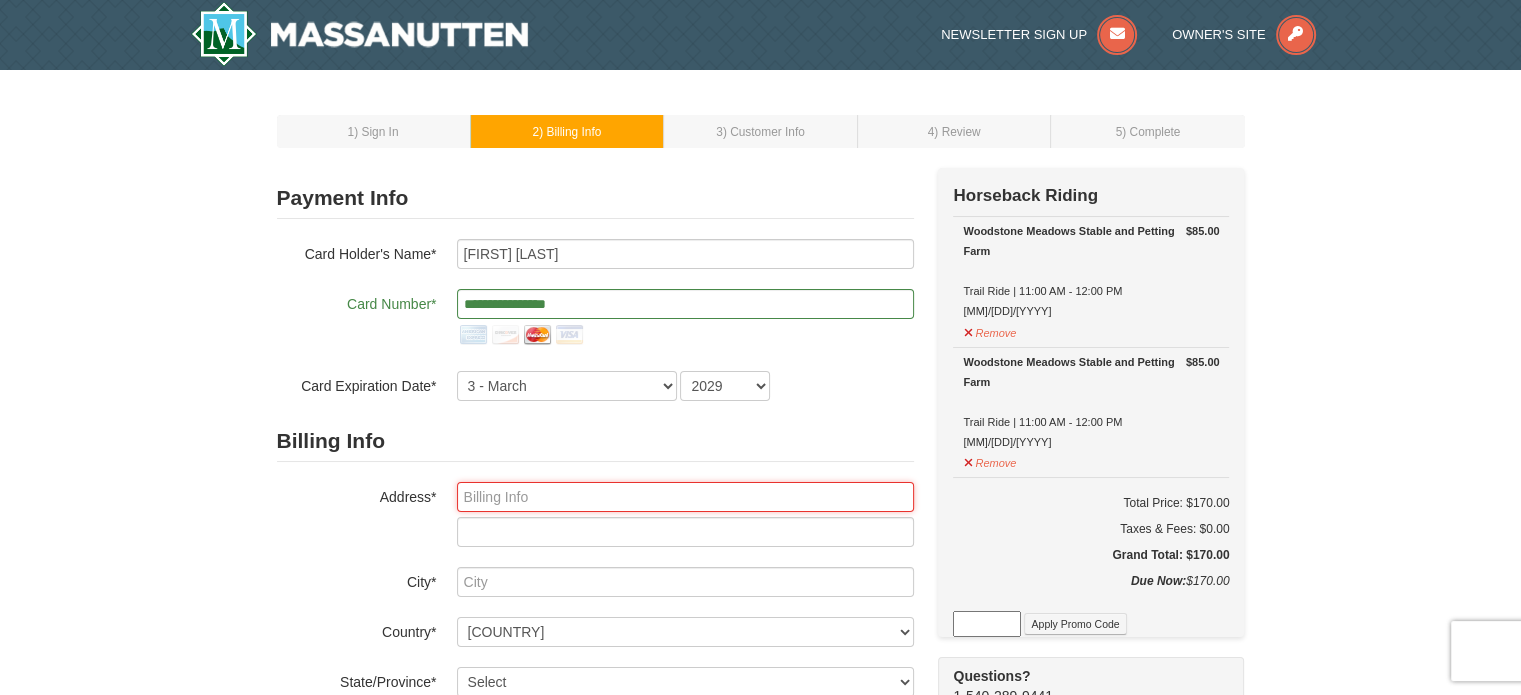 click at bounding box center [685, 497] 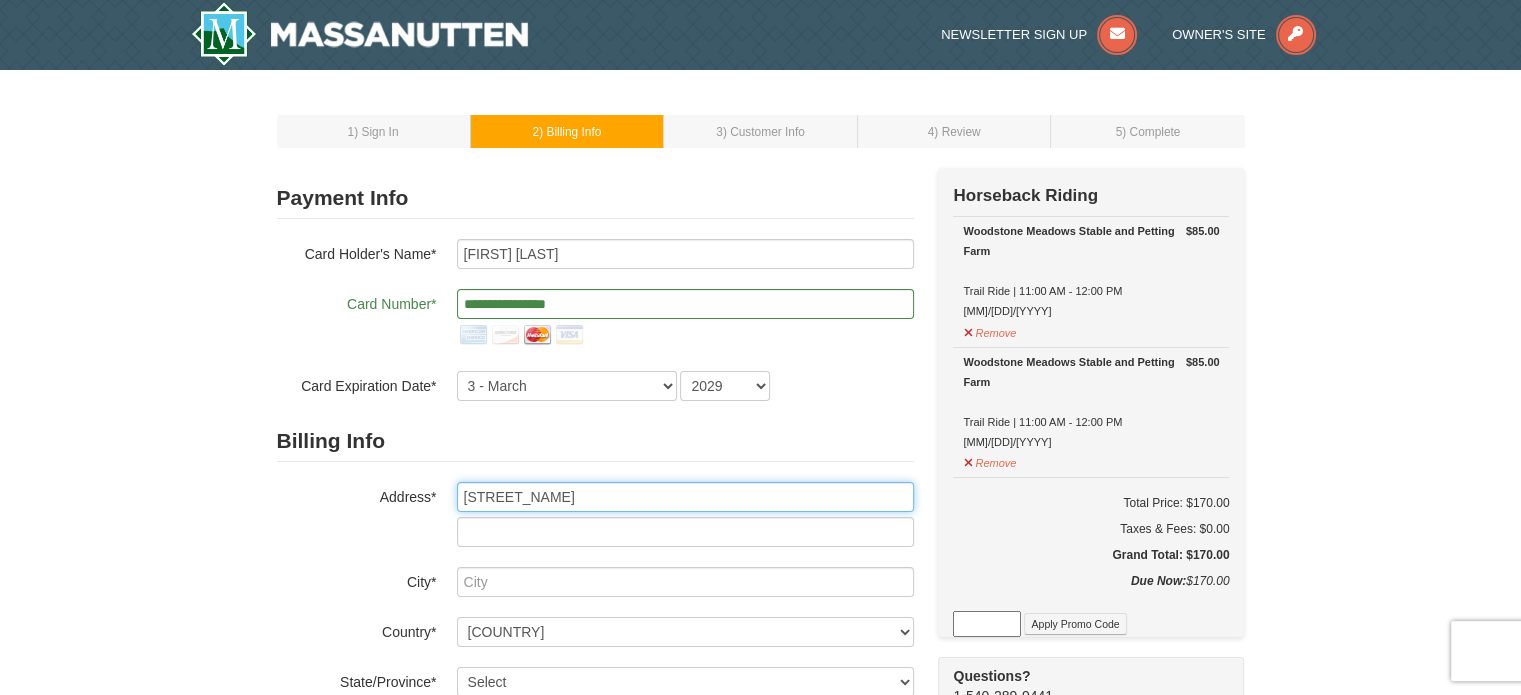 type on "474 Fulton St" 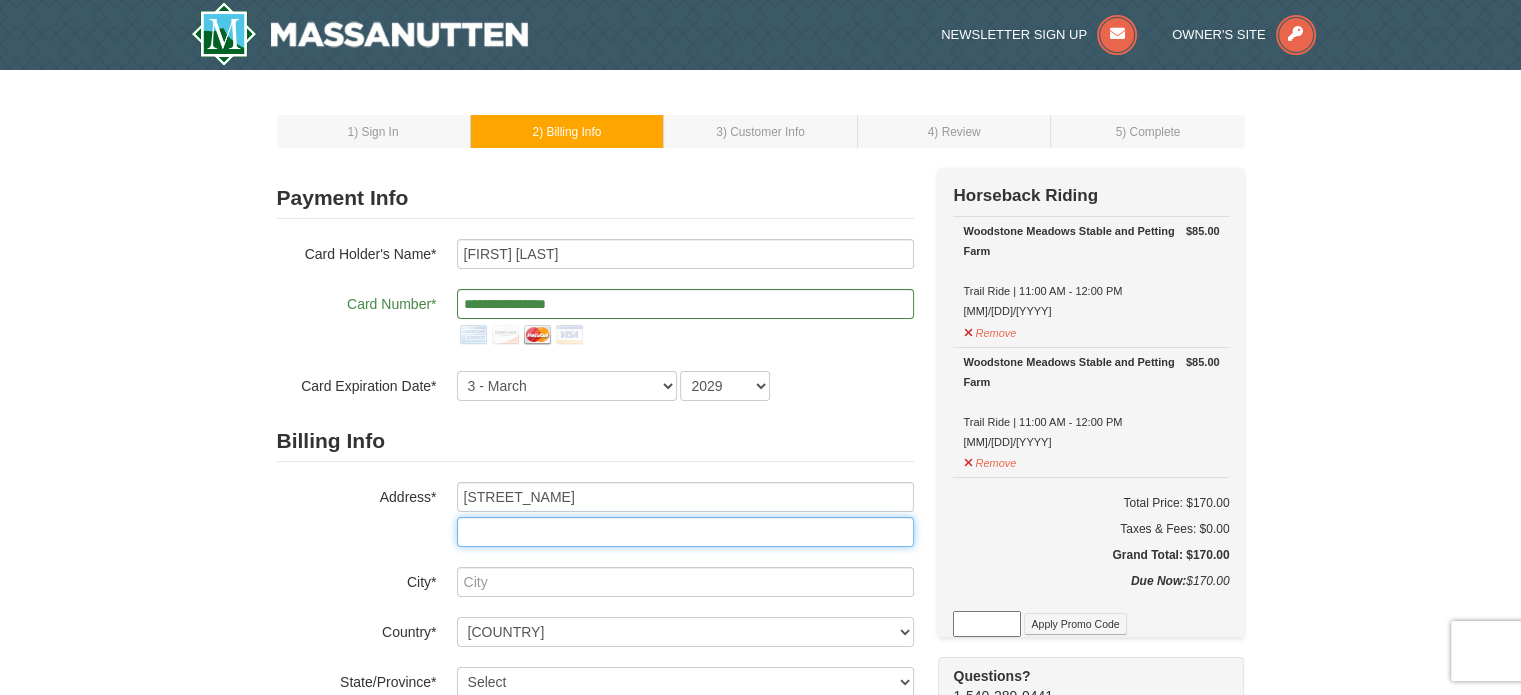 click at bounding box center (685, 532) 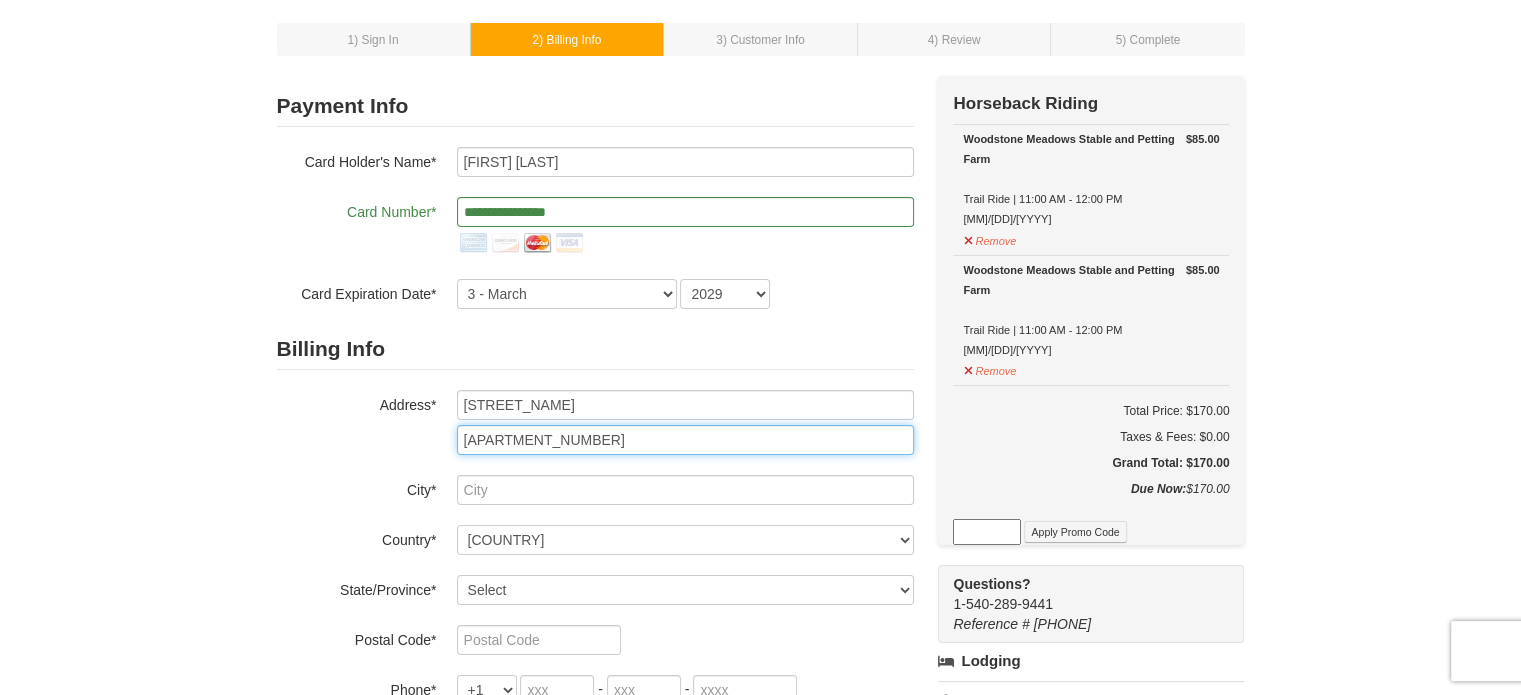 scroll, scrollTop: 200, scrollLeft: 0, axis: vertical 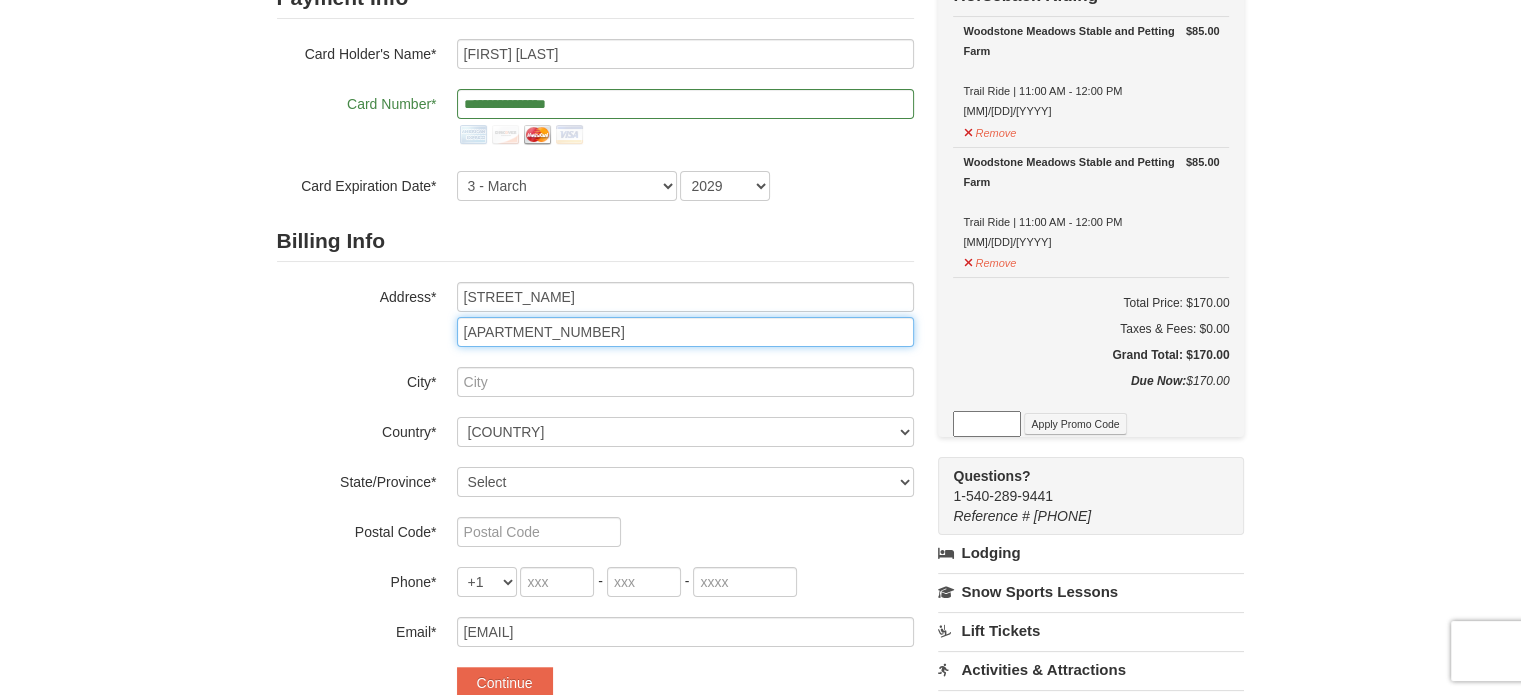 type on "Apt 6" 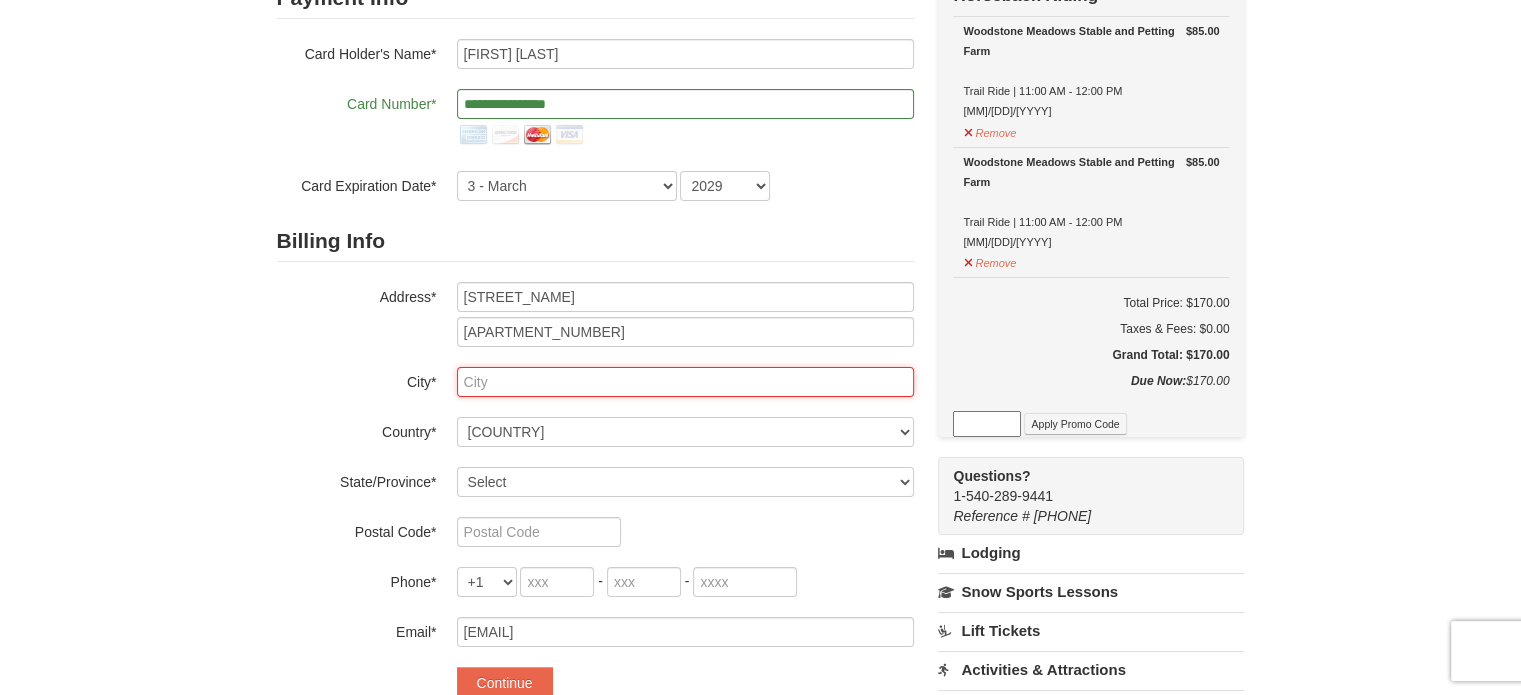 click at bounding box center [685, 382] 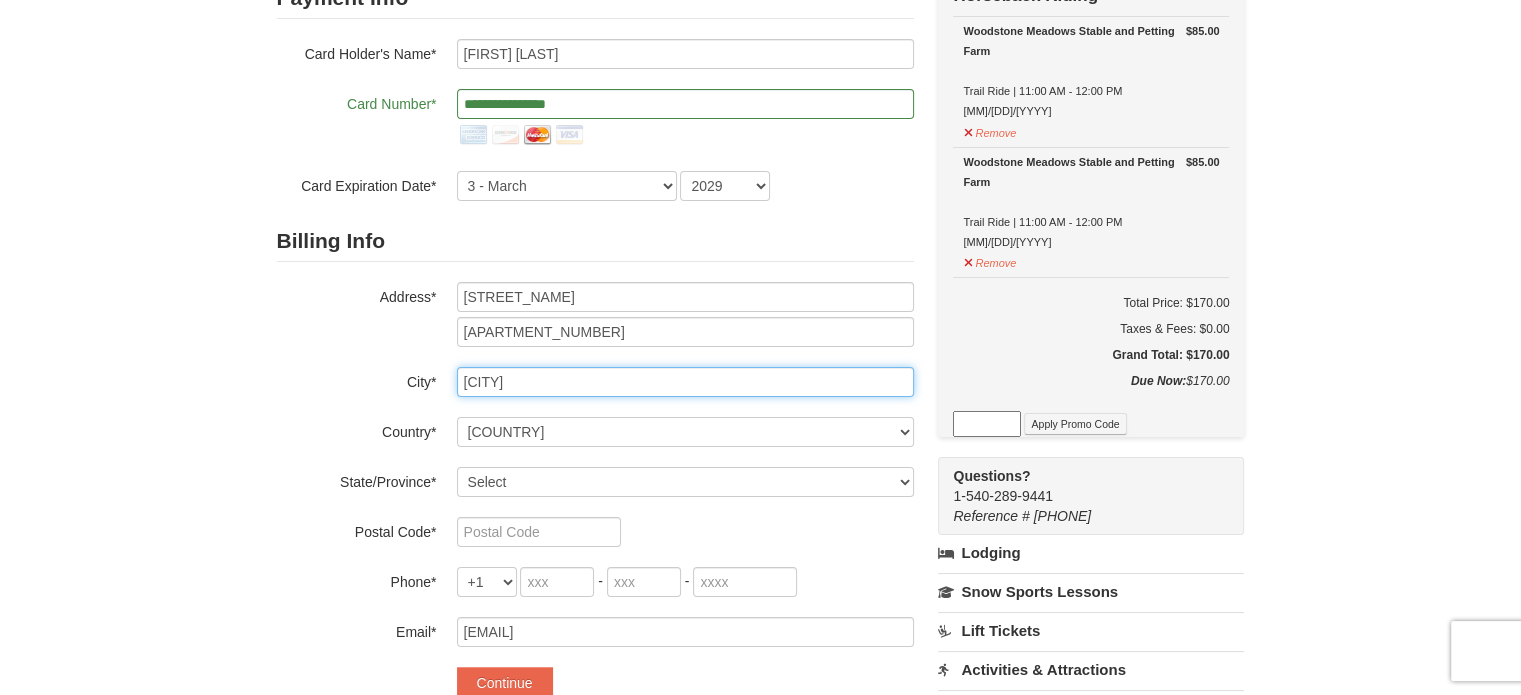 type on "Farmingdale" 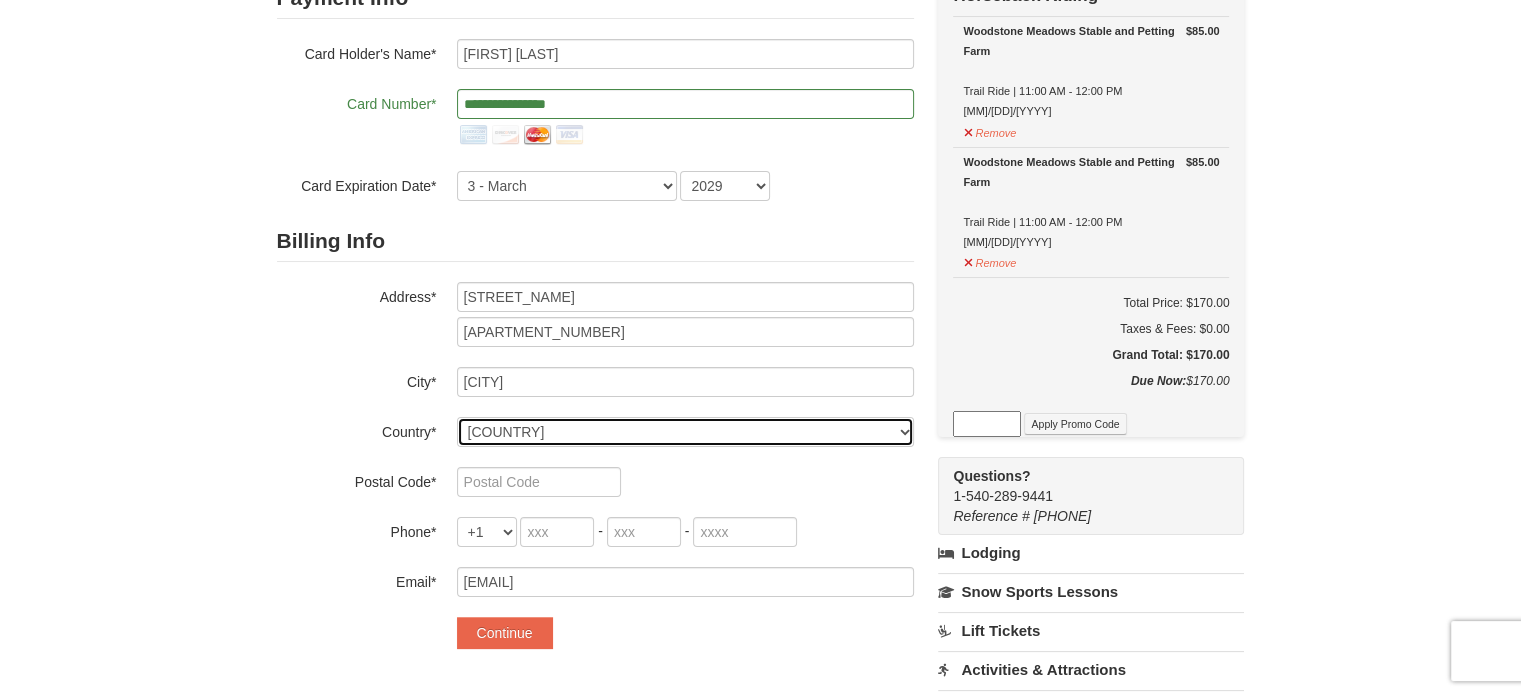 click on "----- Select ------ Afghanistan Åland Islands Albania Algeria American Samoa Andorra Angola Anguilla Antarctica Antigua and Barbuda Argentina Armenia Aruba Australia Austria Azerbaijan Bahamas Bahrain Bangladesh Barbados Belarus Belgium Belize Benin Bermuda Bhutan Bolivia Bosnia and Herzegovina Botswana Bouvet Island Brazil British Indian Ocean Territory Brunei Darussalam Bulgaria Burkina Faso Burundi Cambodia Cameroon Canada Cape Verde Cayman Islands Central African Republic Chad Chile China Christmas Island Cocos (Keeling) Islands Colombia Comoros Congo Congo, The Democratic Republic of the Cook Islands Costa Rica Croatia Cuba Cyprus Czech Republic Denmark Djibouti Dominica Dominican Republic East Timor Ecuador Egypt El Salvador Equatorial Guinea Eritrea Estonia Ethiopia Falkland Islands (Malvinas) Faroe Islands Fiji Finland France French Guiana French Polynesia French Southern Territories Gabon Gambia Georgia Germany Ghana Gibraltar Greece Greenland Grenada Guadeloupe Guam" at bounding box center [685, 432] 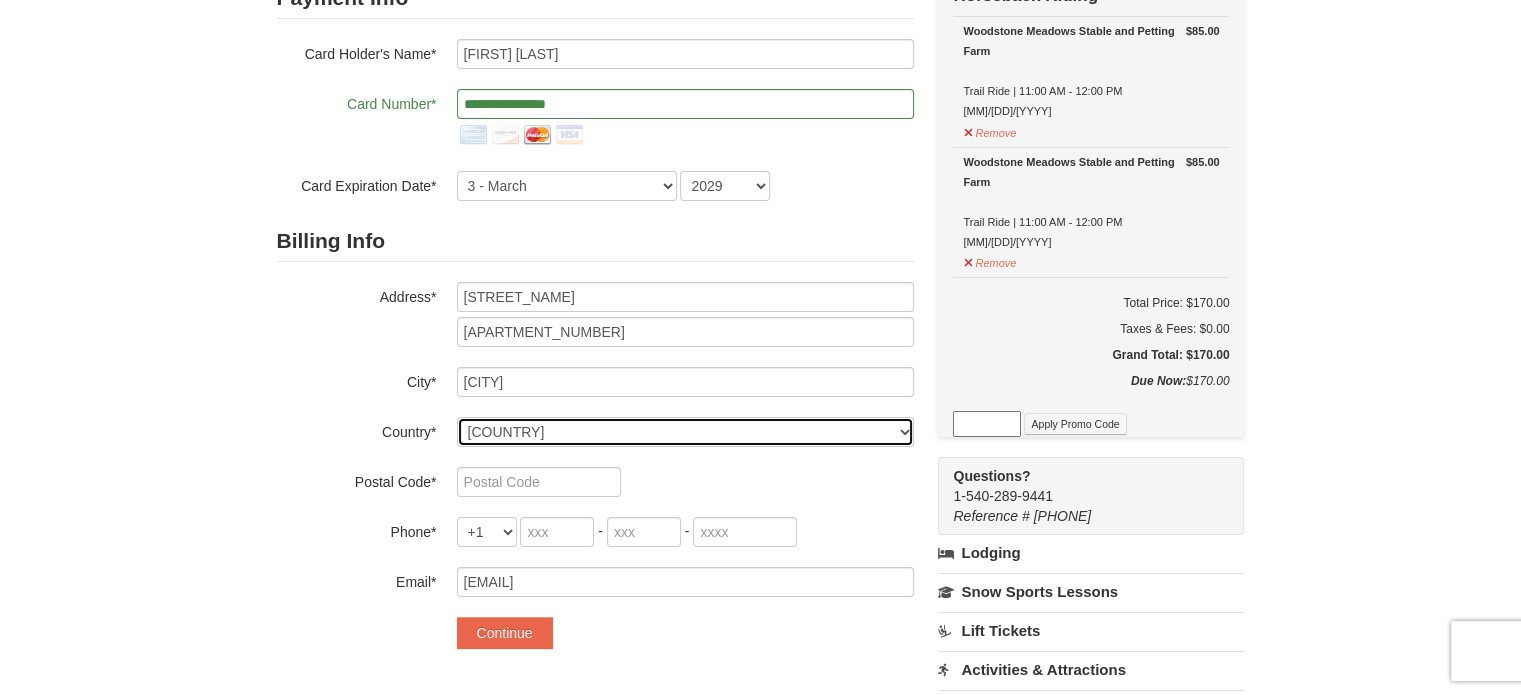 select on "US" 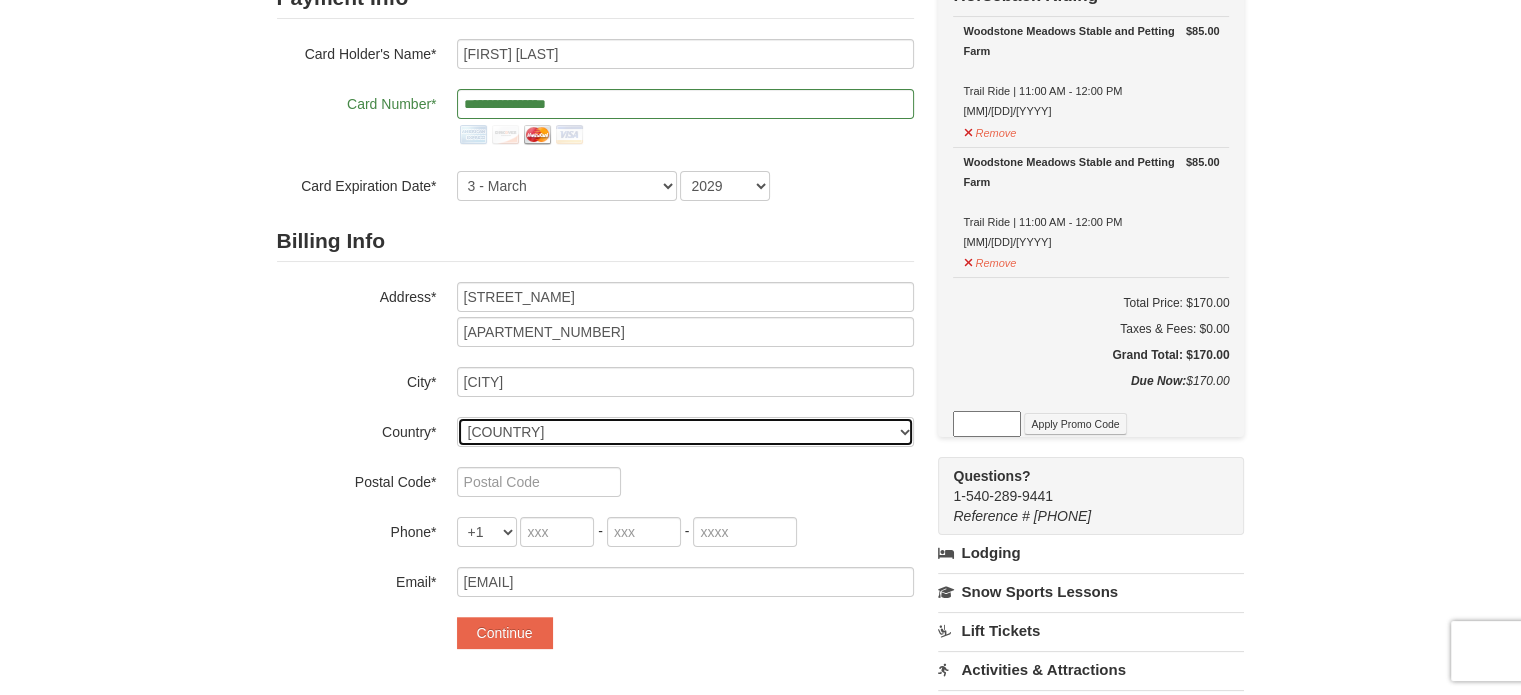 click on "----- Select ------ Afghanistan Åland Islands Albania Algeria American Samoa Andorra Angola Anguilla Antarctica Antigua and Barbuda Argentina Armenia Aruba Australia Austria Azerbaijan Bahamas Bahrain Bangladesh Barbados Belarus Belgium Belize Benin Bermuda Bhutan Bolivia Bosnia and Herzegovina Botswana Bouvet Island Brazil British Indian Ocean Territory Brunei Darussalam Bulgaria Burkina Faso Burundi Cambodia Cameroon Canada Cape Verde Cayman Islands Central African Republic Chad Chile China Christmas Island Cocos (Keeling) Islands Colombia Comoros Congo Congo, The Democratic Republic of the Cook Islands Costa Rica Croatia Cuba Cyprus Czech Republic Denmark Djibouti Dominica Dominican Republic East Timor Ecuador Egypt El Salvador Equatorial Guinea Eritrea Estonia Ethiopia Falkland Islands (Malvinas) Faroe Islands Fiji Finland France French Guiana French Polynesia French Southern Territories Gabon Gambia Georgia Germany Ghana Gibraltar Greece Greenland Grenada Guadeloupe Guam" at bounding box center (685, 432) 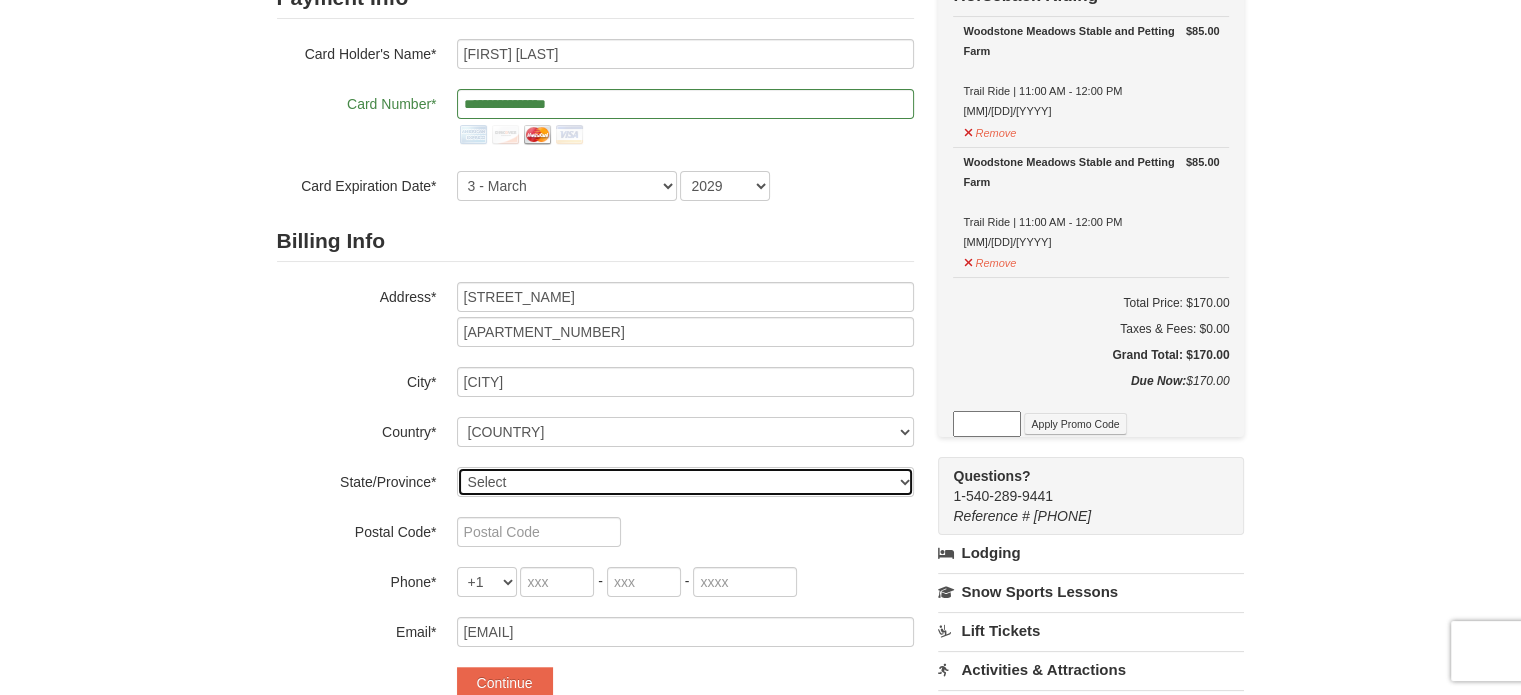 click on "Select Alabama Alaska American Samoa Arizona Arkansas California Colorado Connecticut Delaware District Of Columbia Federated States Of Micronesia Florida Georgia Guam Hawaii Idaho Illinois Indiana Iowa Kansas Kentucky Louisiana Maine Marshall Islands Maryland Massachusetts Michigan Minnesota Mississippi Missouri Montana Nebraska Nevada New Hampshire New Jersey New Mexico New York North Carolina North Dakota Northern Mariana Islands Ohio Oklahoma Oregon Palau Pennsylvania Puerto Rico Rhode Island South Carolina South Dakota Tennessee Texas Utah Vermont Virgin Islands Virginia Washington West Virginia Wisconsin Wyoming" at bounding box center (685, 482) 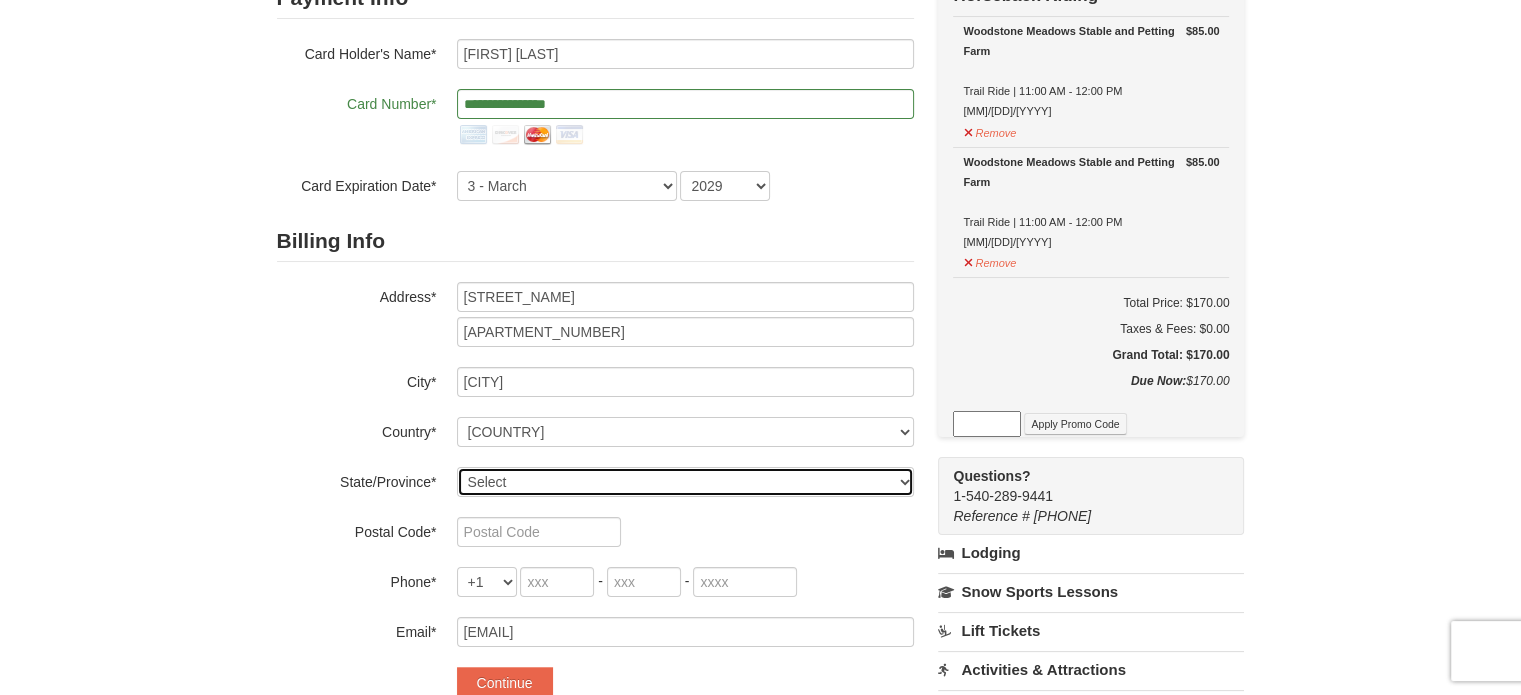 select on "NY" 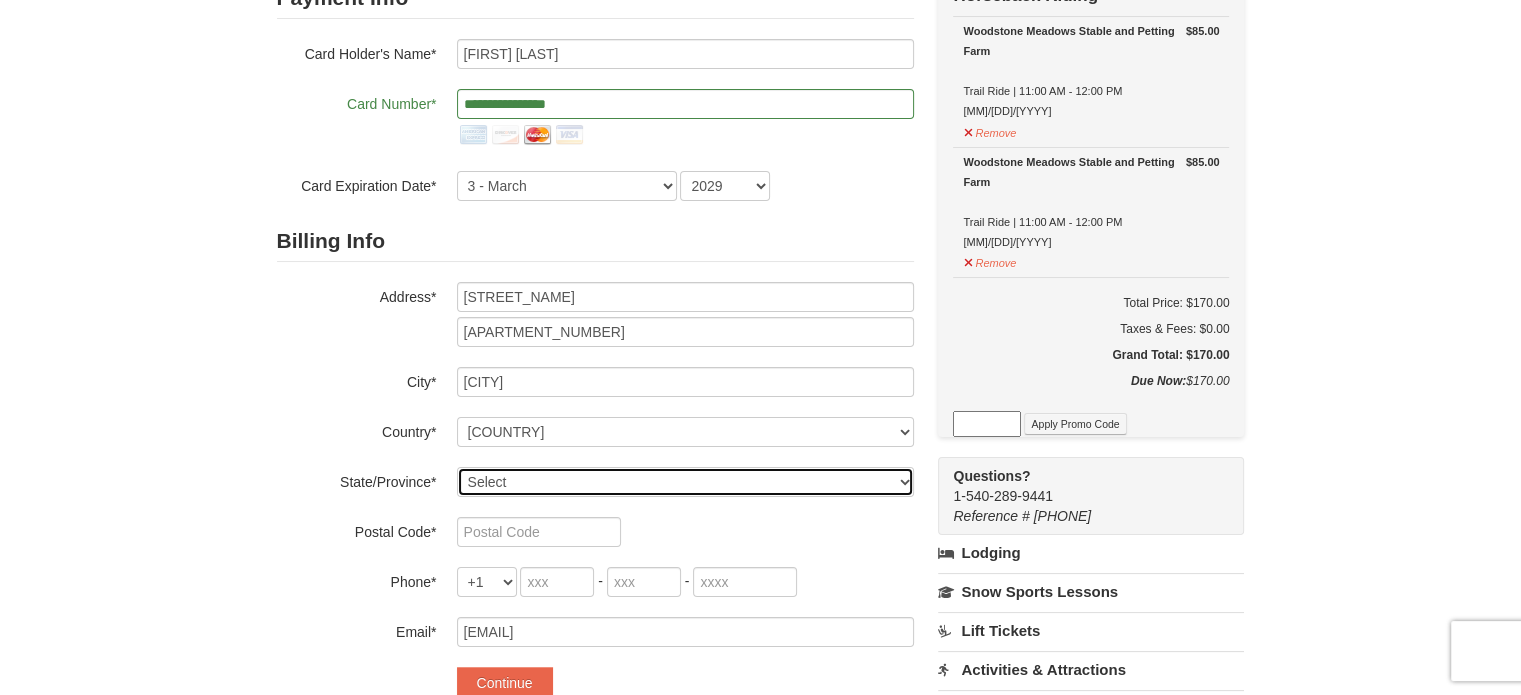 click on "Select Alabama Alaska American Samoa Arizona Arkansas California Colorado Connecticut Delaware District Of Columbia Federated States Of Micronesia Florida Georgia Guam Hawaii Idaho Illinois Indiana Iowa Kansas Kentucky Louisiana Maine Marshall Islands Maryland Massachusetts Michigan Minnesota Mississippi Missouri Montana Nebraska Nevada New Hampshire New Jersey New Mexico New York North Carolina North Dakota Northern Mariana Islands Ohio Oklahoma Oregon Palau Pennsylvania Puerto Rico Rhode Island South Carolina South Dakota Tennessee Texas Utah Vermont Virgin Islands Virginia Washington West Virginia Wisconsin Wyoming" at bounding box center (685, 482) 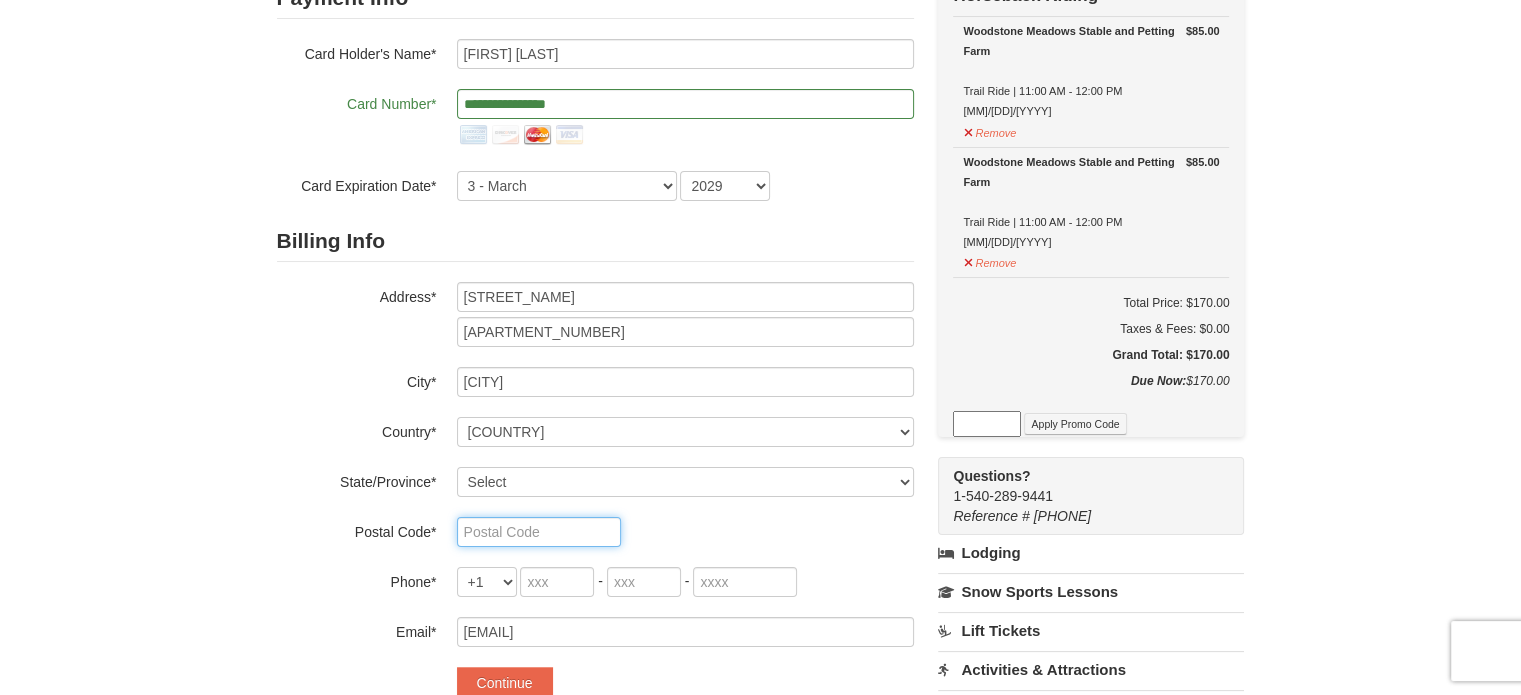 click at bounding box center [539, 532] 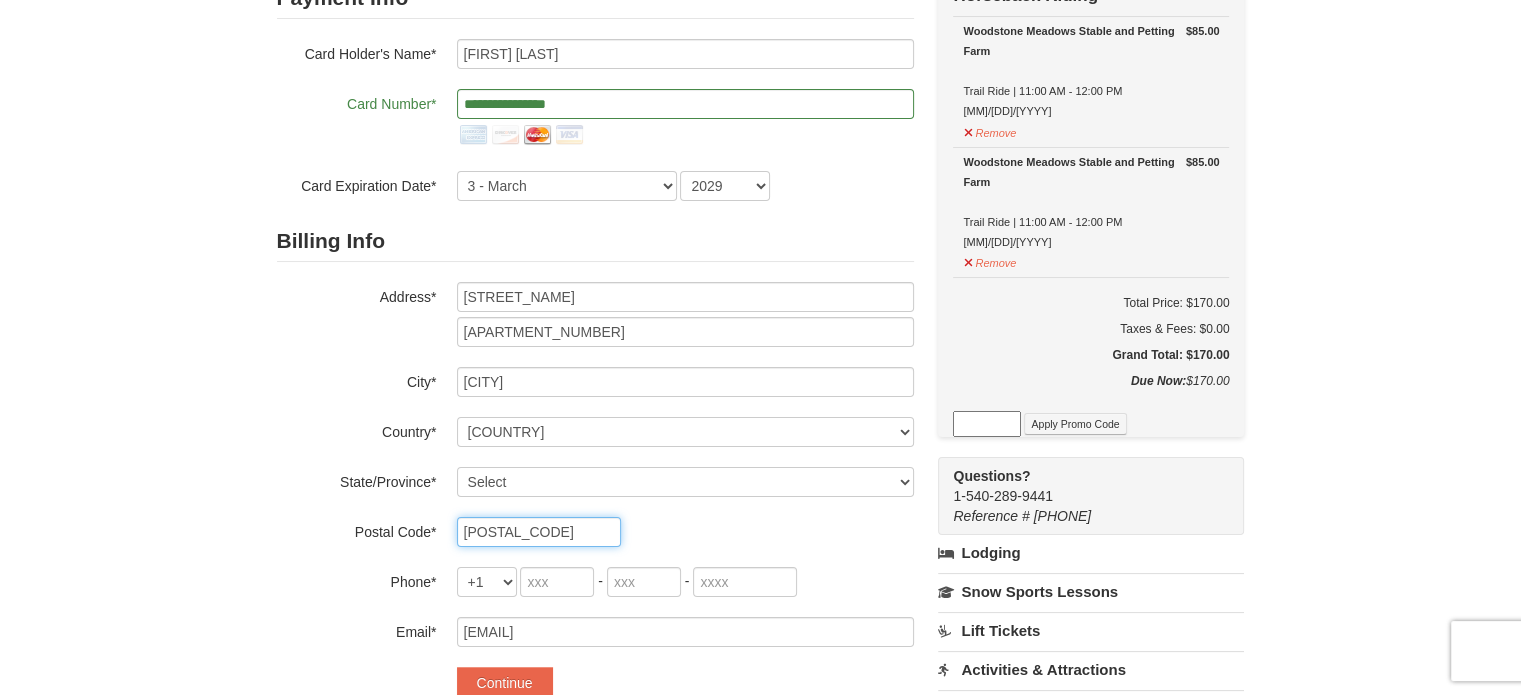 type on "11735" 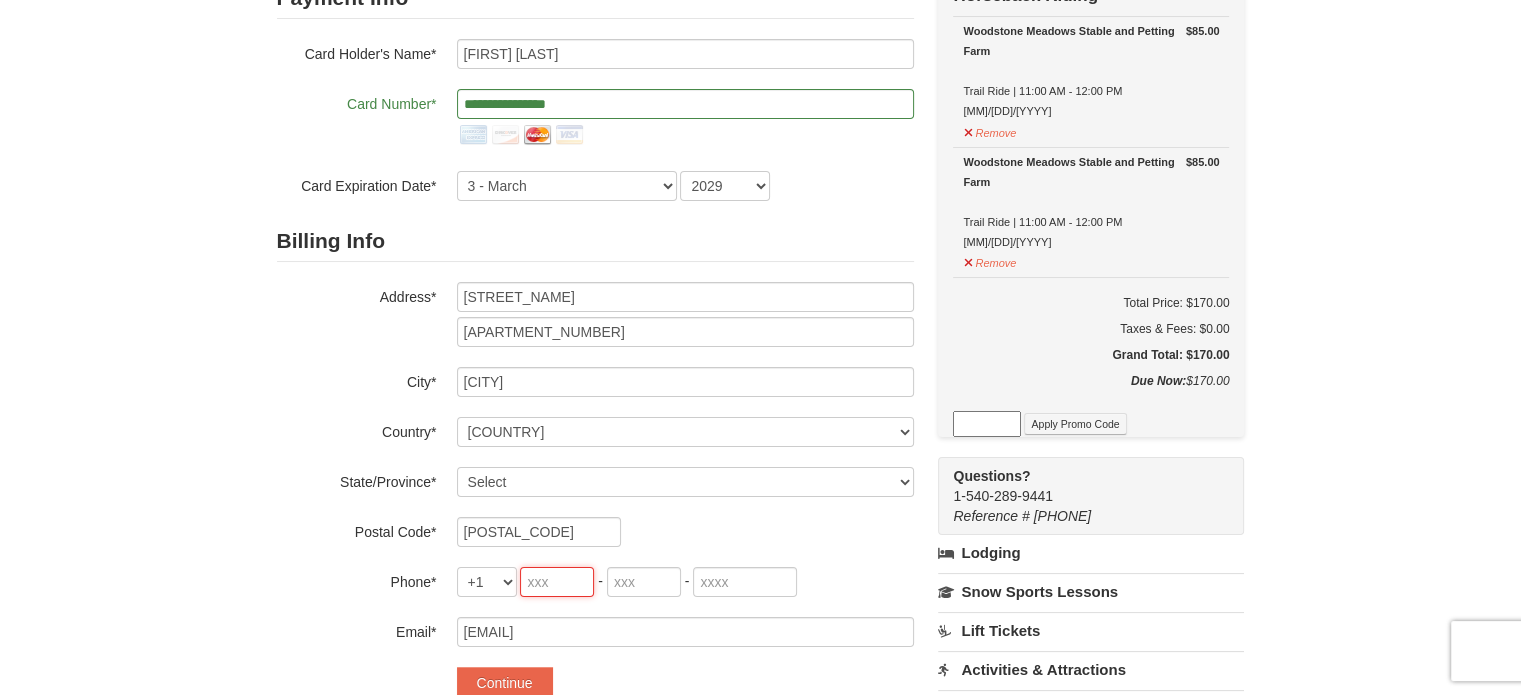 click at bounding box center (557, 582) 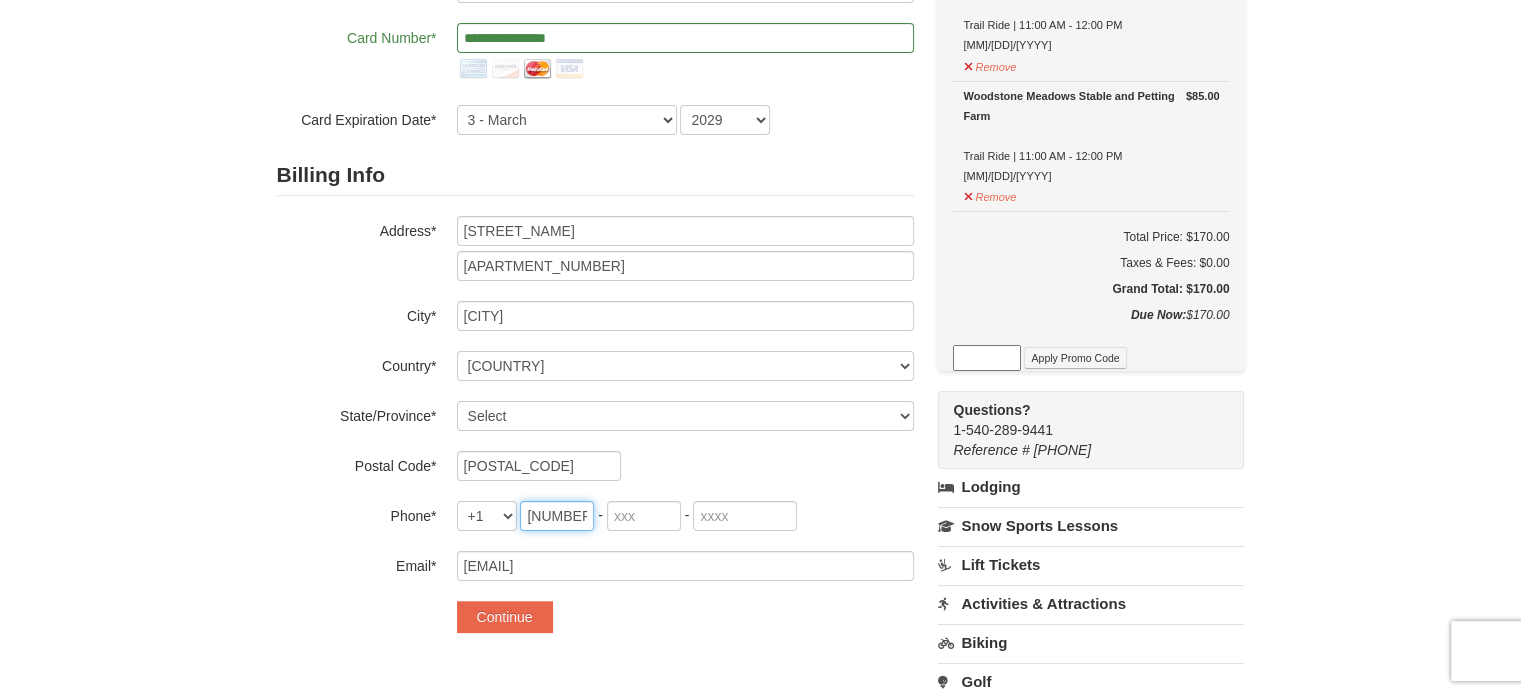 scroll, scrollTop: 300, scrollLeft: 0, axis: vertical 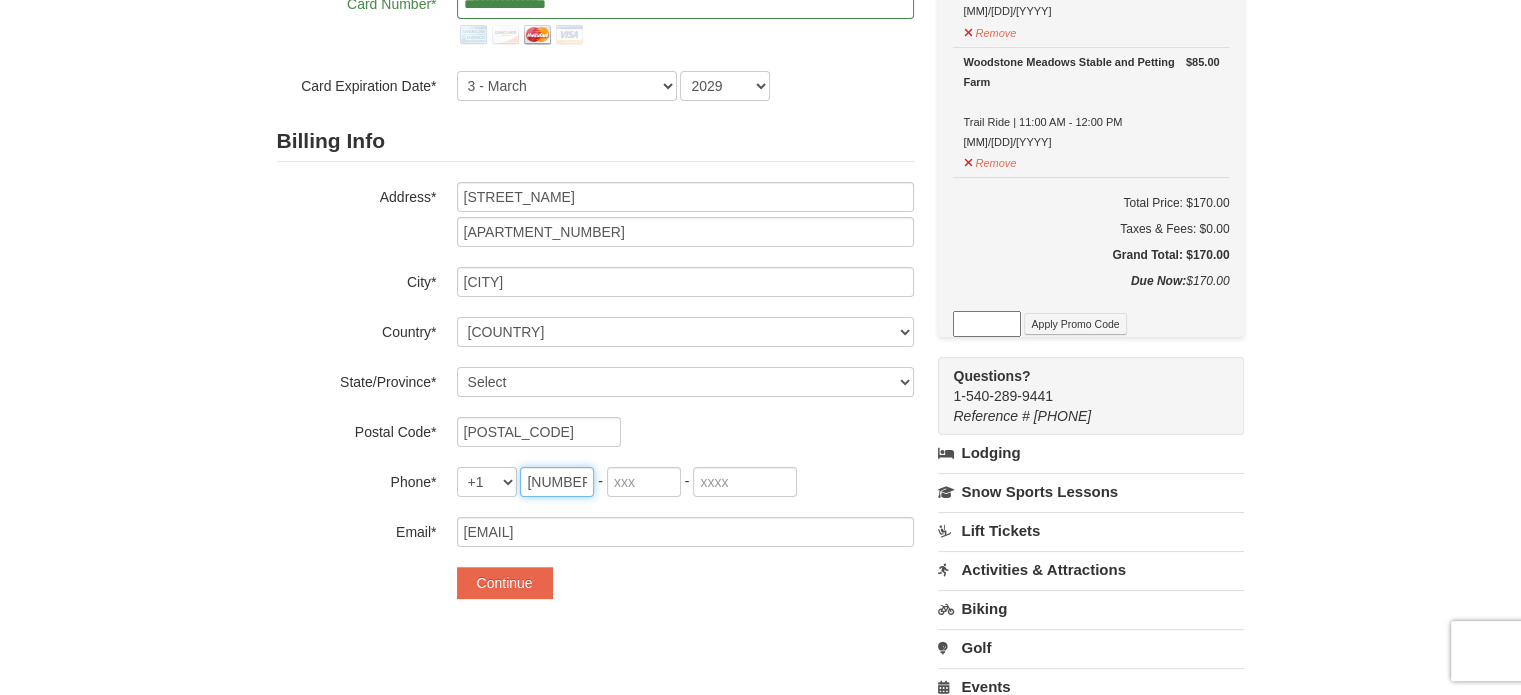 type on "586" 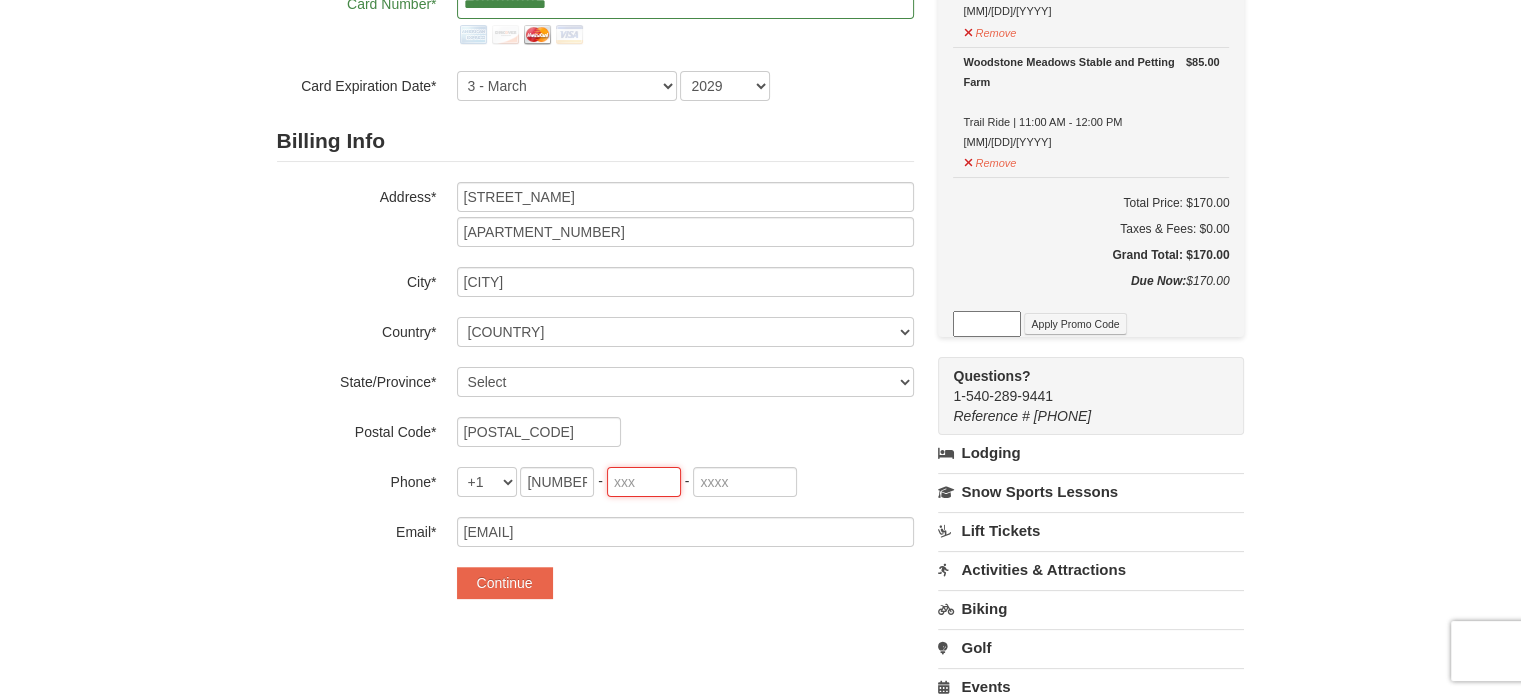click at bounding box center (644, 482) 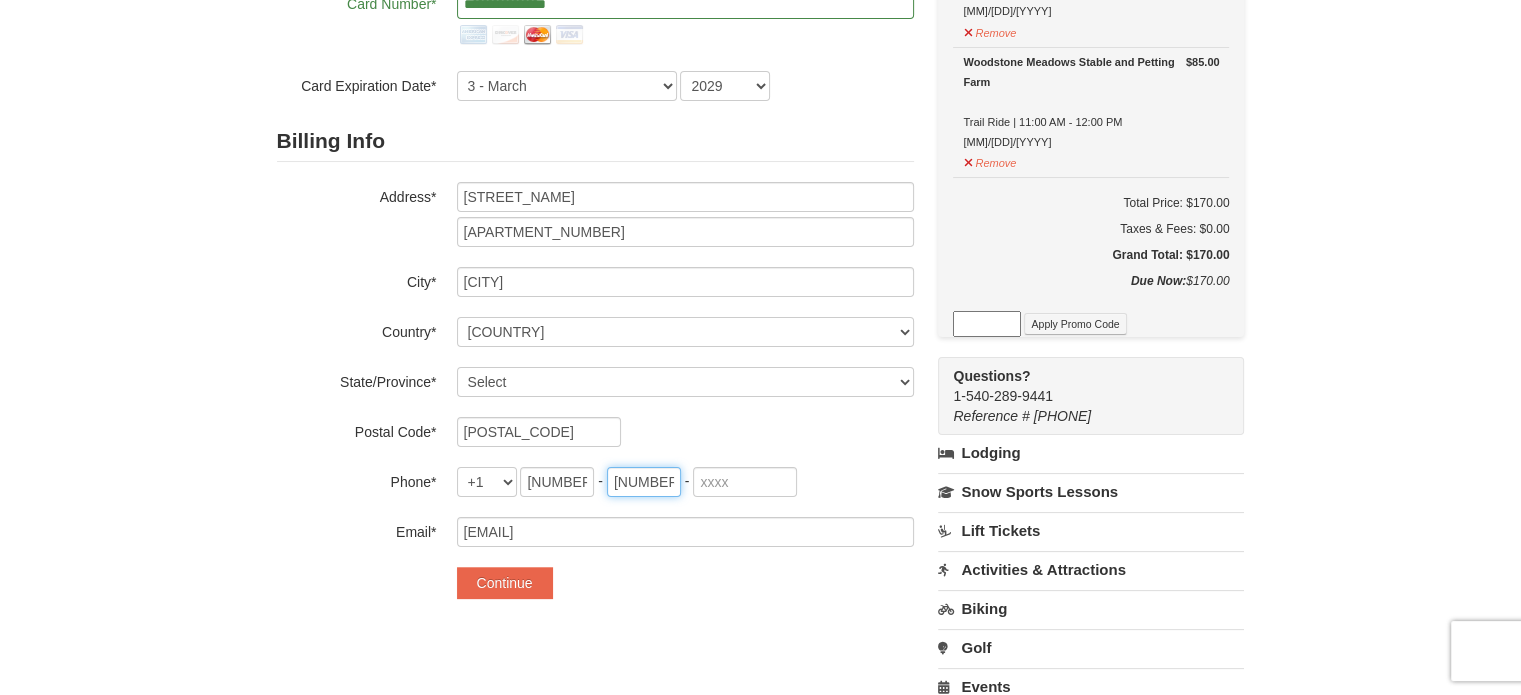 type on "586" 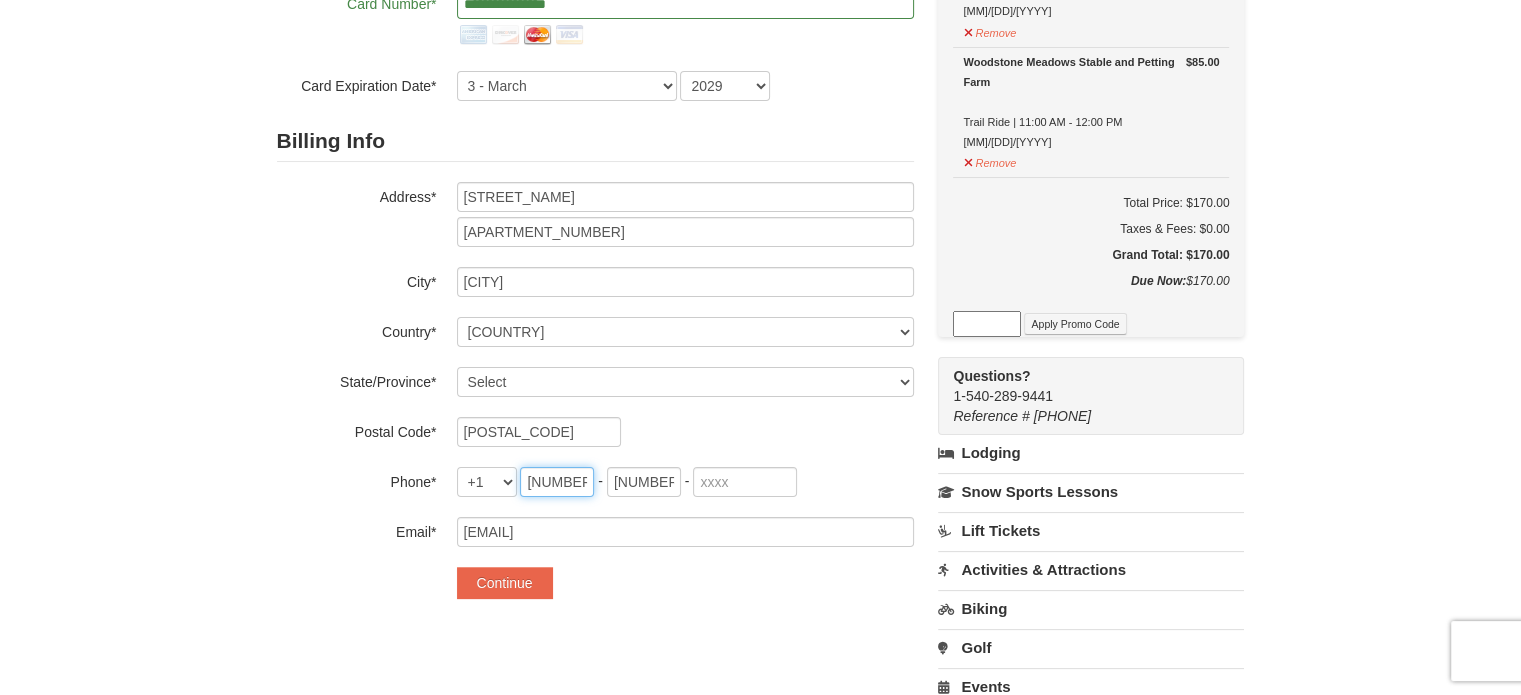 drag, startPoint x: 556, startPoint y: 482, endPoint x: 335, endPoint y: 461, distance: 221.9955 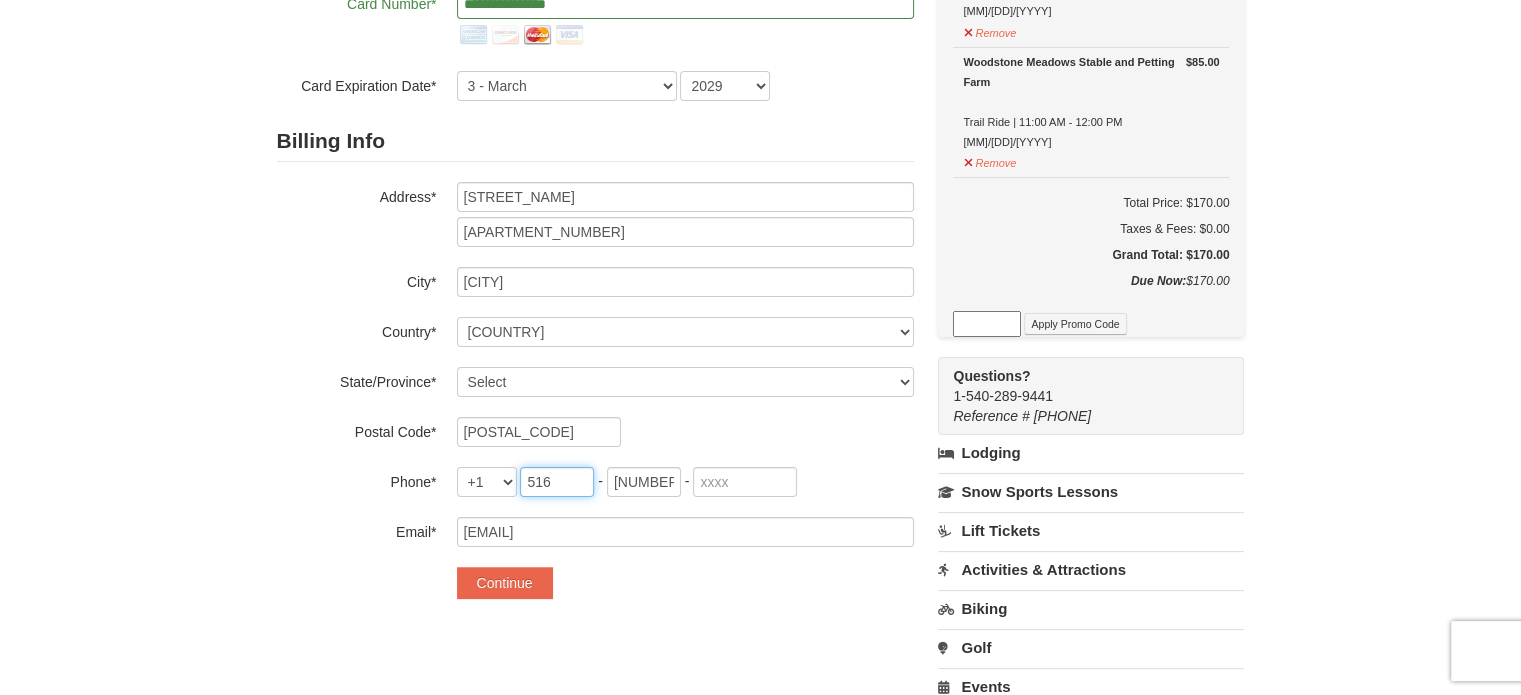 type on "516" 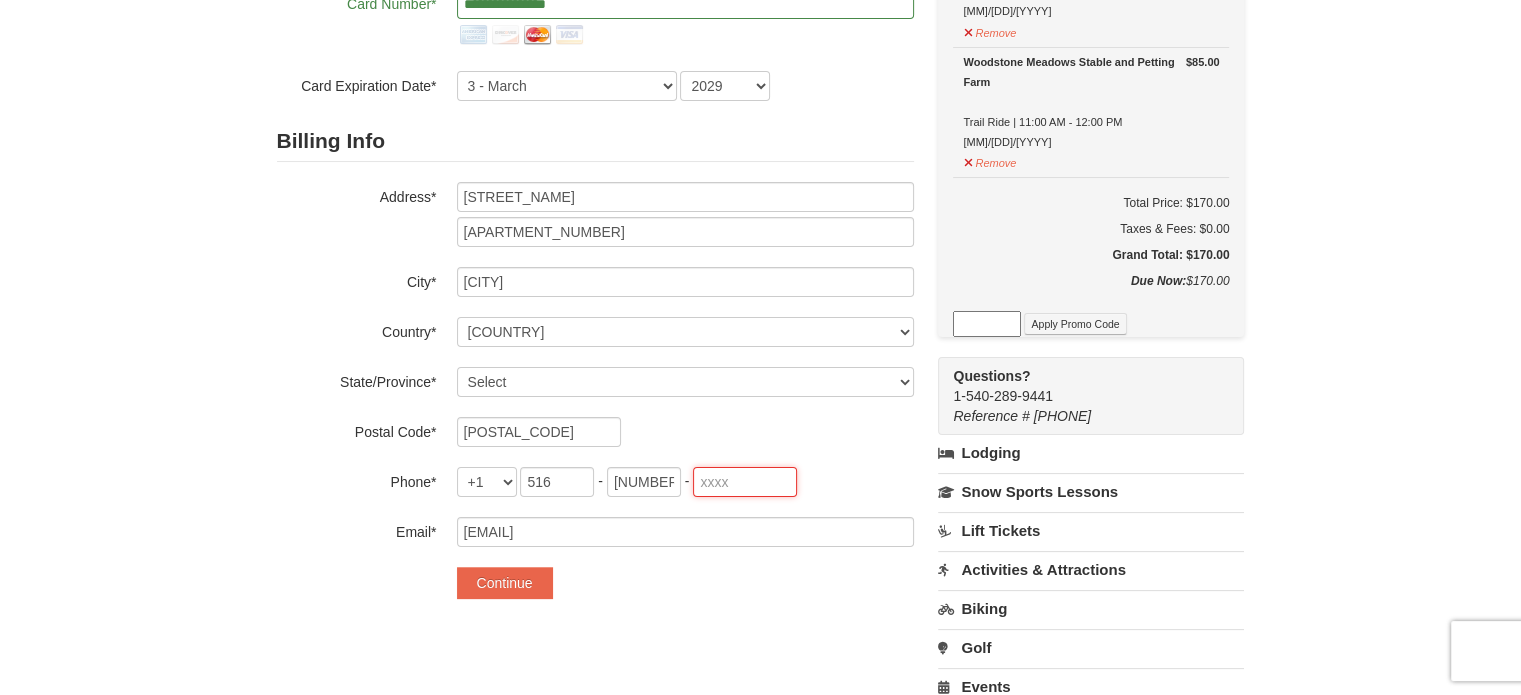 click at bounding box center (745, 482) 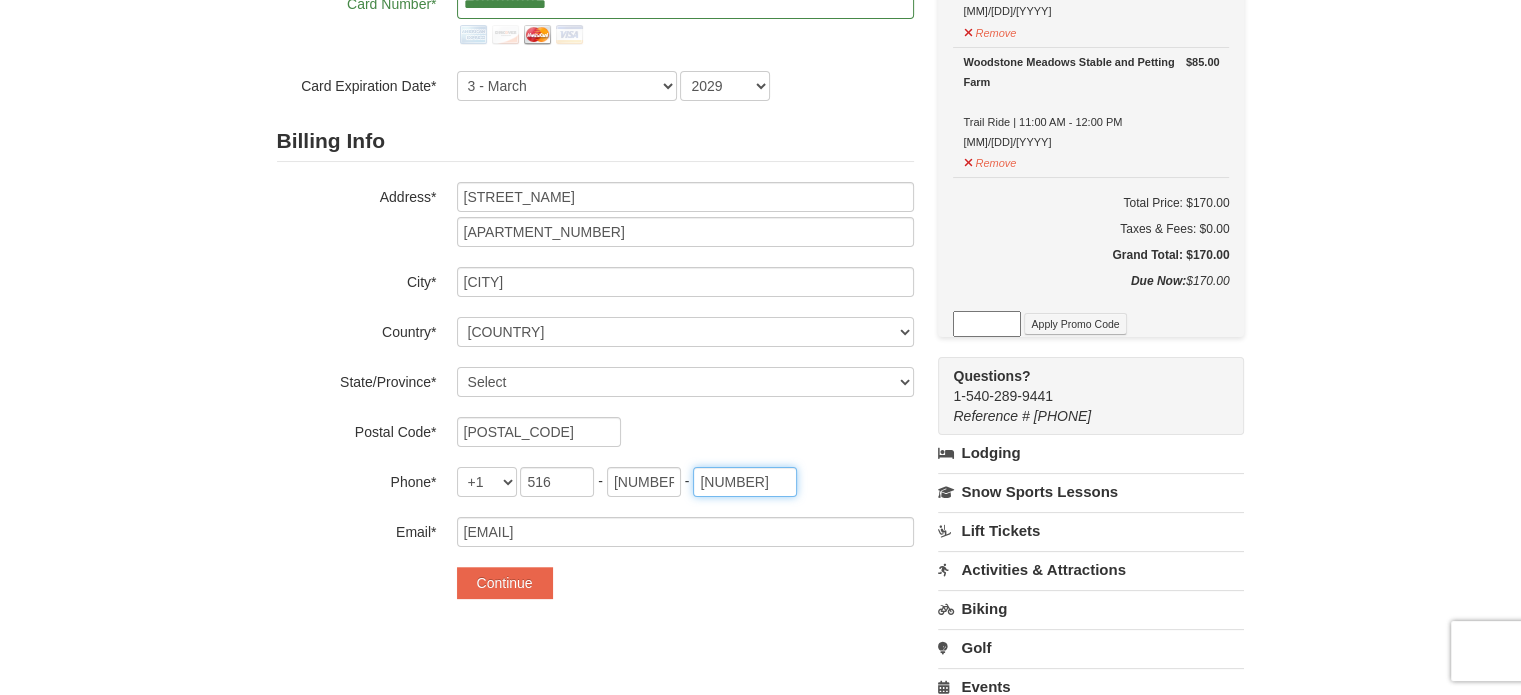 type on "5250" 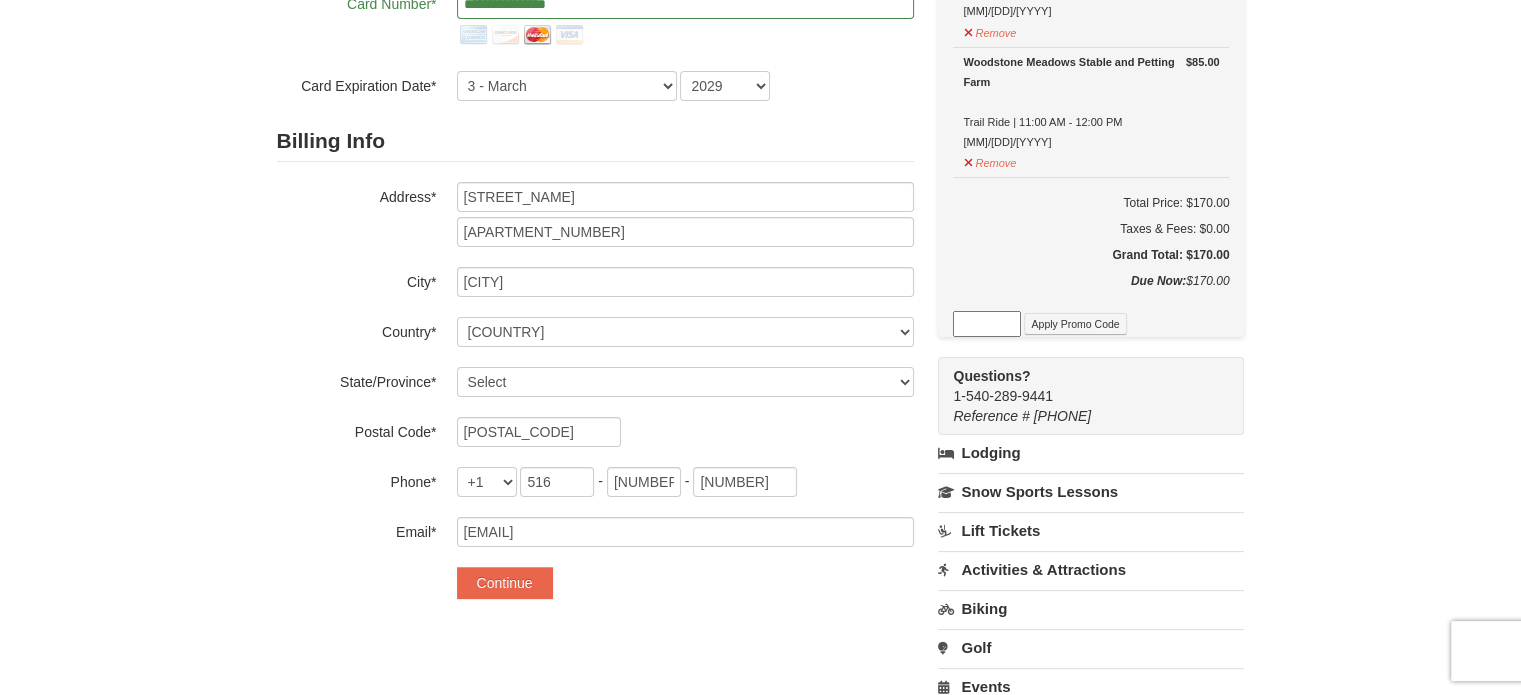 click on "**********" at bounding box center [595, 243] 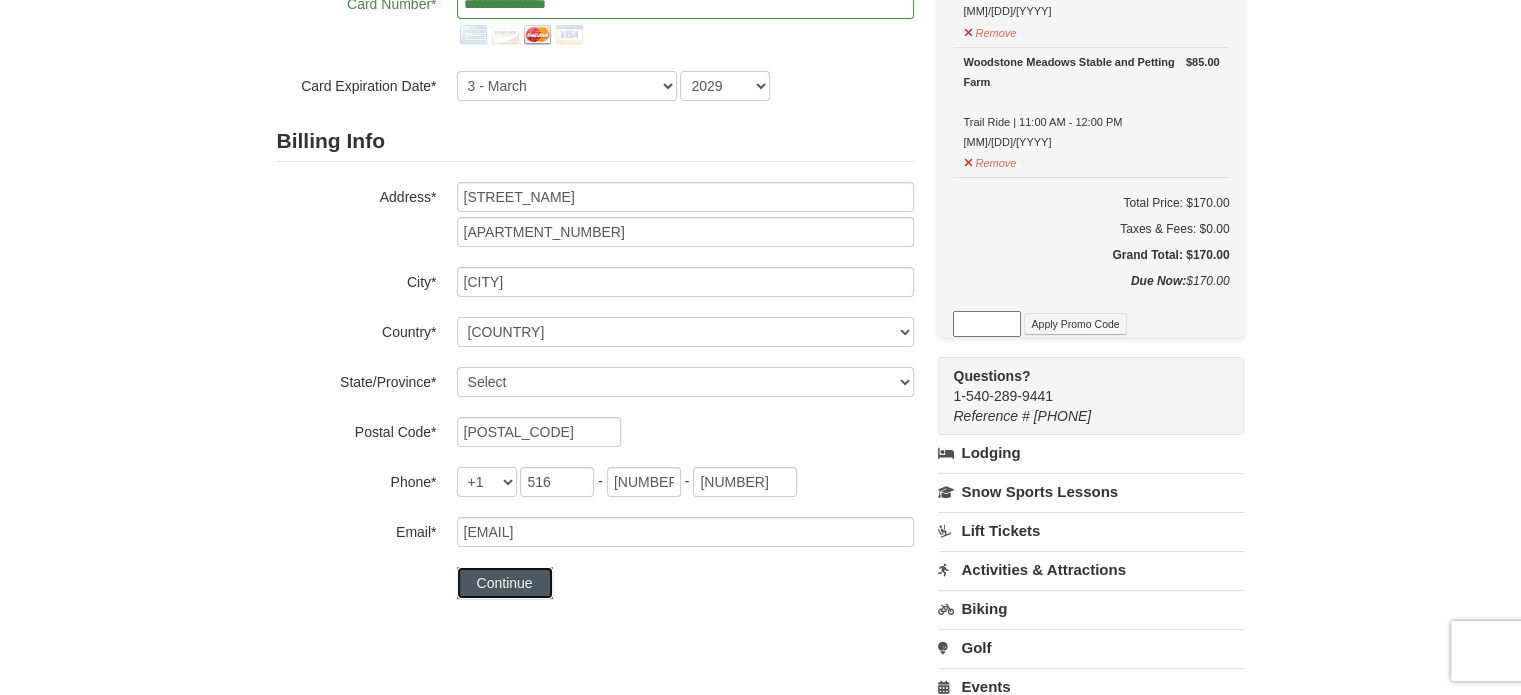 click on "Continue" at bounding box center [505, 583] 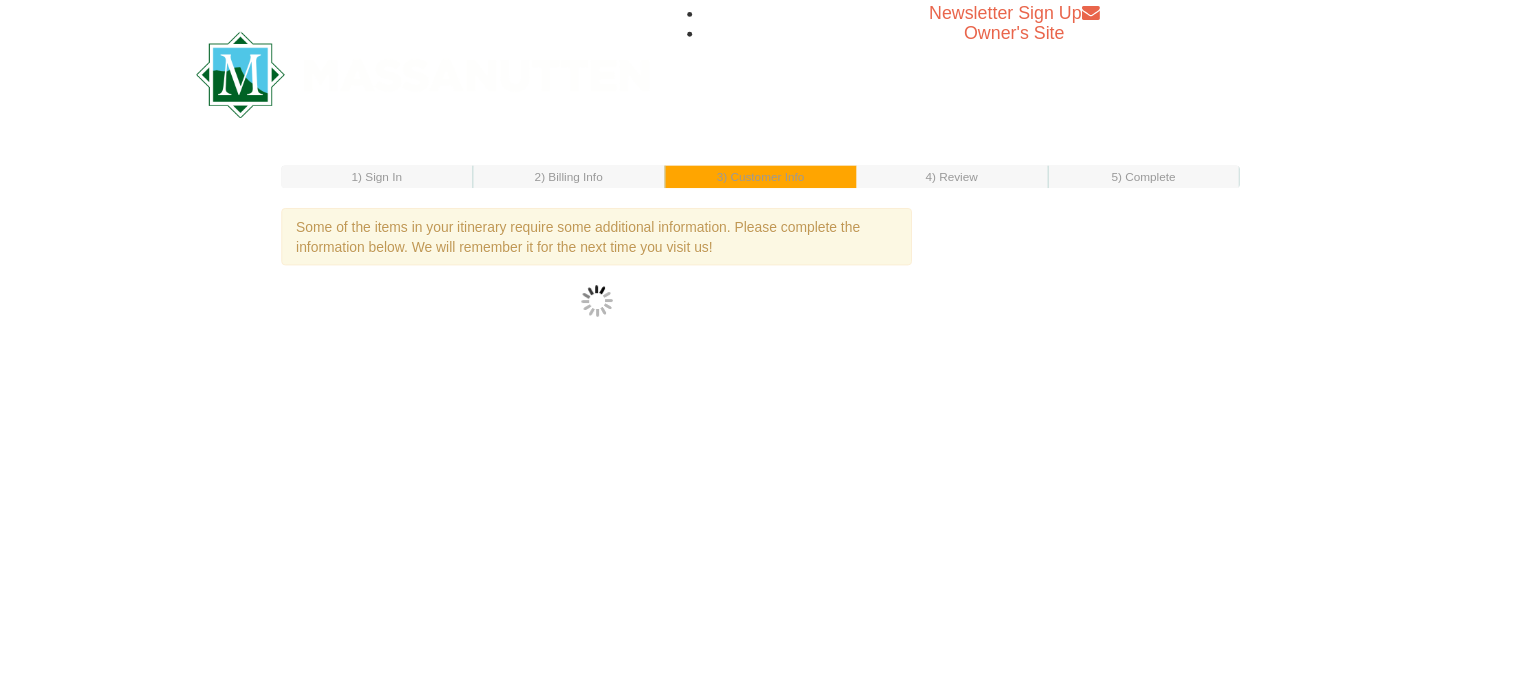 scroll, scrollTop: 0, scrollLeft: 0, axis: both 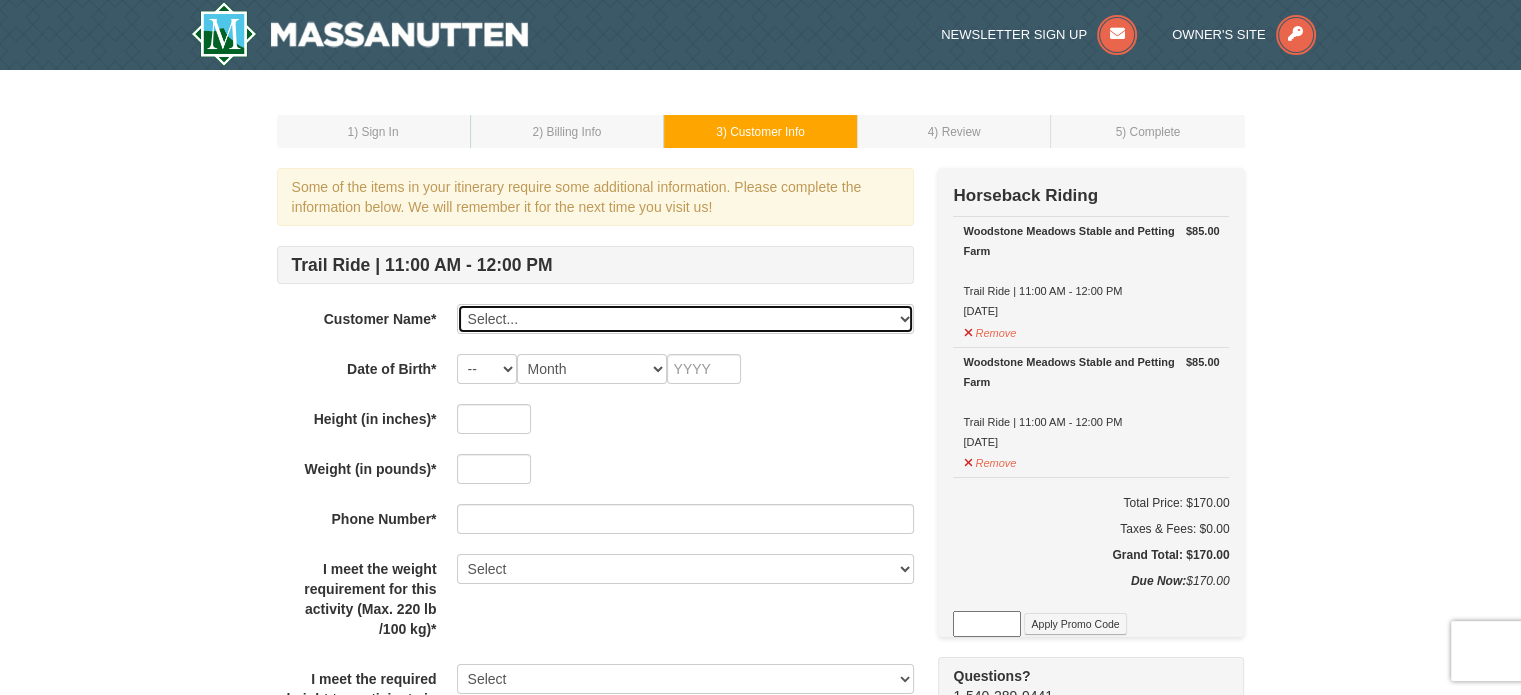 click on "Select... Susan Fiumara Add New..." at bounding box center [685, 319] 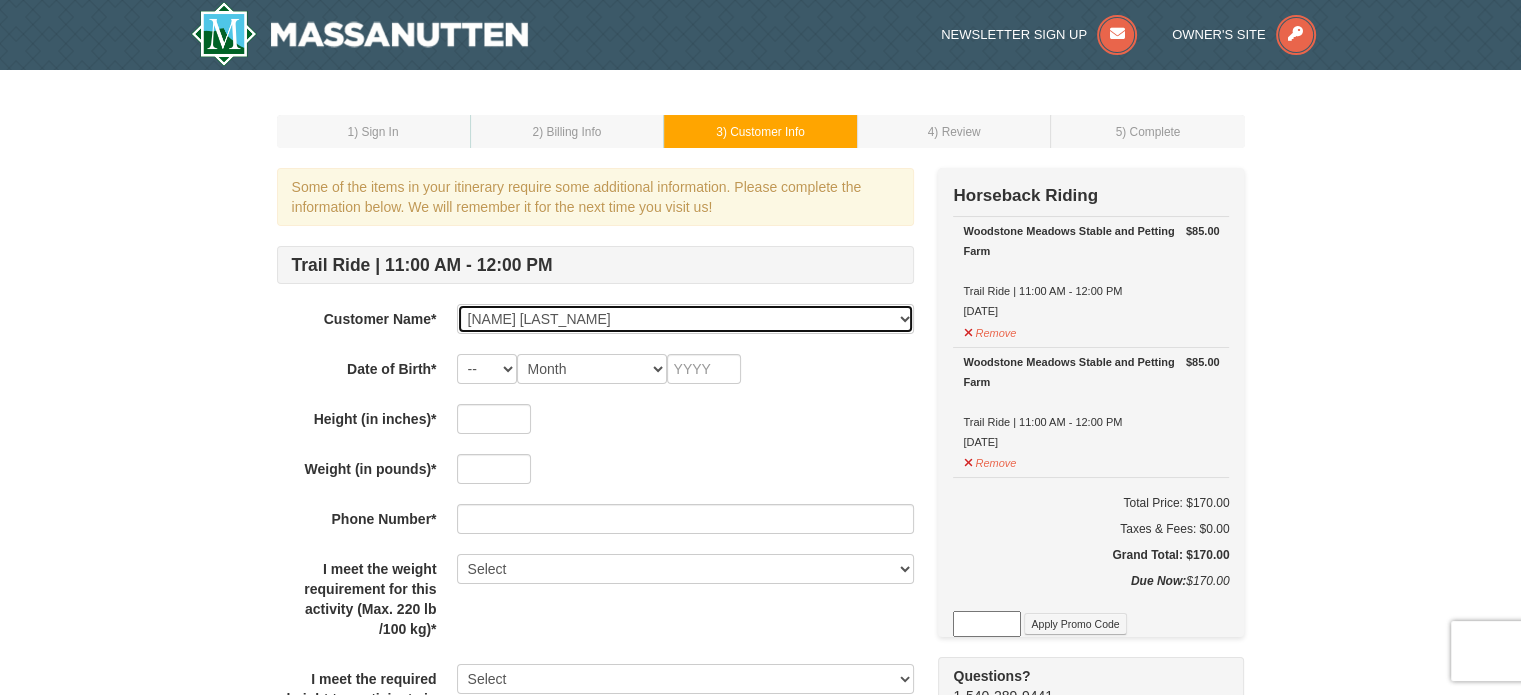 click on "Select... Susan Fiumara Add New..." at bounding box center (685, 319) 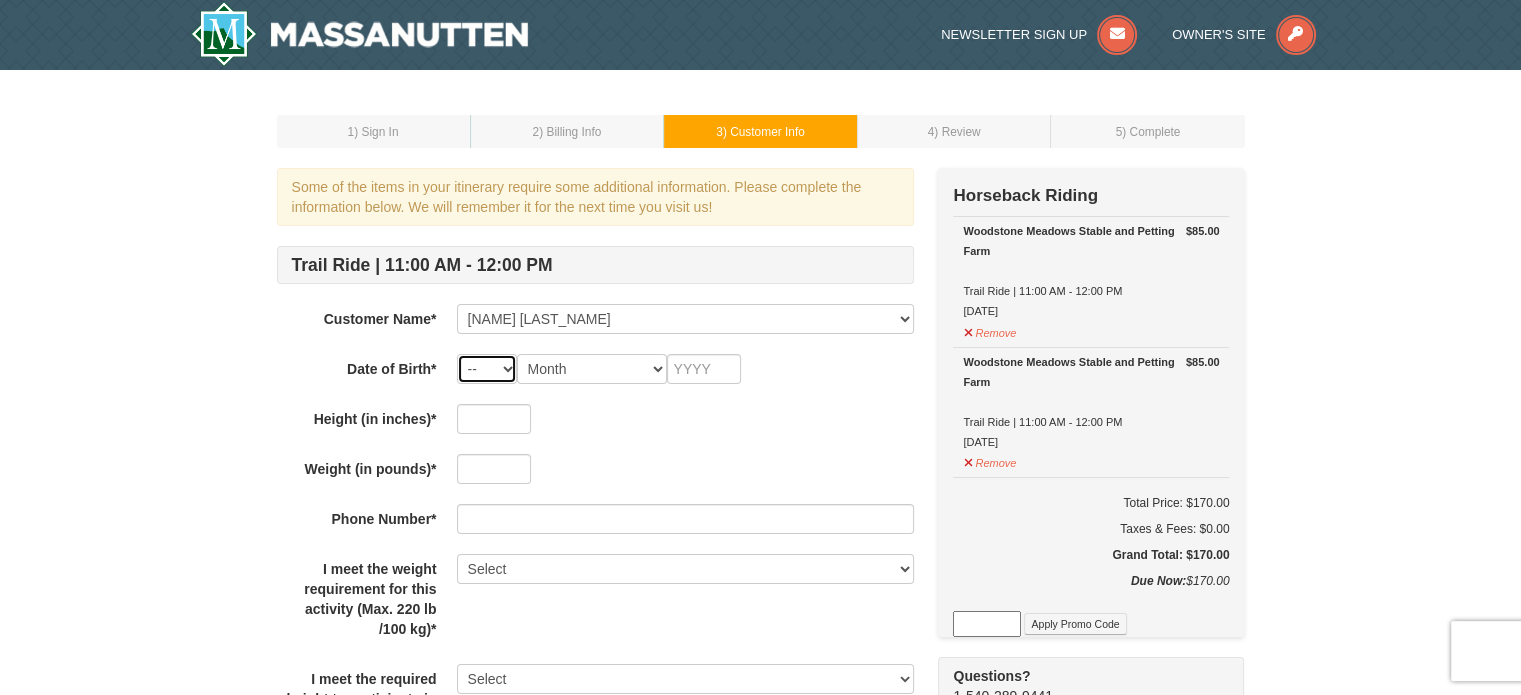 click on "-- 01 02 03 04 05 06 07 08 09 10 11 12 13 14 15 16 17 18 19 20 21 22 23 24 25 26 27 28 29 30 31" at bounding box center [487, 369] 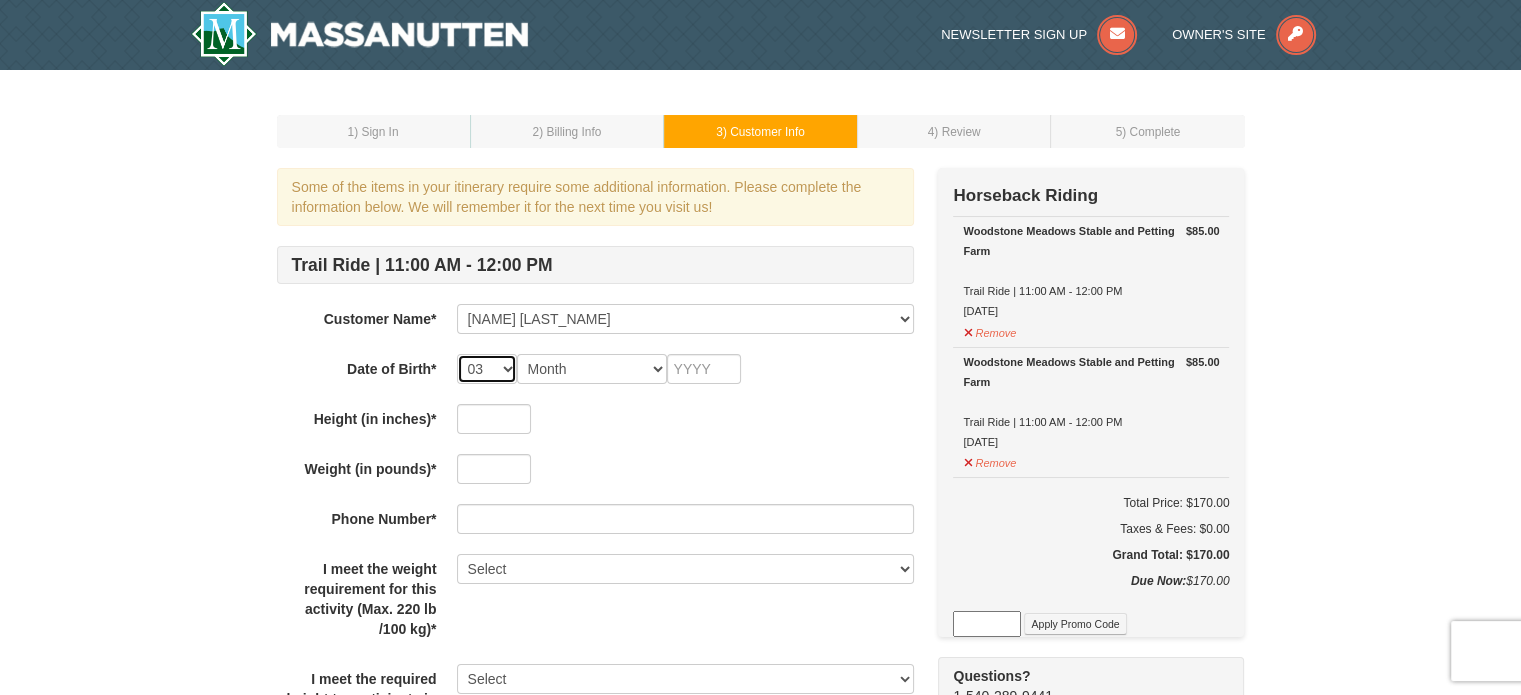 click on "-- 01 02 03 04 05 06 07 08 09 10 11 12 13 14 15 16 17 18 19 20 21 22 23 24 25 26 27 28 29 30 31" at bounding box center (487, 369) 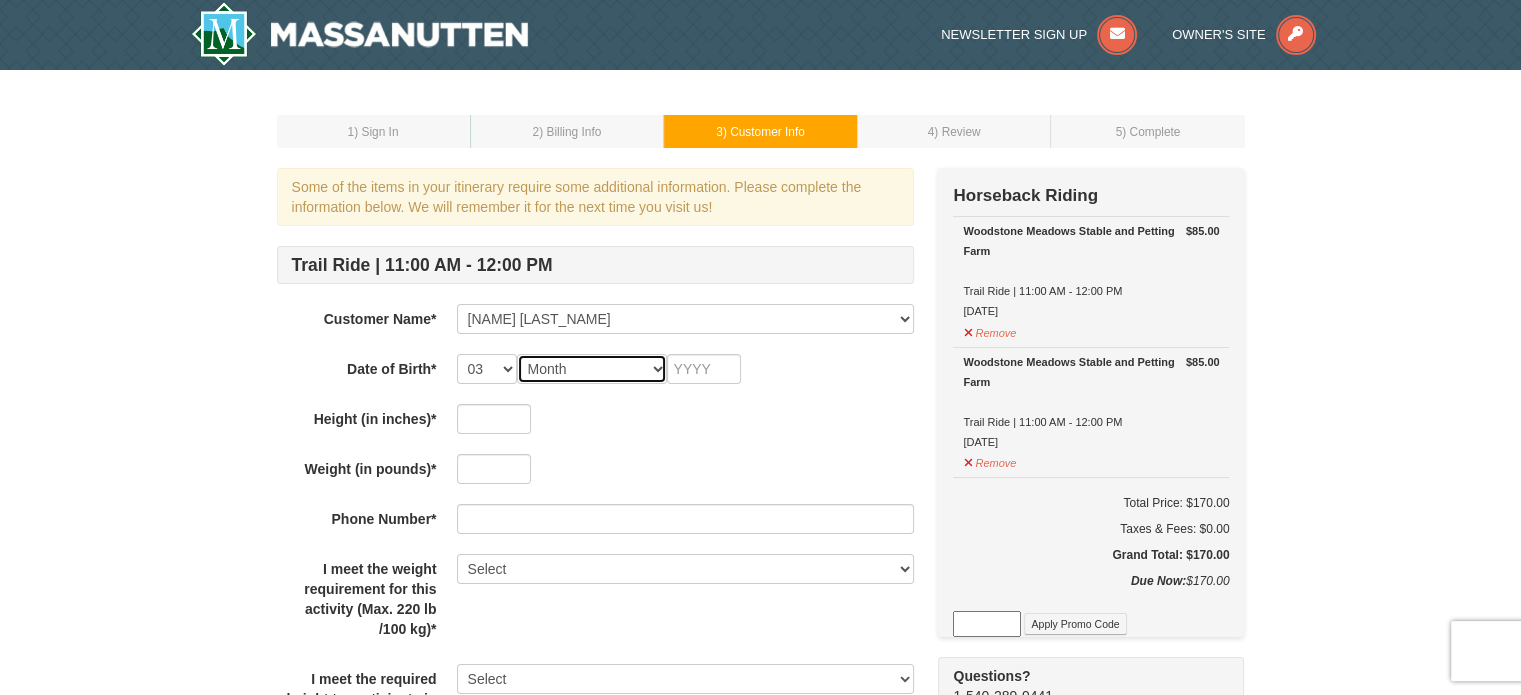click on "Month January February March April May June July August September October November December" at bounding box center (592, 369) 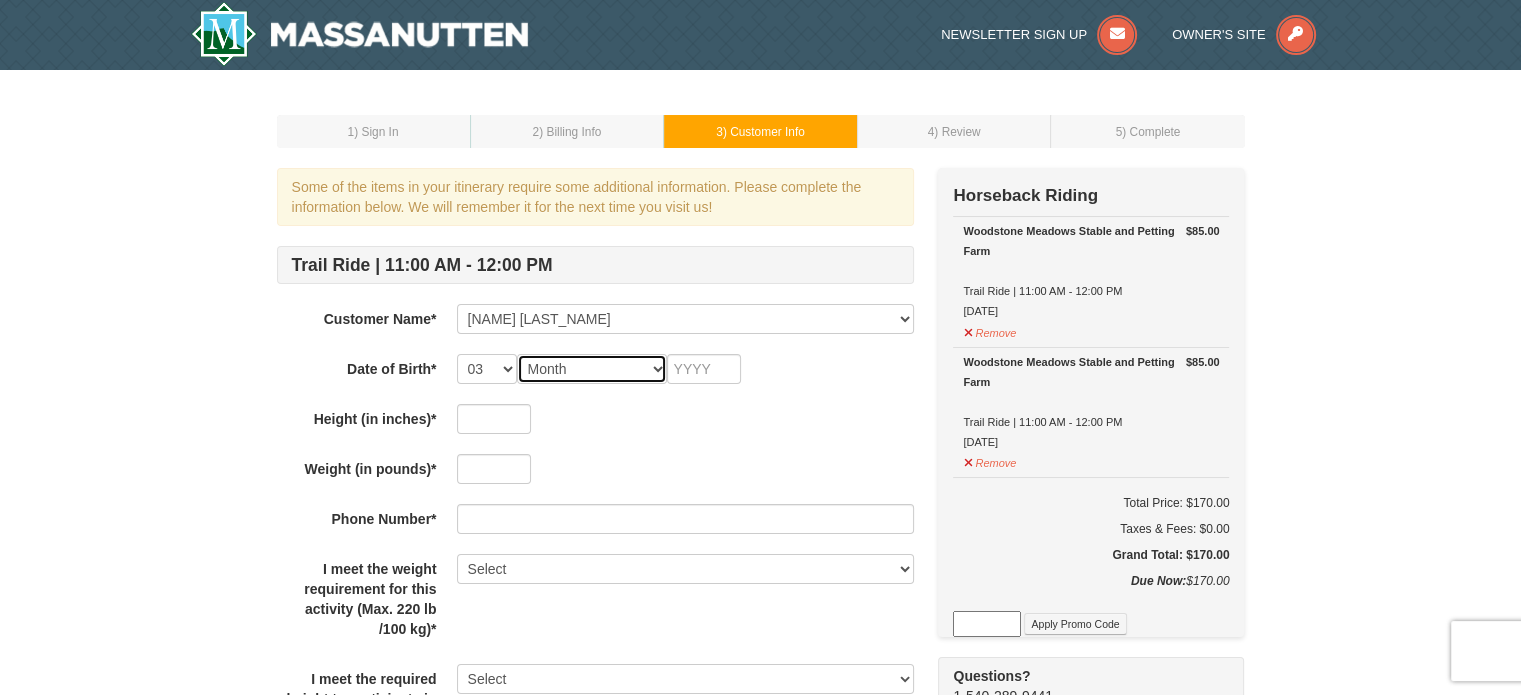 select on "03" 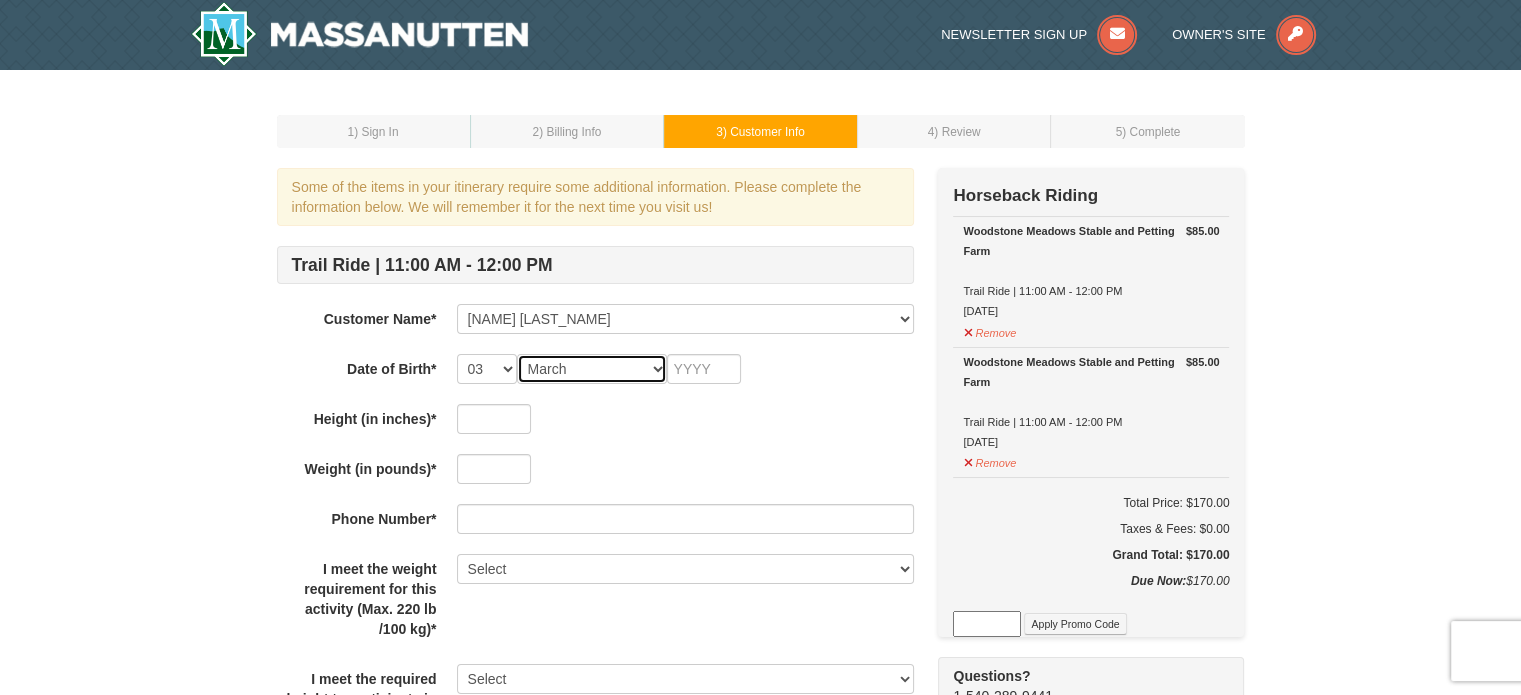 click on "Month January February March April May June July August September October November December" at bounding box center (592, 369) 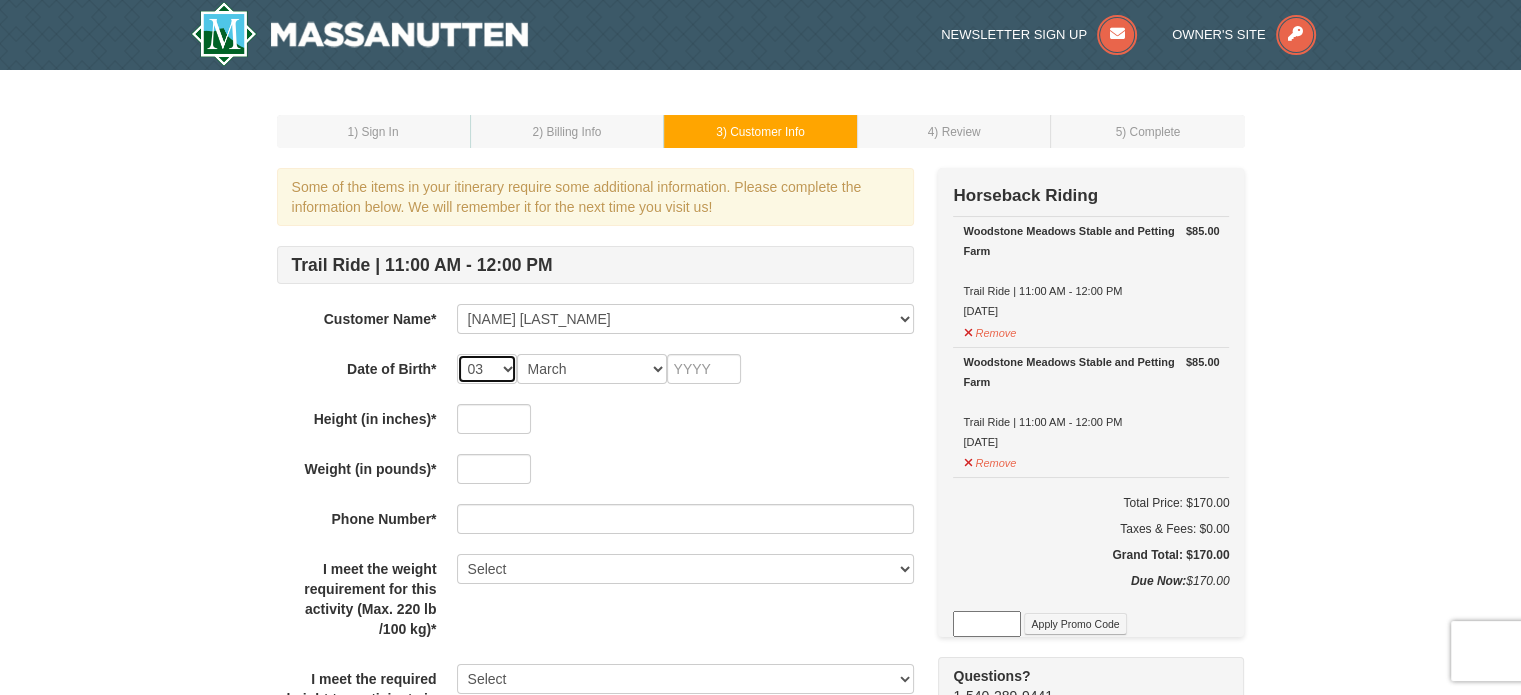 click on "-- 01 02 03 04 05 06 07 08 09 10 11 12 13 14 15 16 17 18 19 20 21 22 23 24 25 26 27 28 29 30 31" at bounding box center [487, 369] 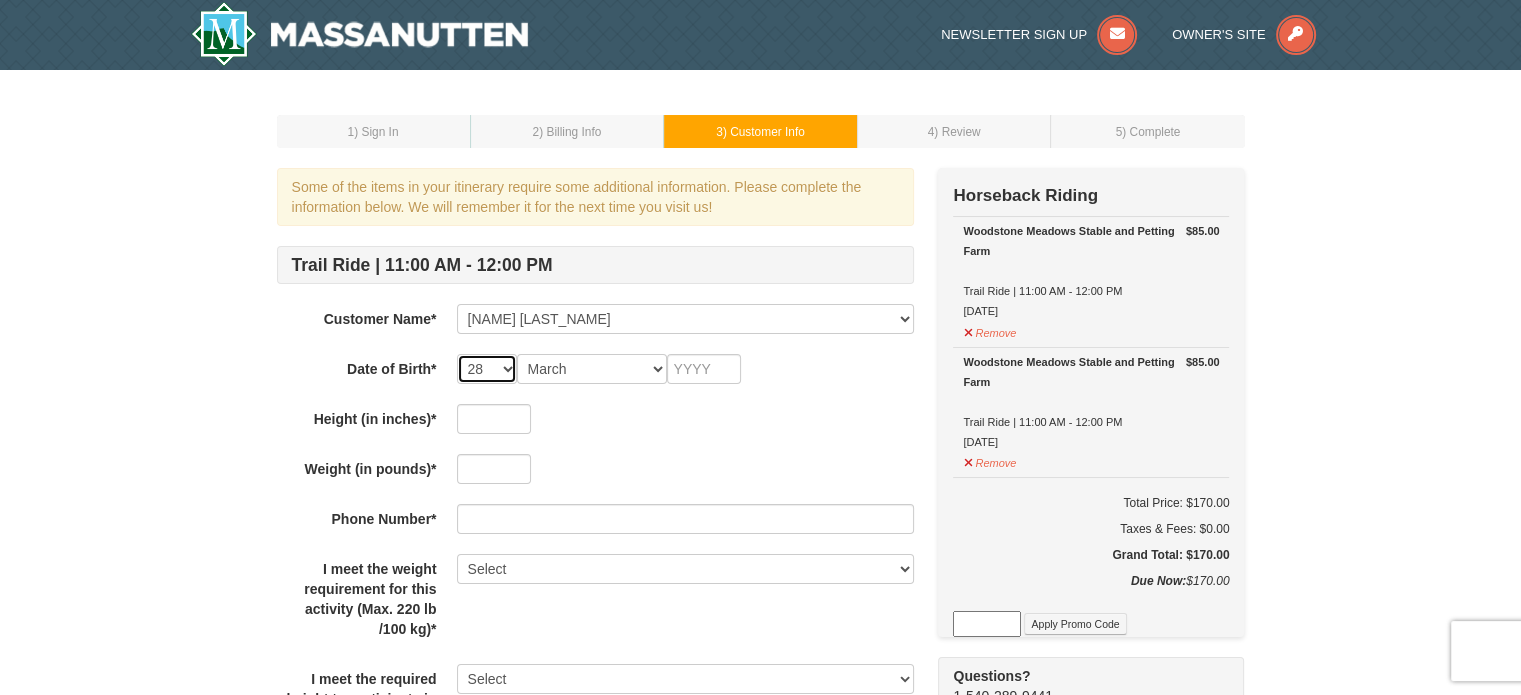 click on "-- 01 02 03 04 05 06 07 08 09 10 11 12 13 14 15 16 17 18 19 20 21 22 23 24 25 26 27 28 29 30 31" at bounding box center (487, 369) 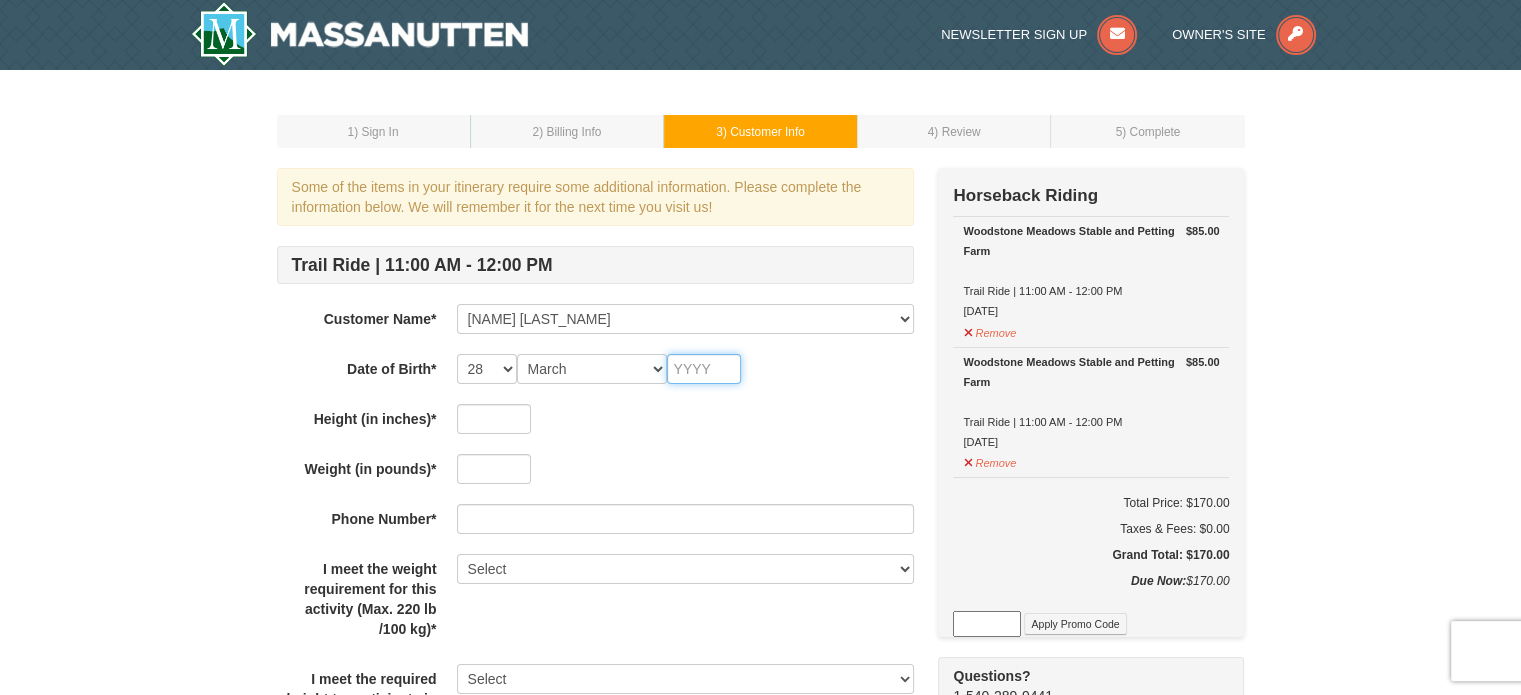click at bounding box center [704, 369] 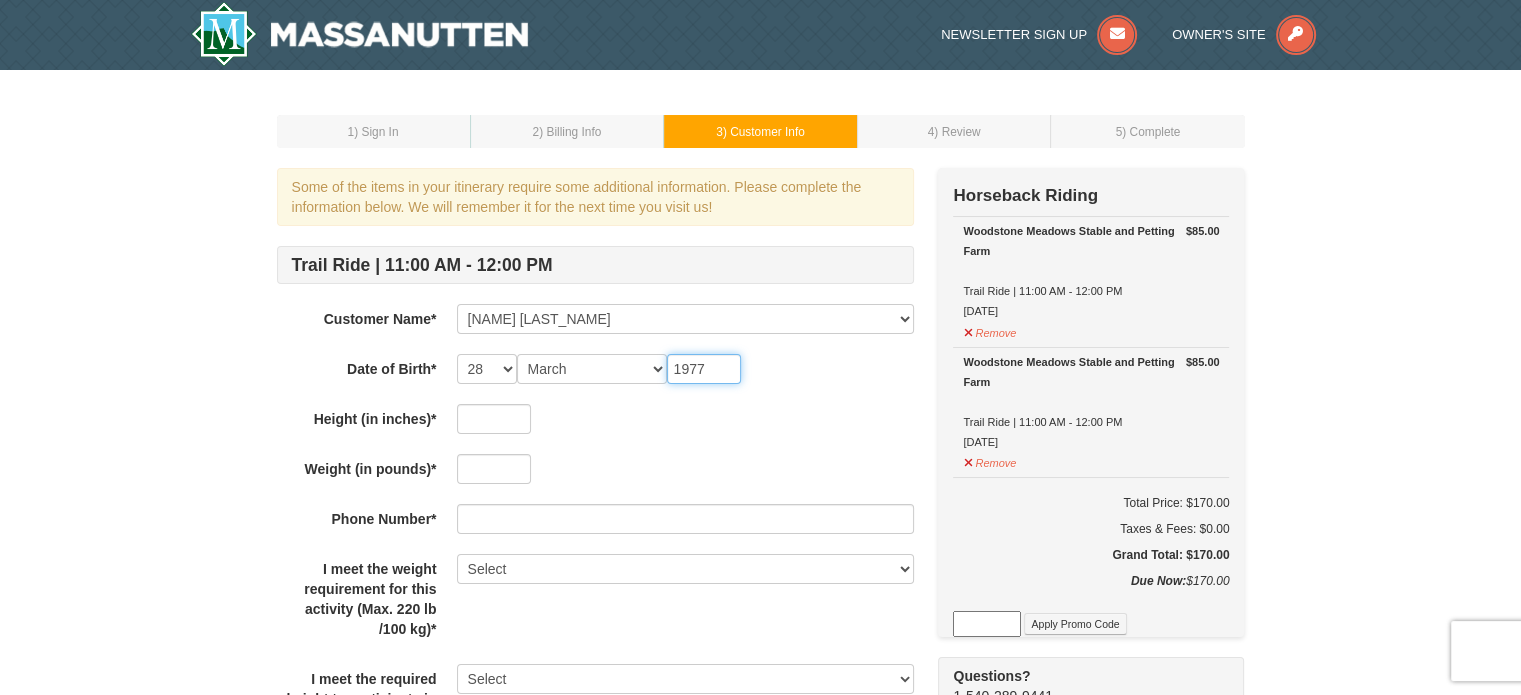 type on "1977" 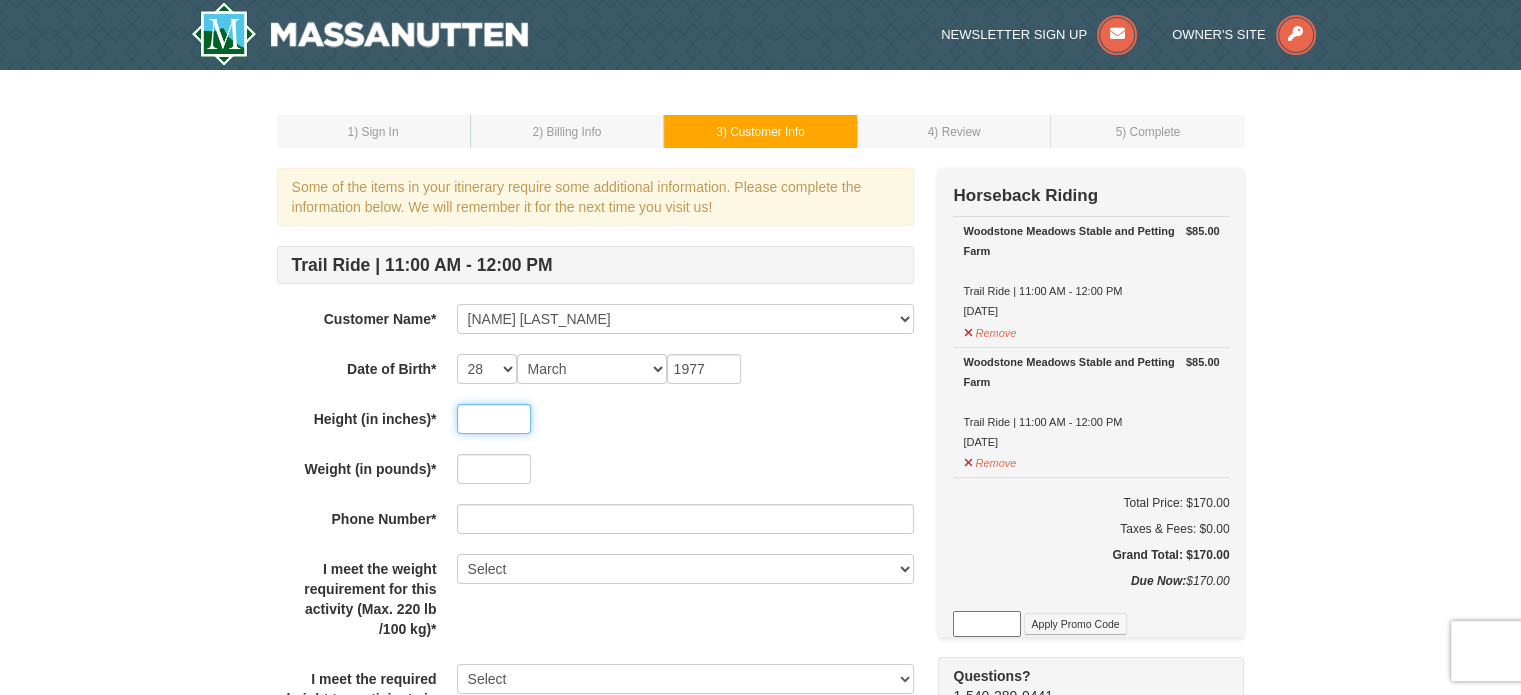 click at bounding box center [494, 419] 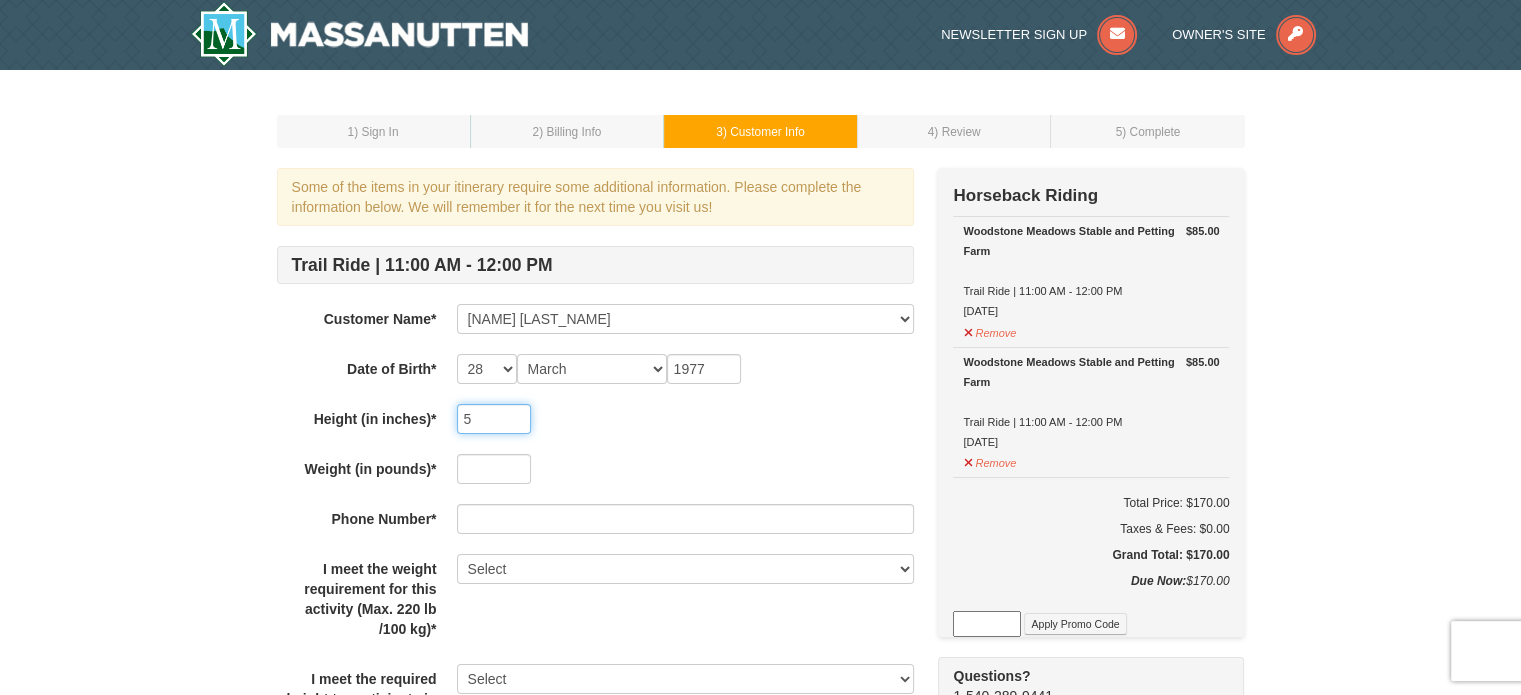 type on "5" 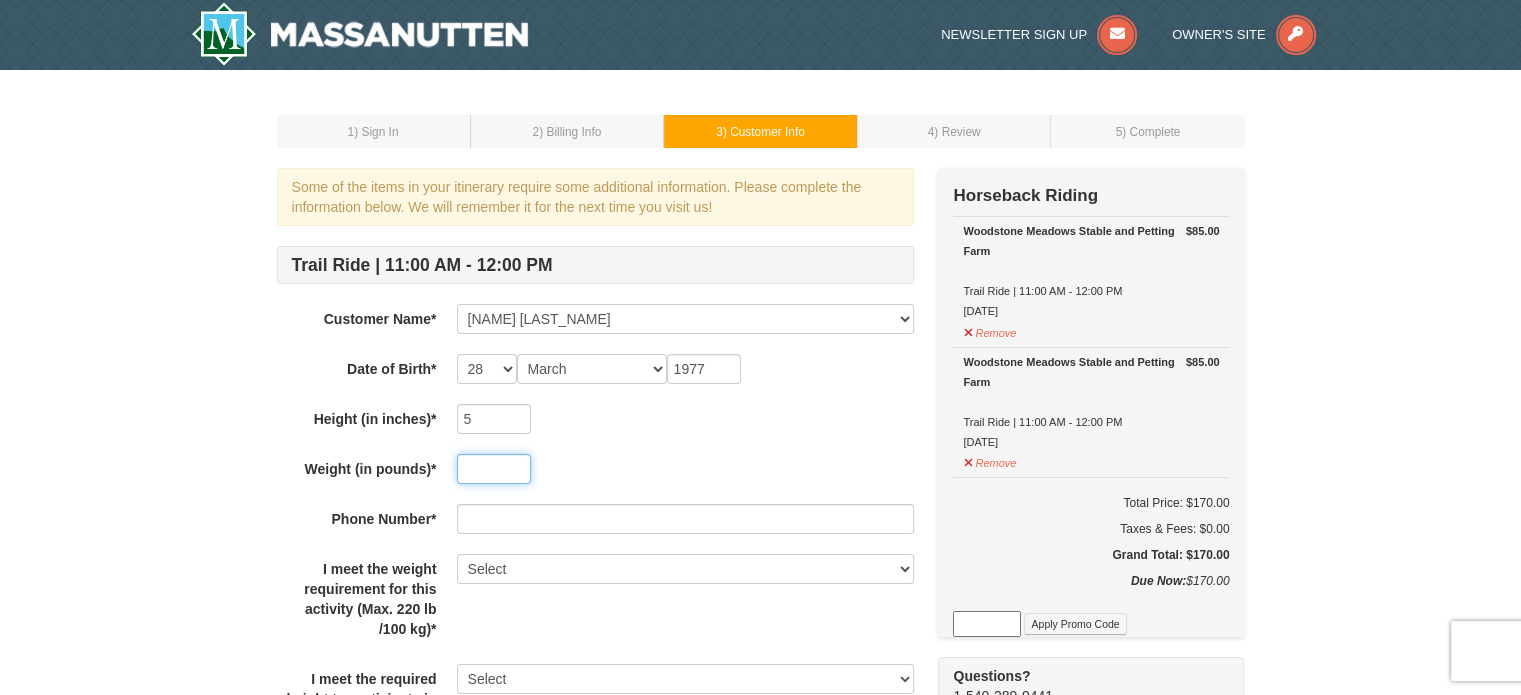 click at bounding box center (494, 469) 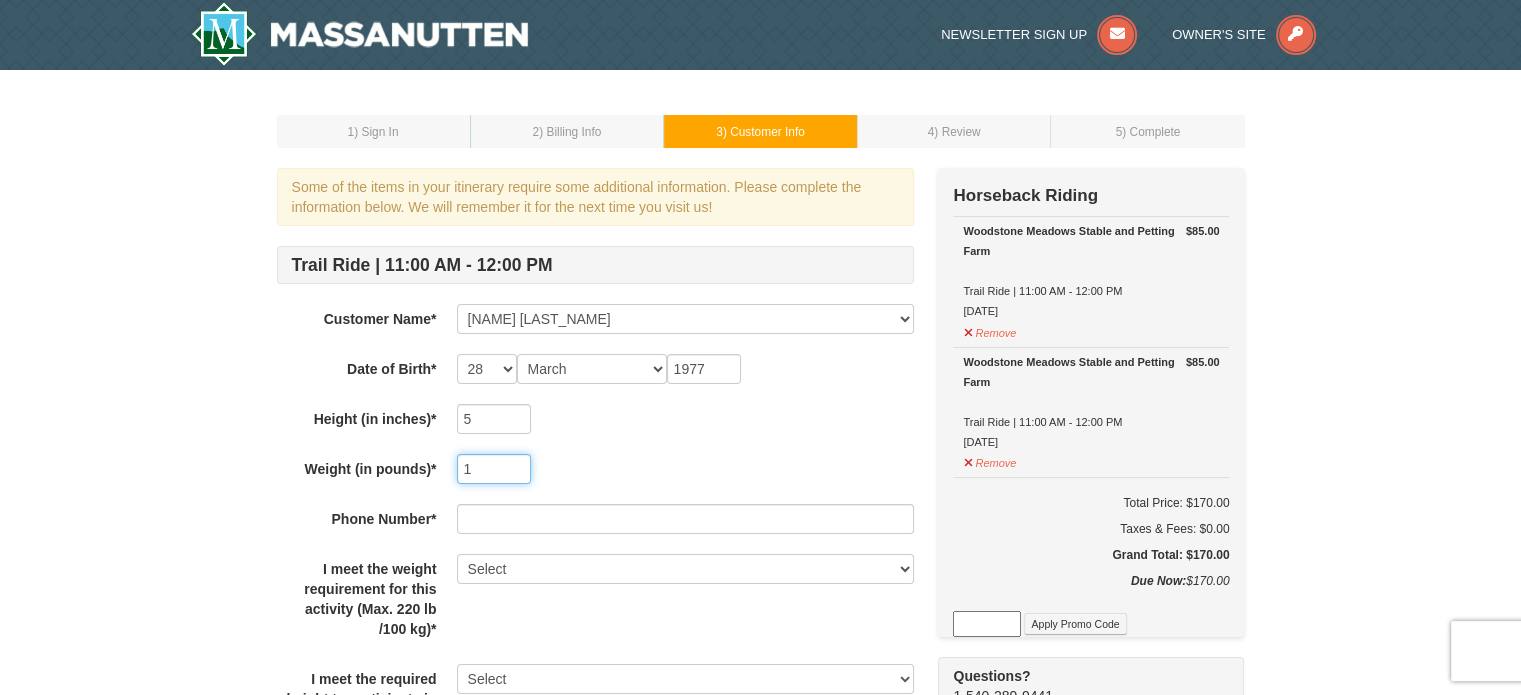 type on "1" 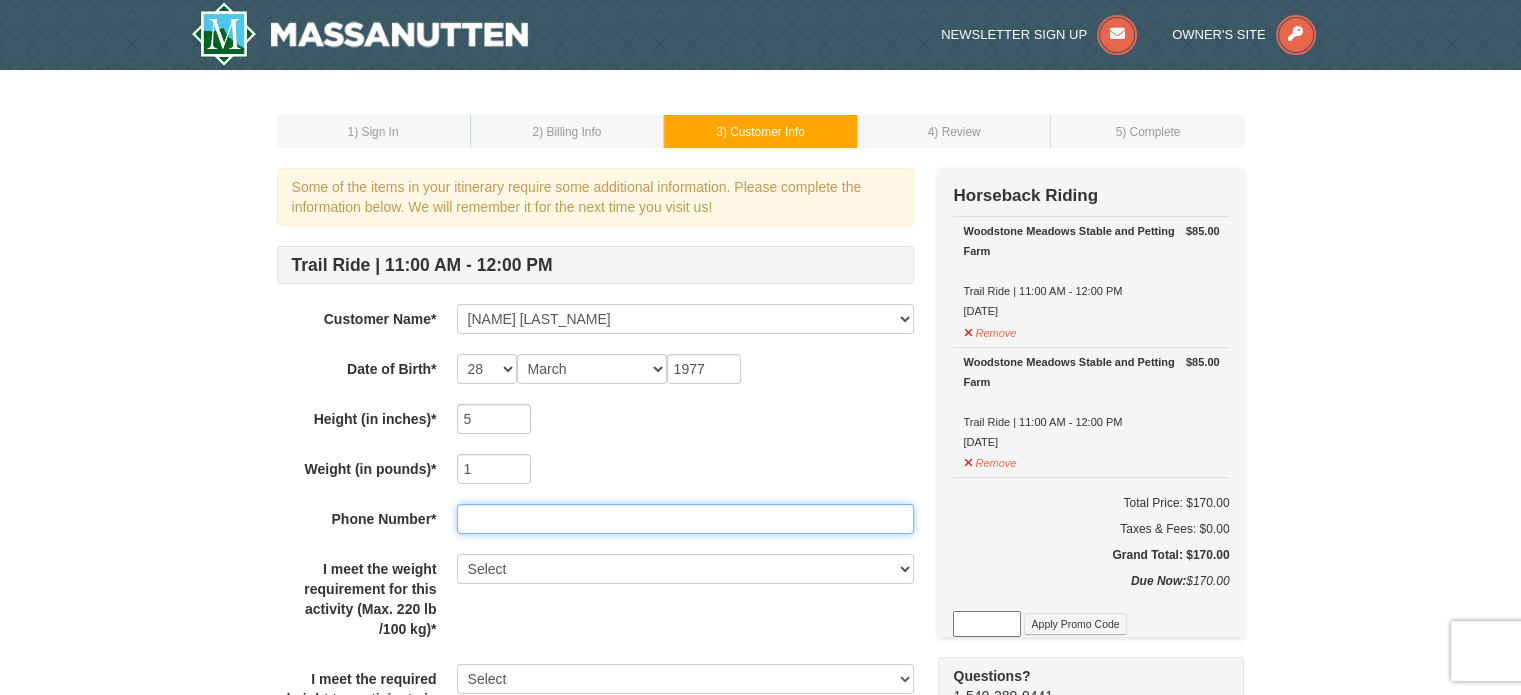 click at bounding box center (685, 519) 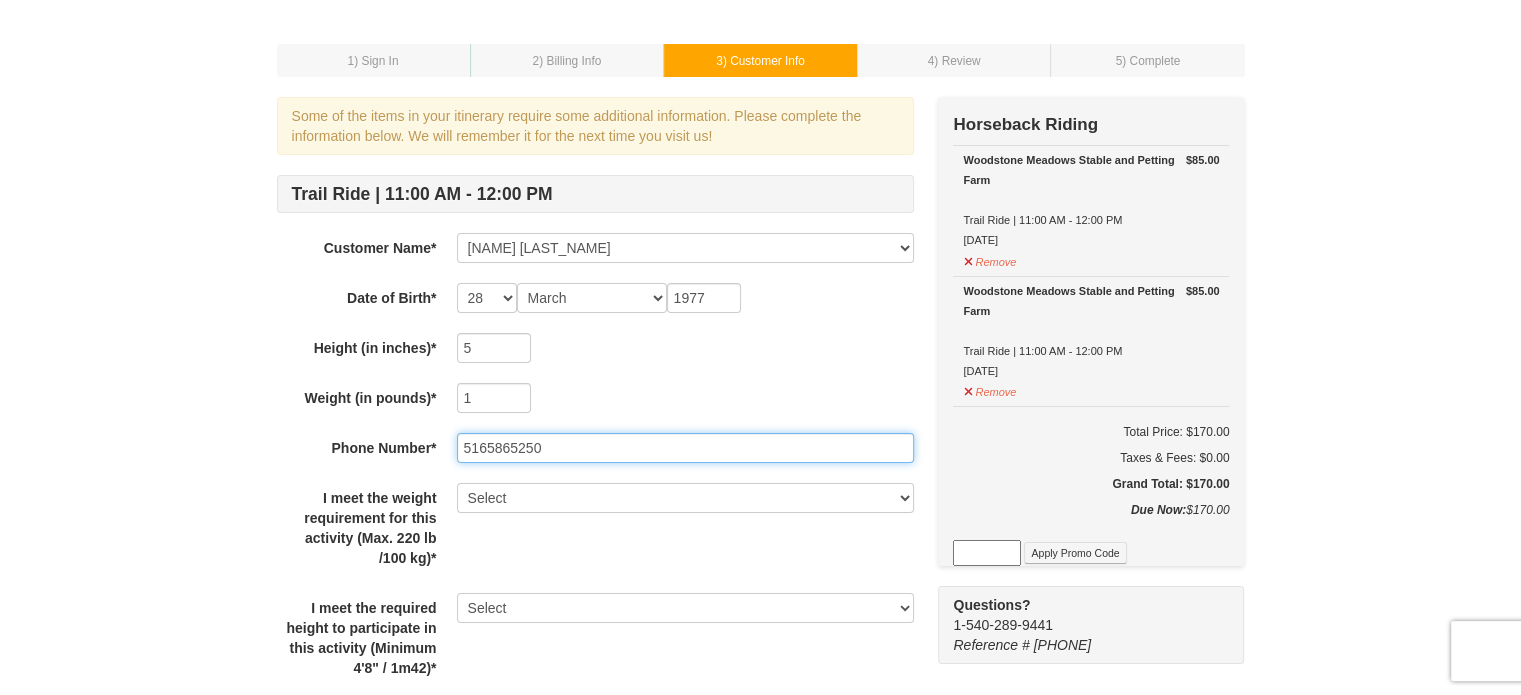 scroll, scrollTop: 200, scrollLeft: 0, axis: vertical 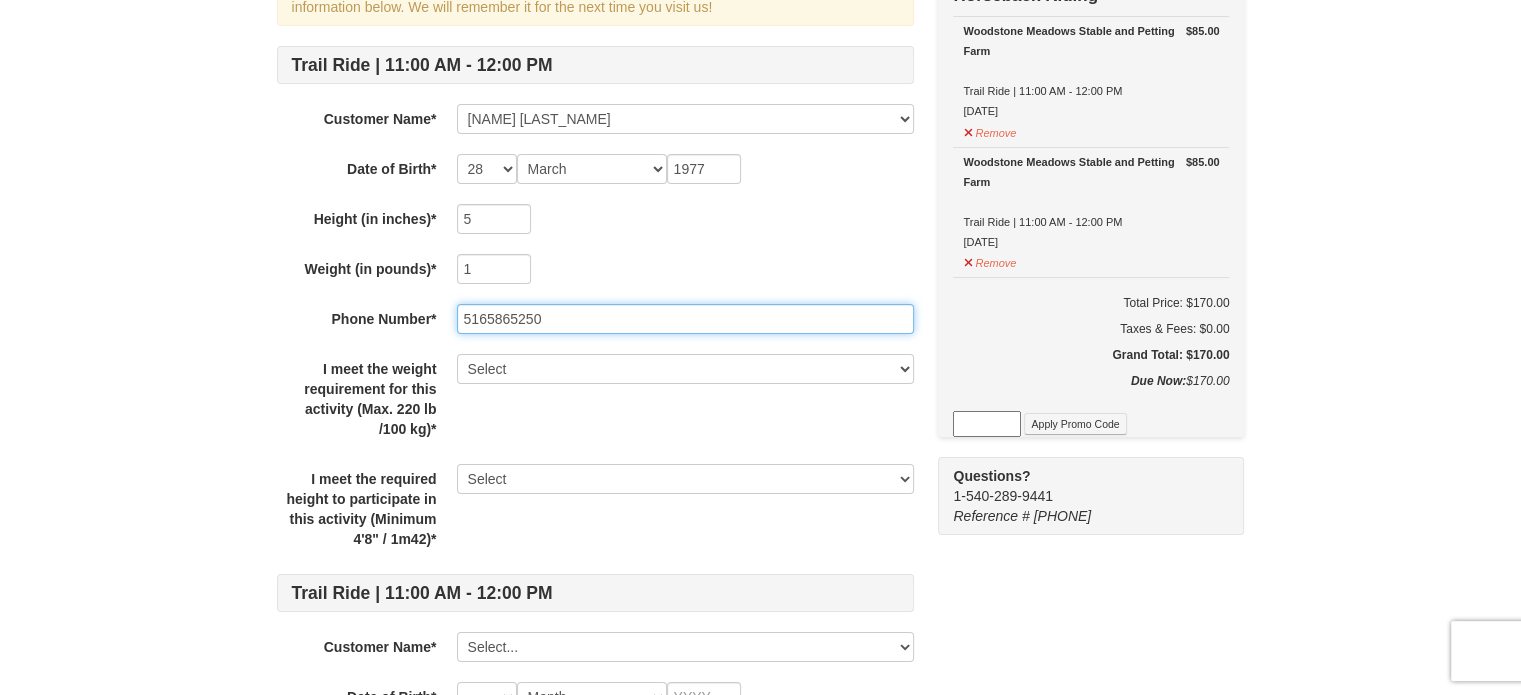 type on "5165865250" 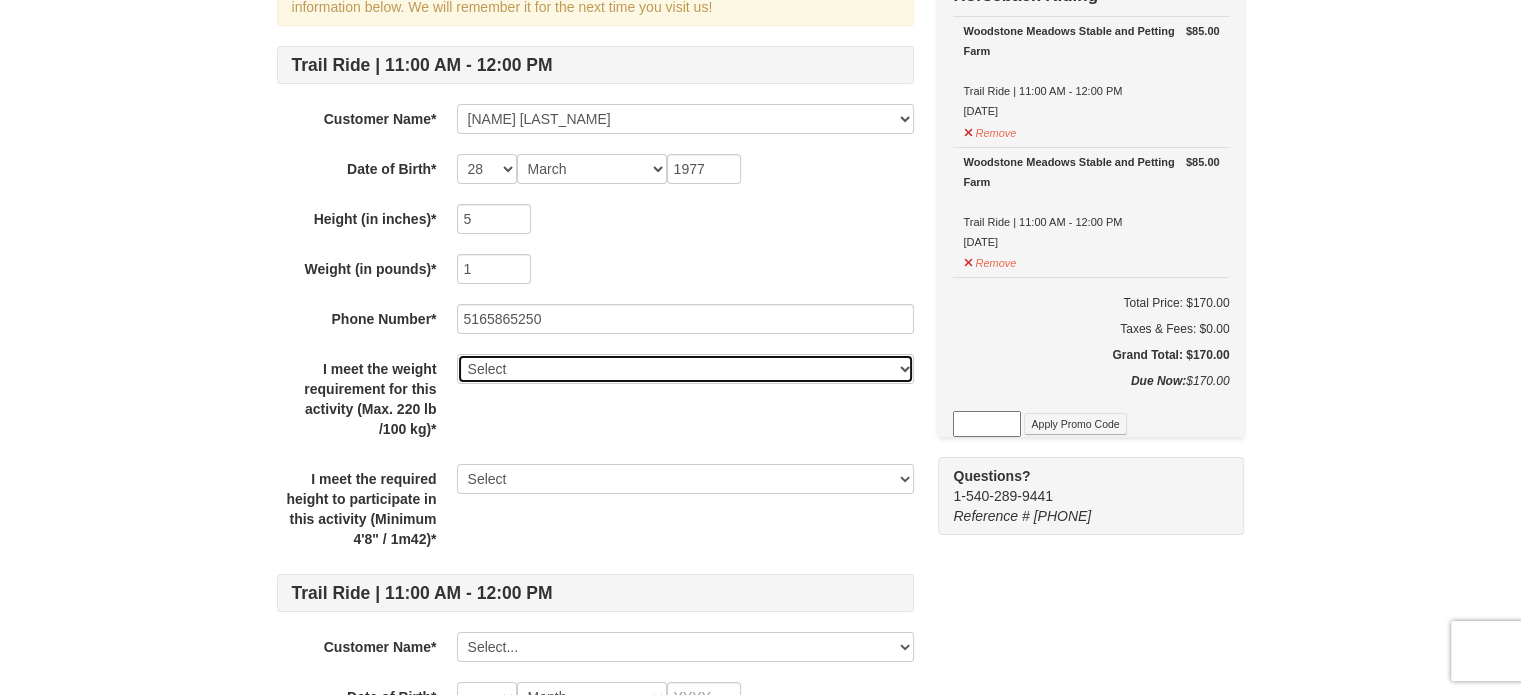 click on "Select Yes" at bounding box center (685, 369) 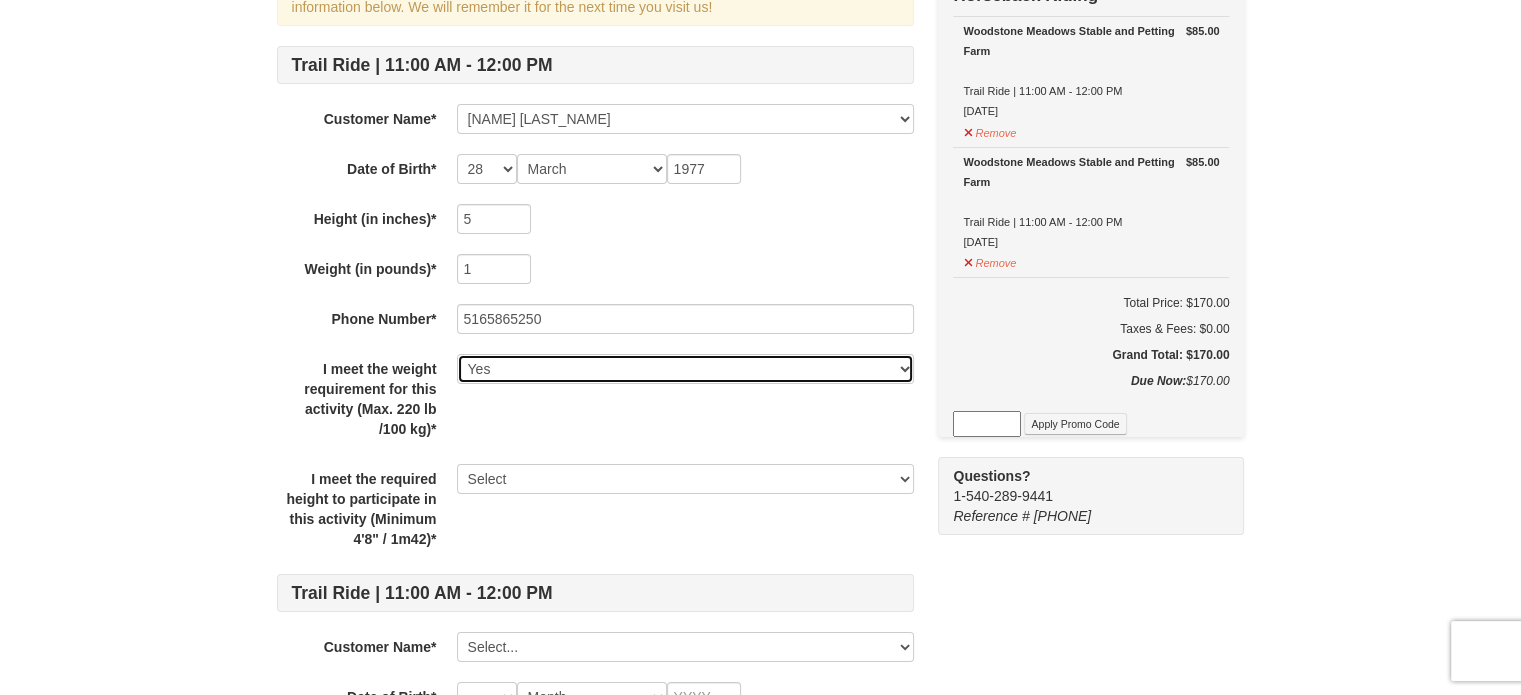 click on "Select Yes" at bounding box center [685, 369] 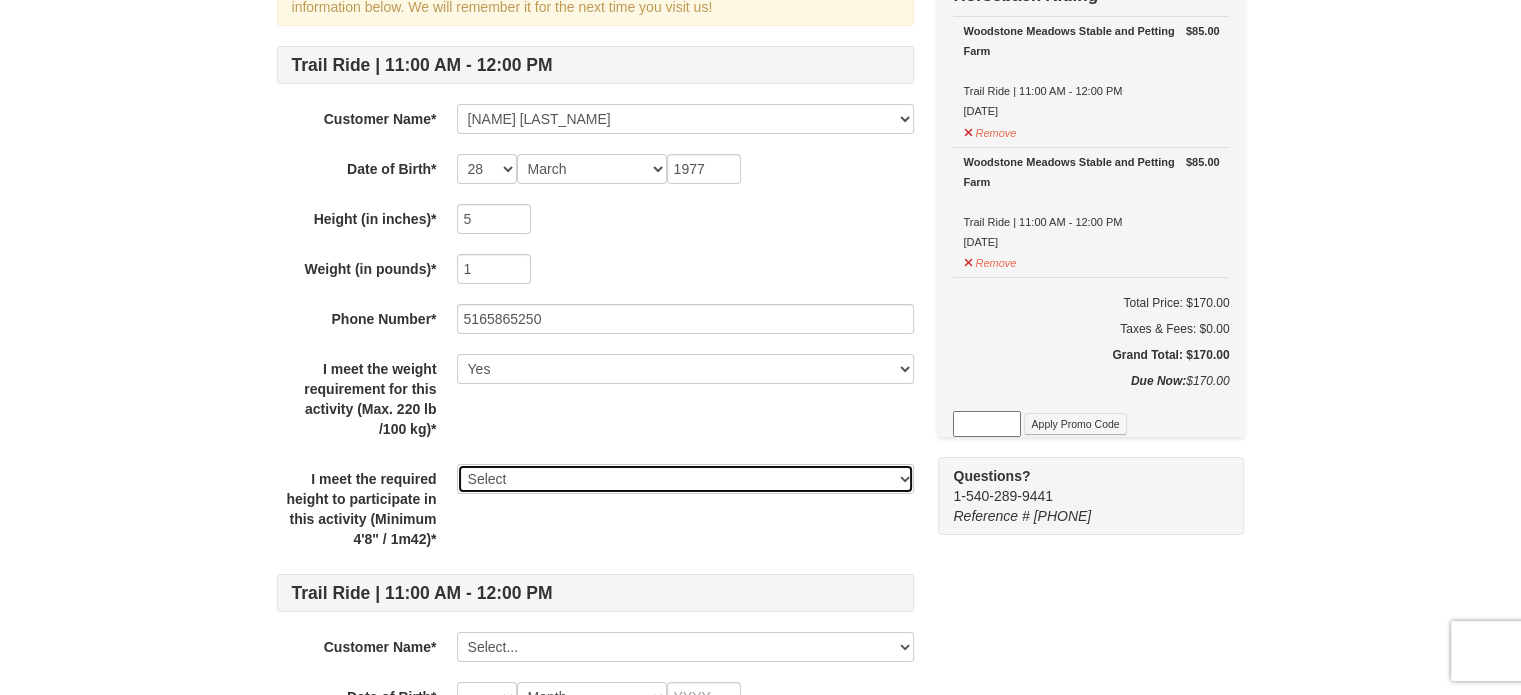 click on "Select Yes" at bounding box center (685, 479) 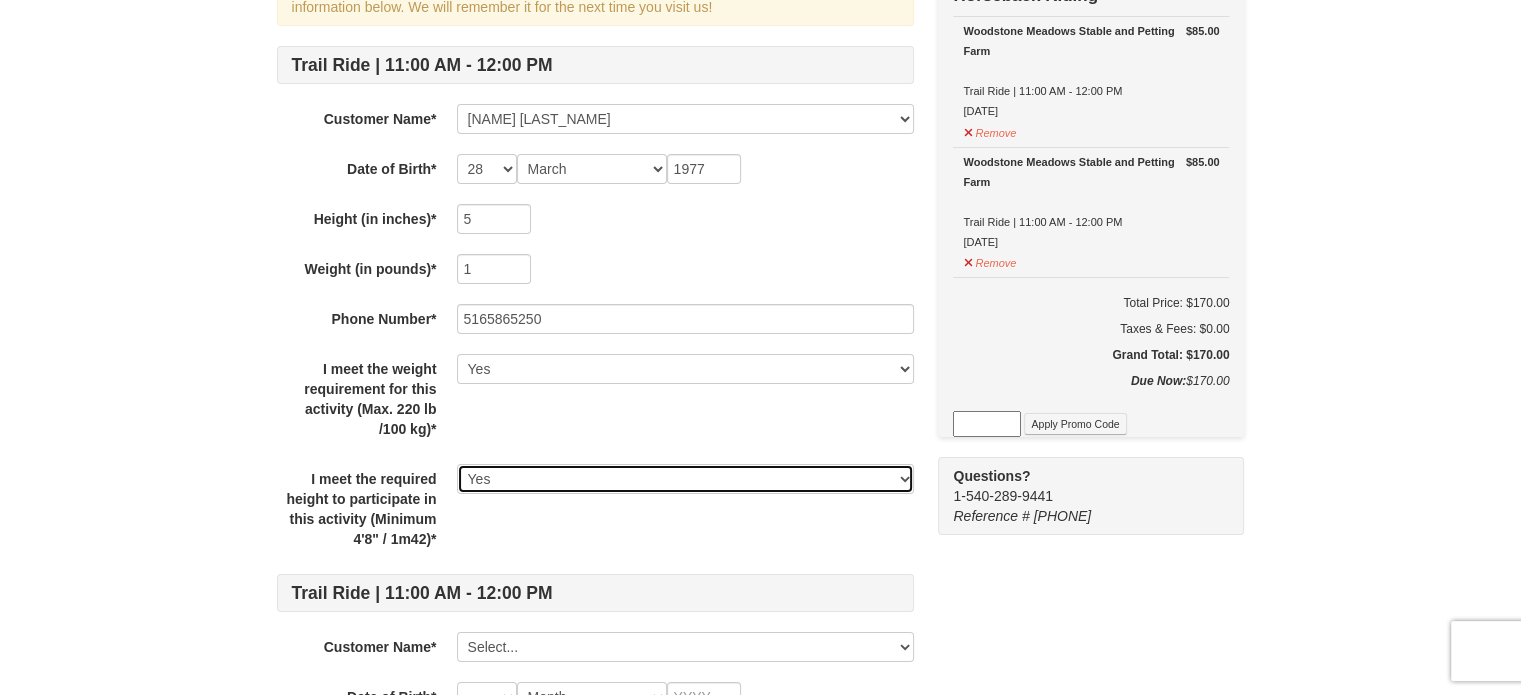 click on "Select Yes" at bounding box center (685, 479) 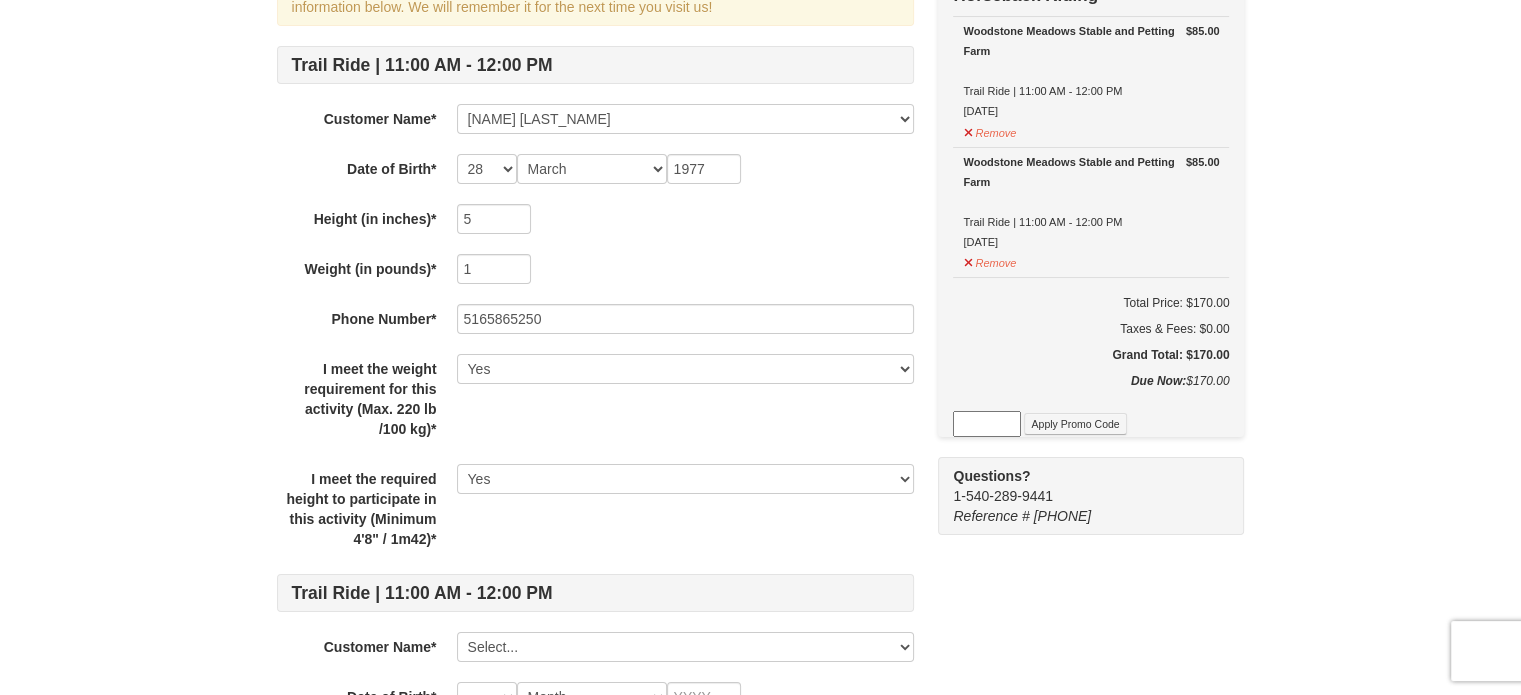 click on "I meet the required height to participate in this activity (Minimum 4'8" / 1m42)* Select Yes" at bounding box center (595, 509) 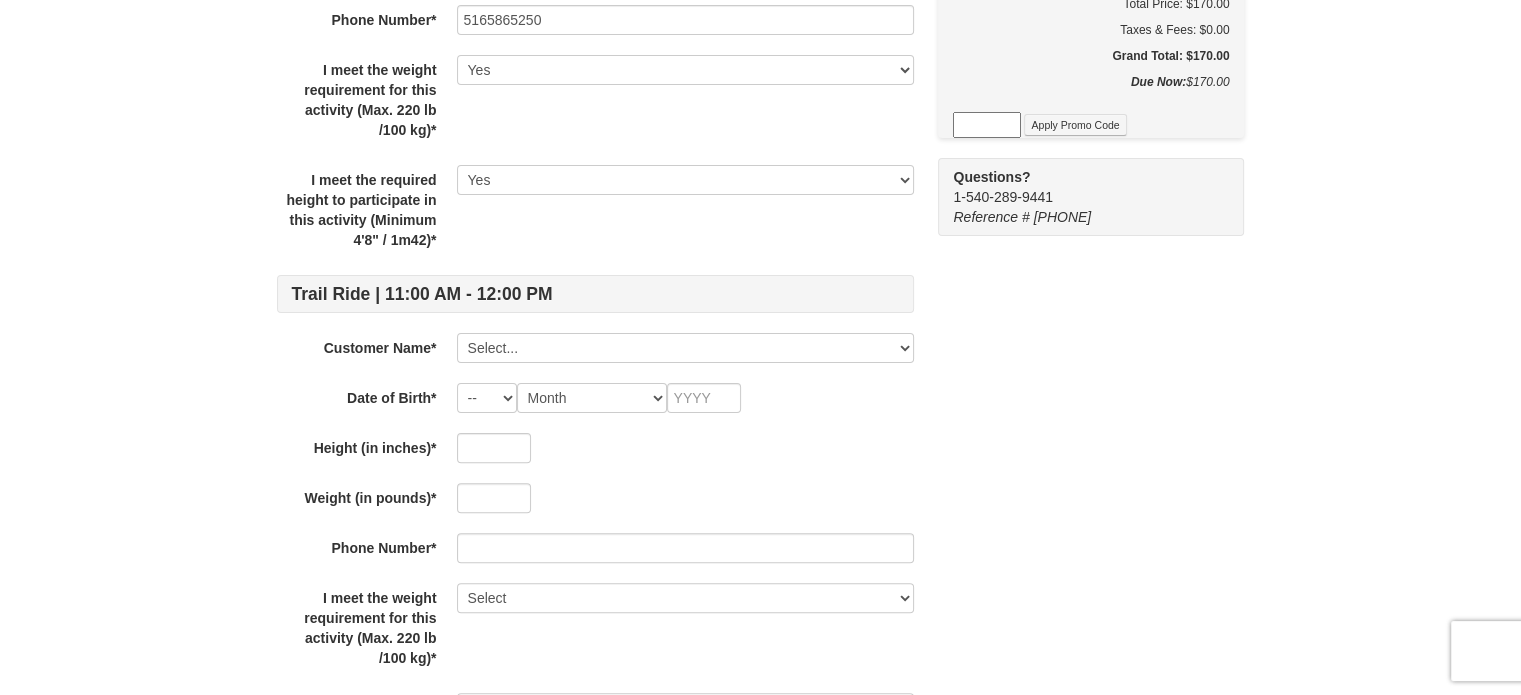 scroll, scrollTop: 500, scrollLeft: 0, axis: vertical 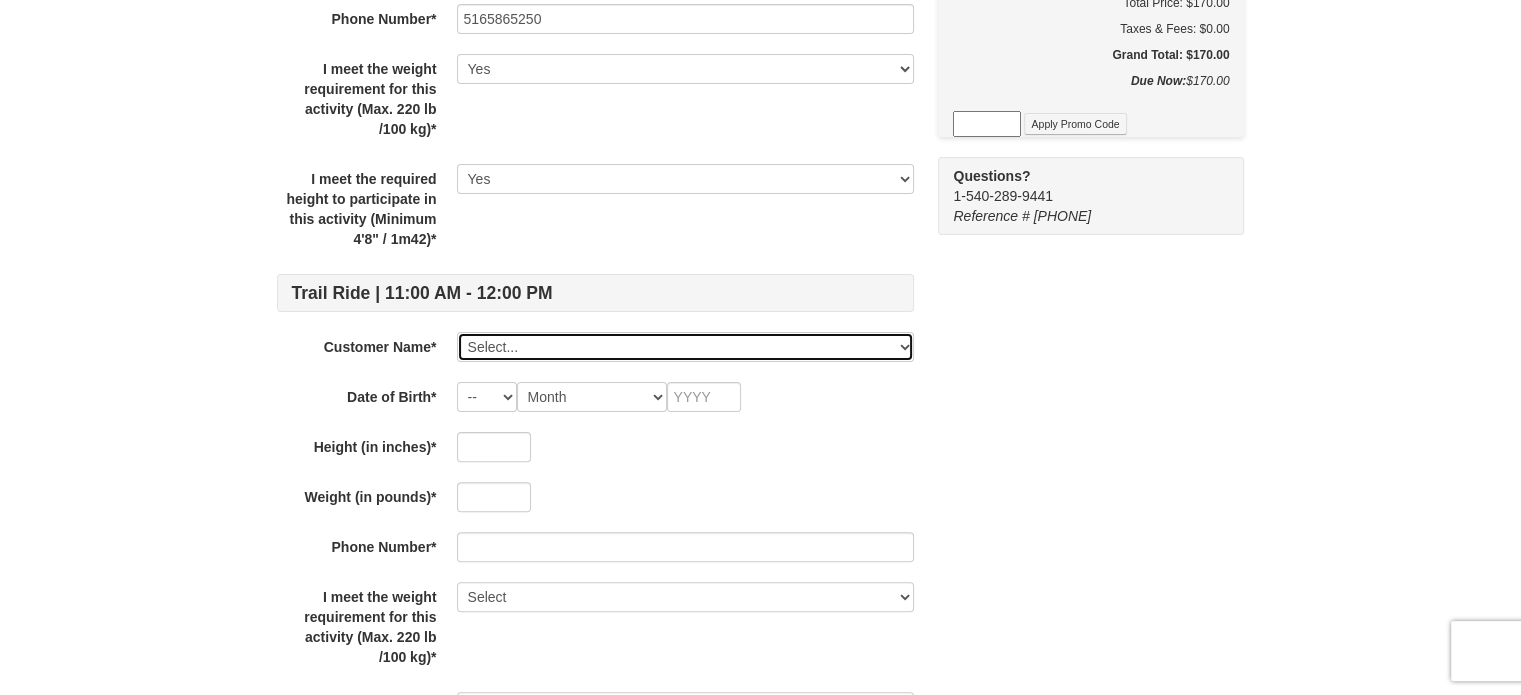 click on "Select... Susan Fiumara Add New..." at bounding box center [685, 347] 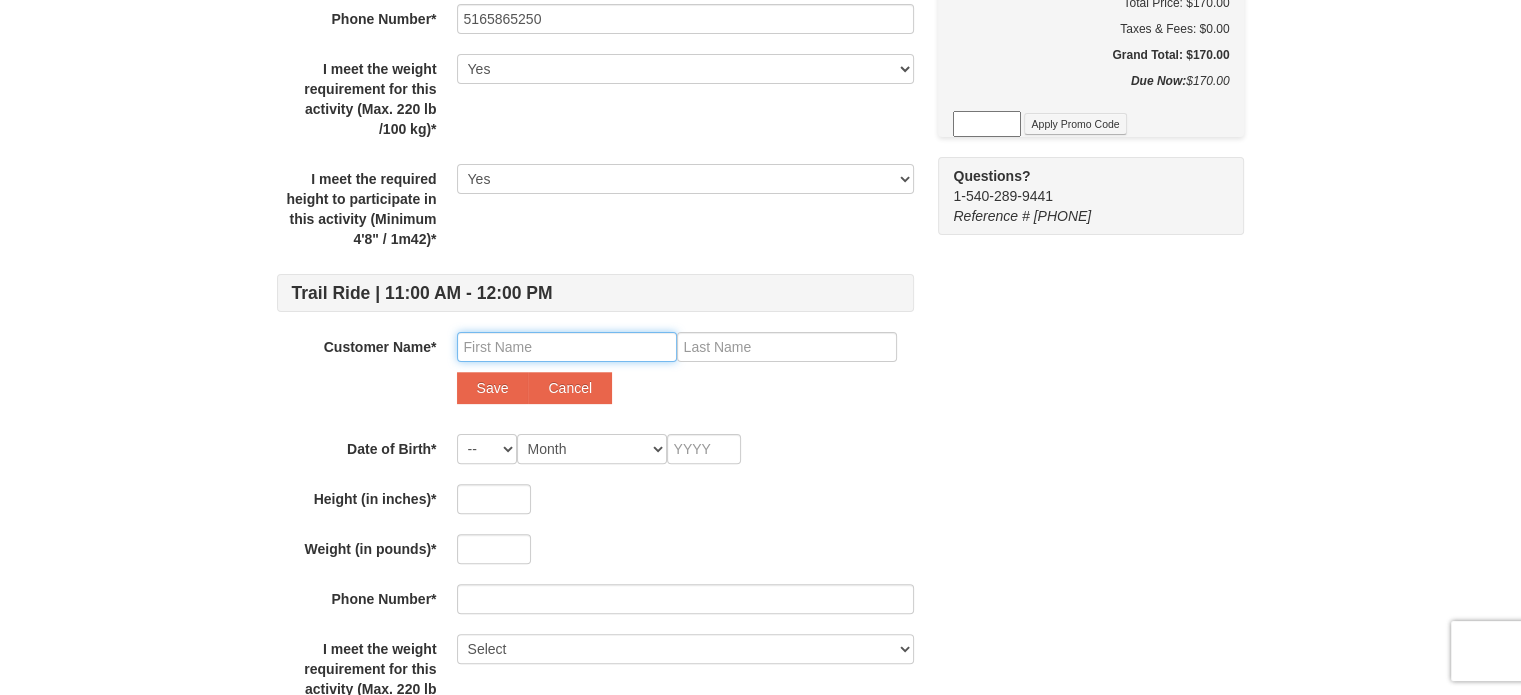click at bounding box center (567, 347) 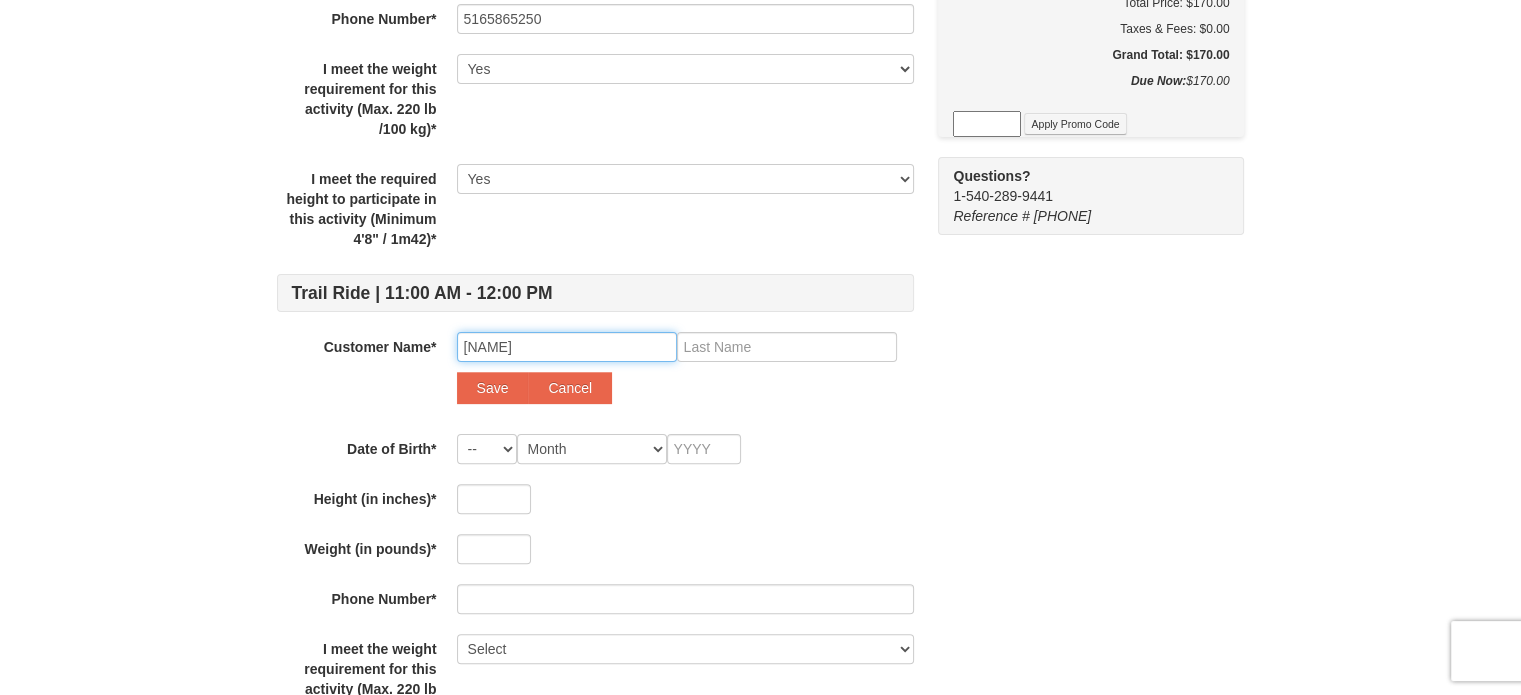 type on "Jason" 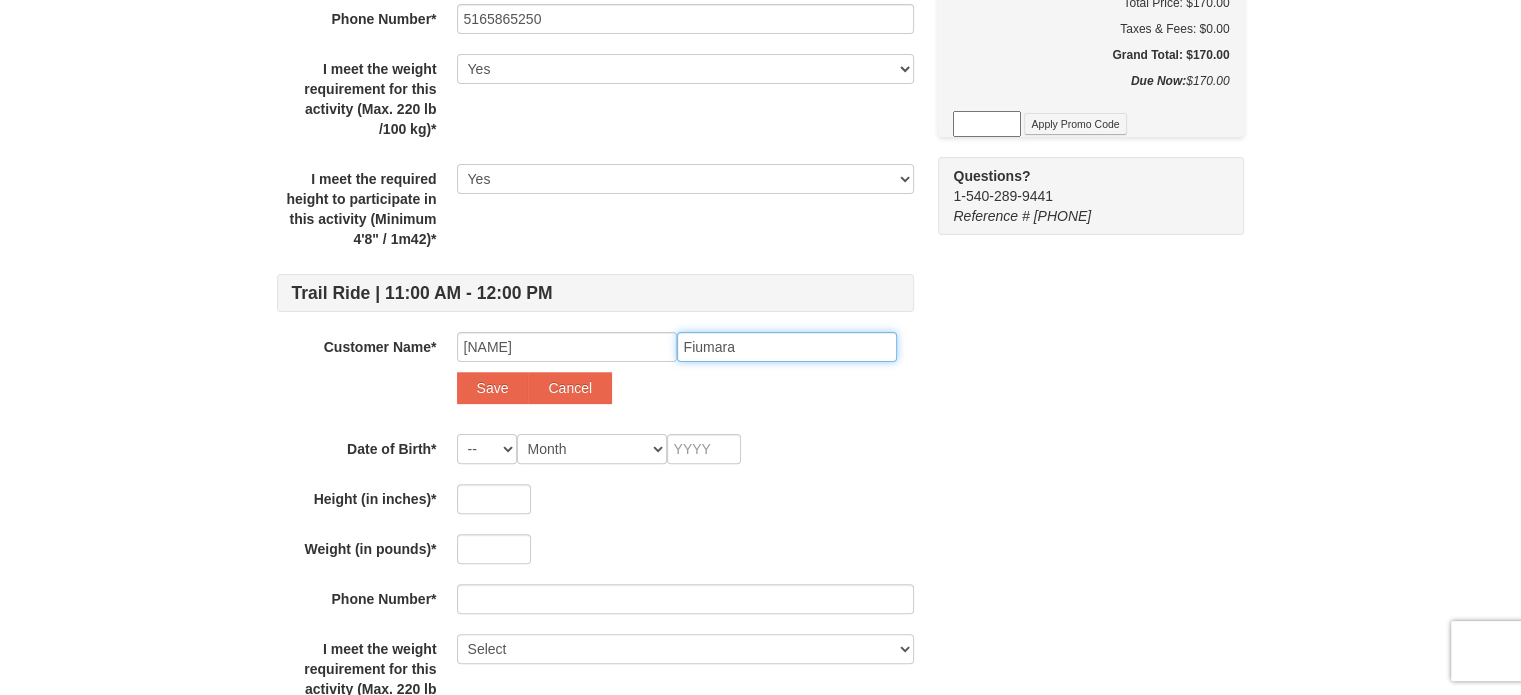type on "Fiumara" 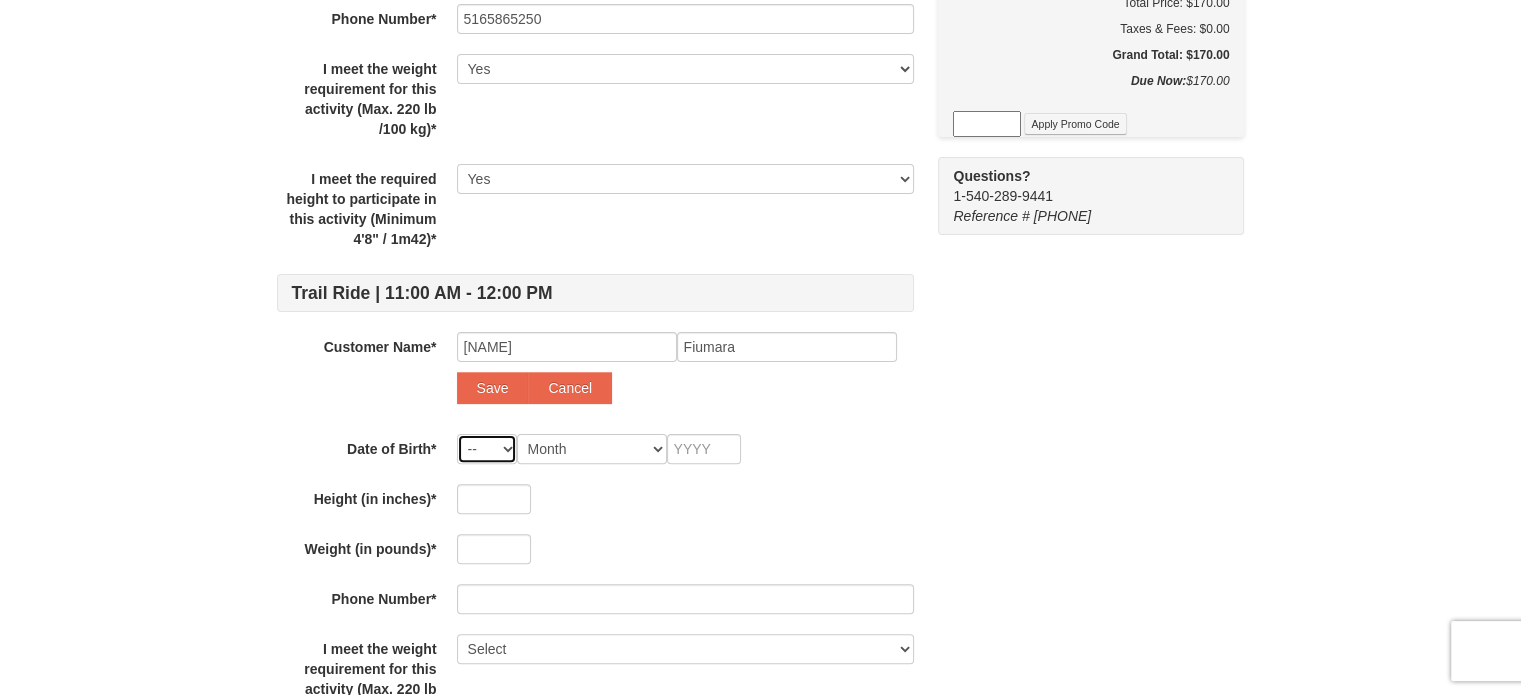 click on "-- 01 02 03 04 05 06 07 08 09 10 11 12 13 14 15 16 17 18 19 20 21 22 23 24 25 26 27 28 29 30 31" at bounding box center (487, 449) 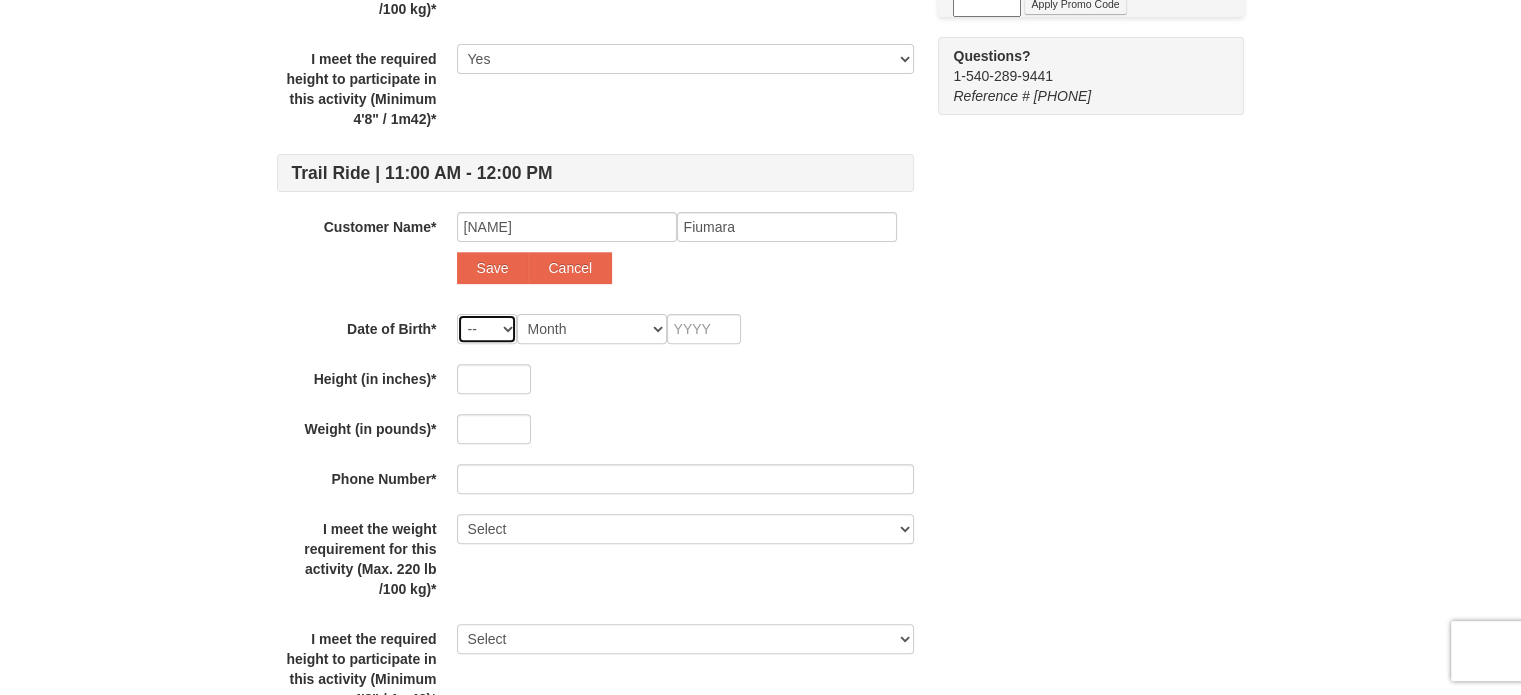 scroll, scrollTop: 700, scrollLeft: 0, axis: vertical 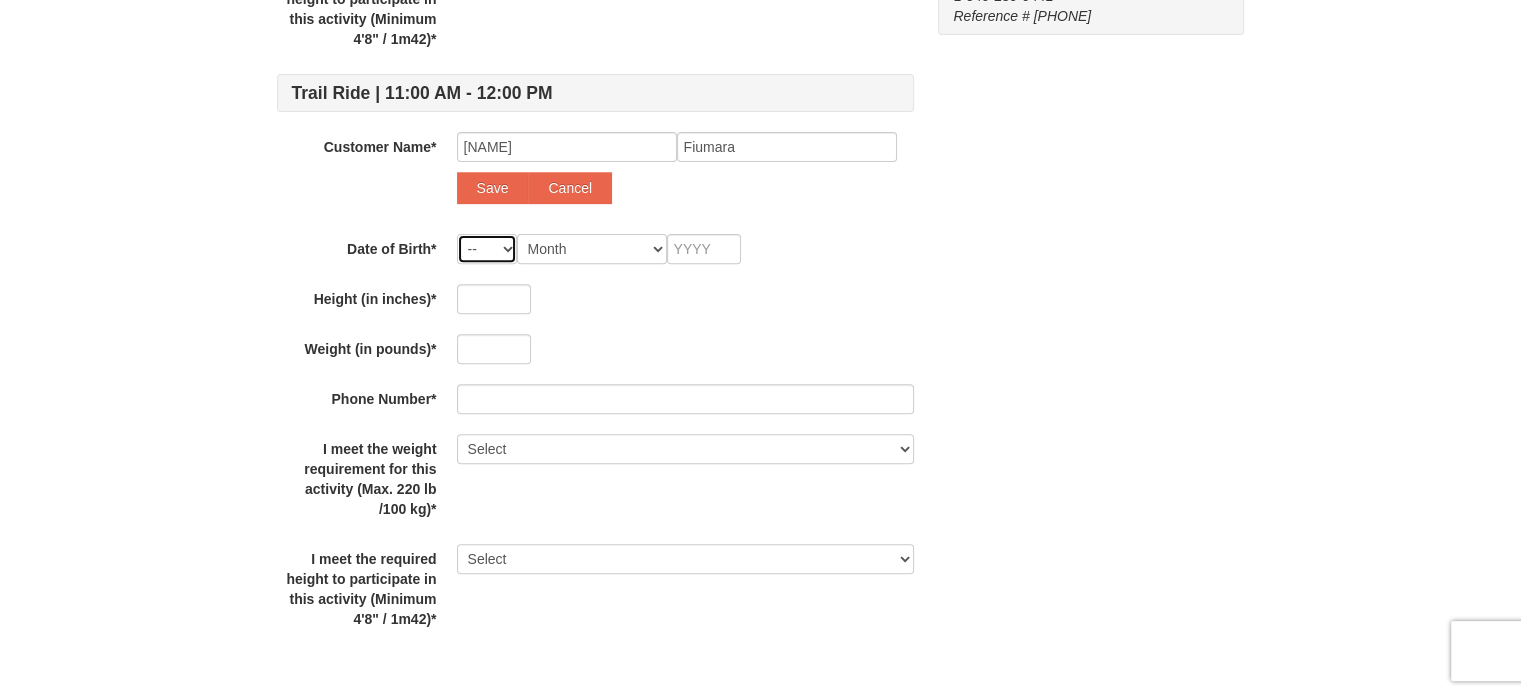 click on "-- 01 02 03 04 05 06 07 08 09 10 11 12 13 14 15 16 17 18 19 20 21 22 23 24 25 26 27 28 29 30 31" at bounding box center (487, 249) 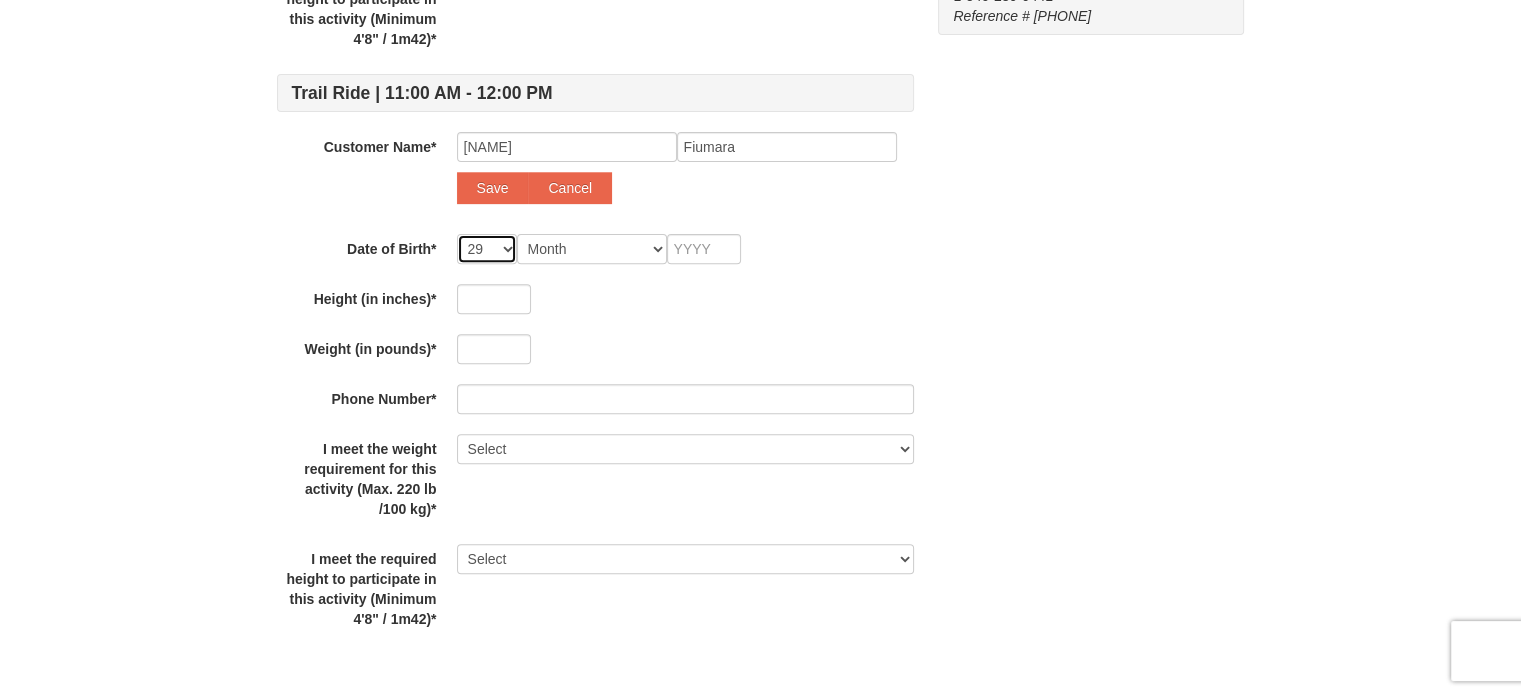 click on "-- 01 02 03 04 05 06 07 08 09 10 11 12 13 14 15 16 17 18 19 20 21 22 23 24 25 26 27 28 29 30 31" at bounding box center (487, 249) 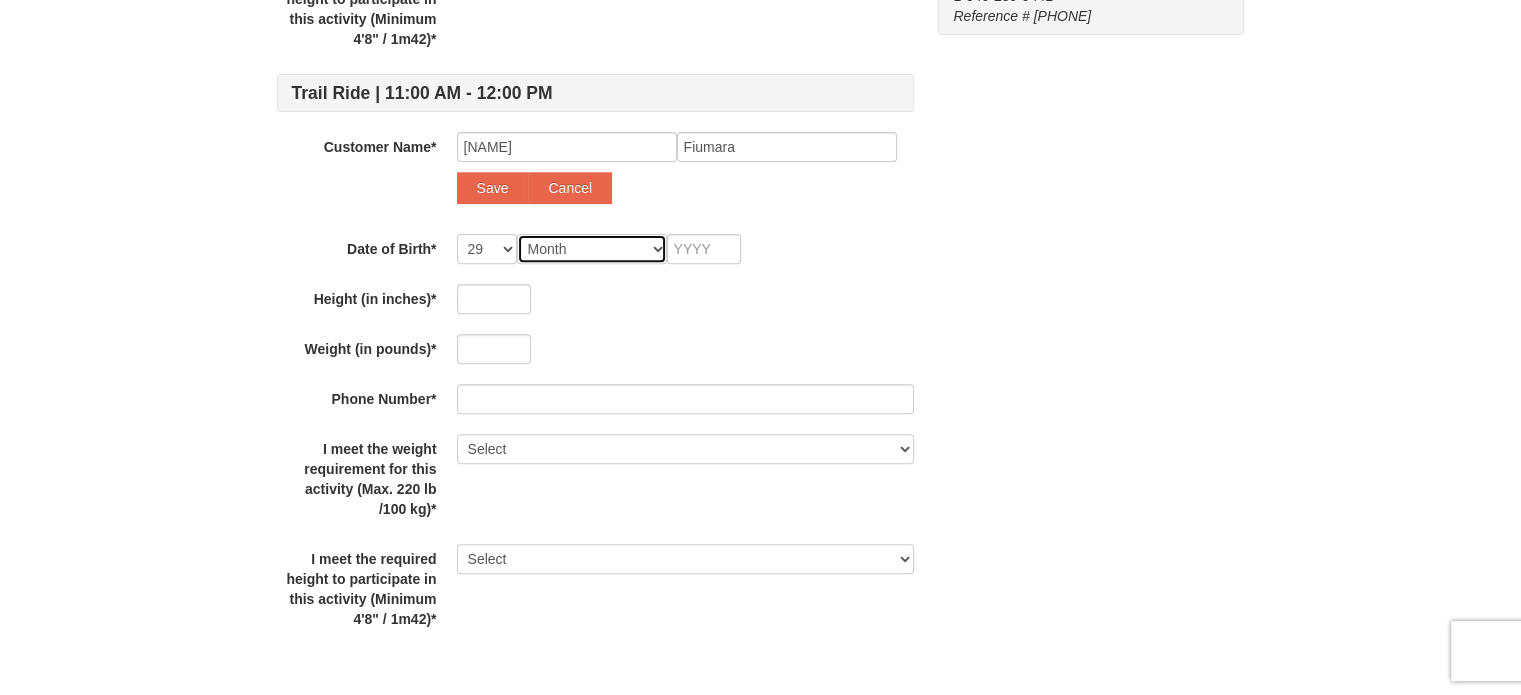 click on "Month January February March April May June July August September October November December" at bounding box center [592, 249] 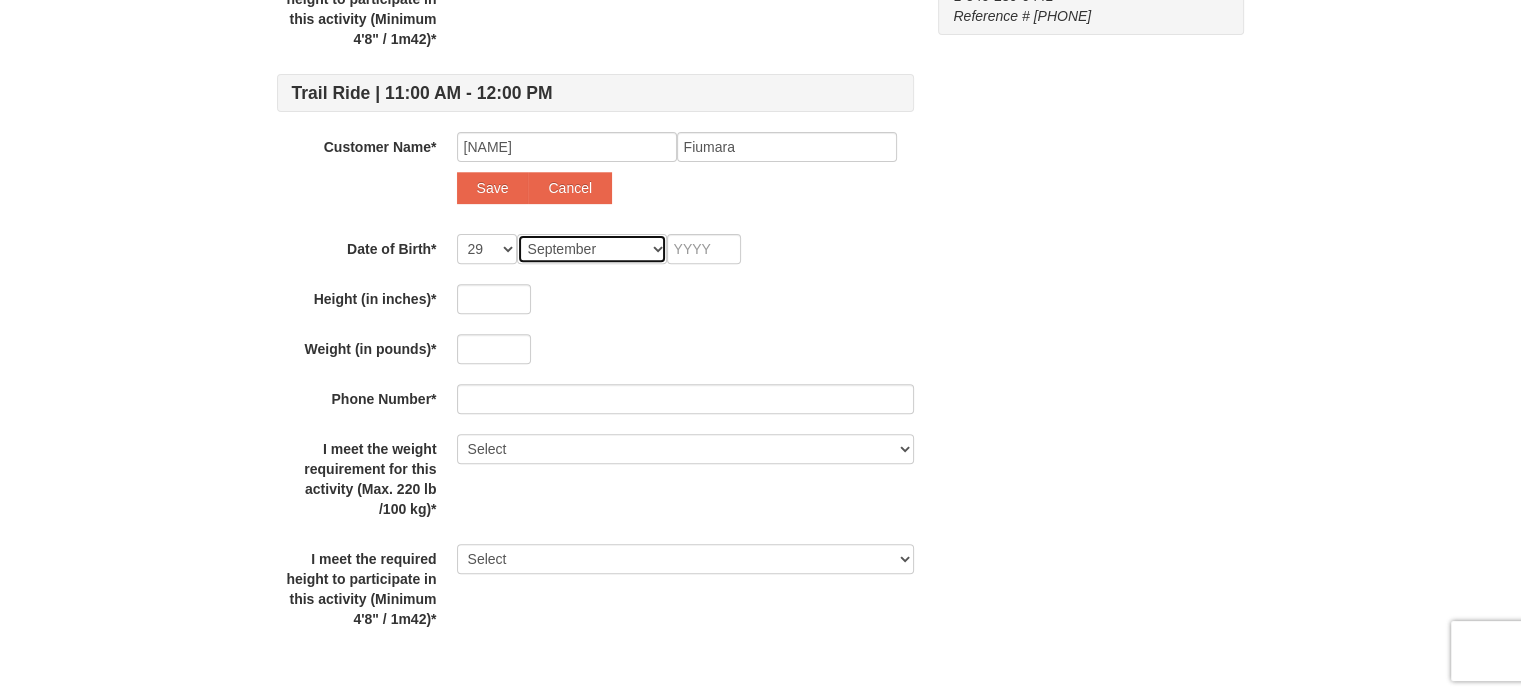 click on "Month January February March April May June July August September October November December" at bounding box center (592, 249) 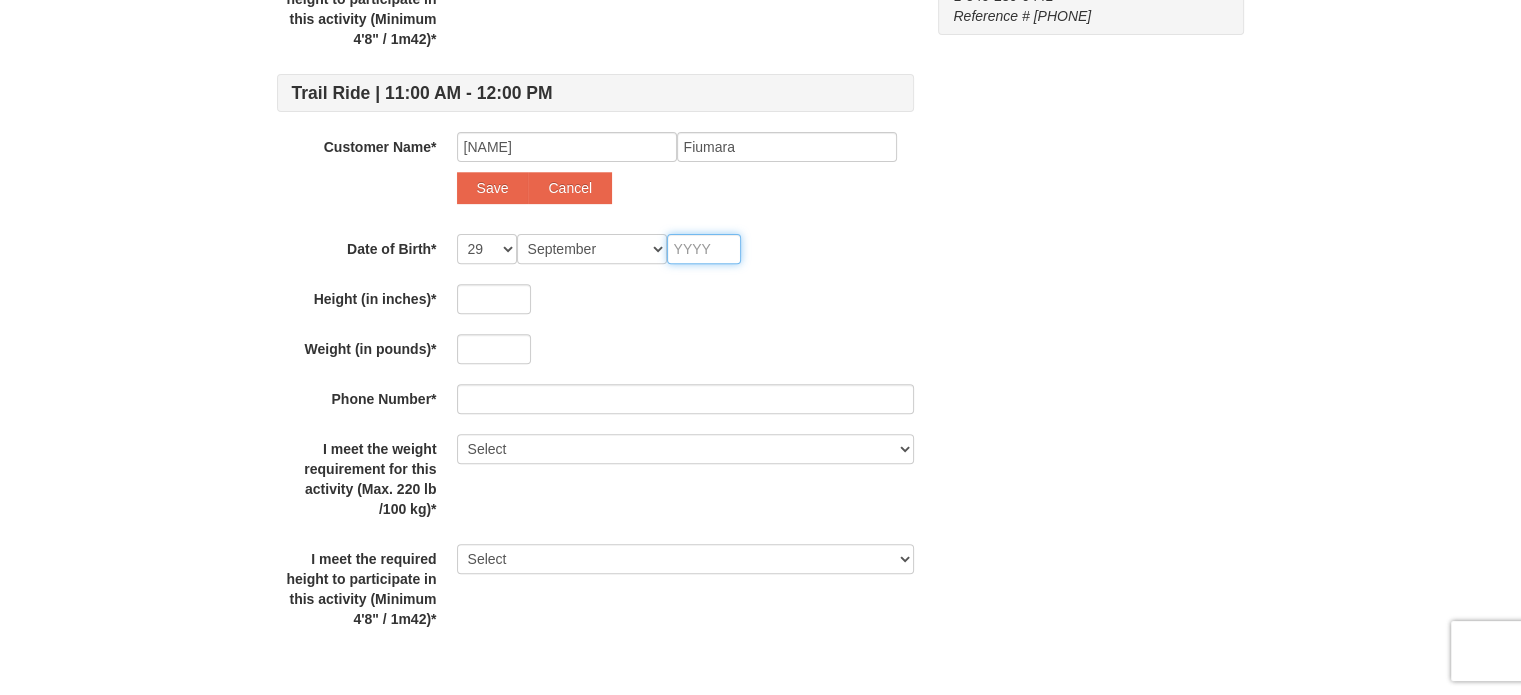 click at bounding box center [704, 249] 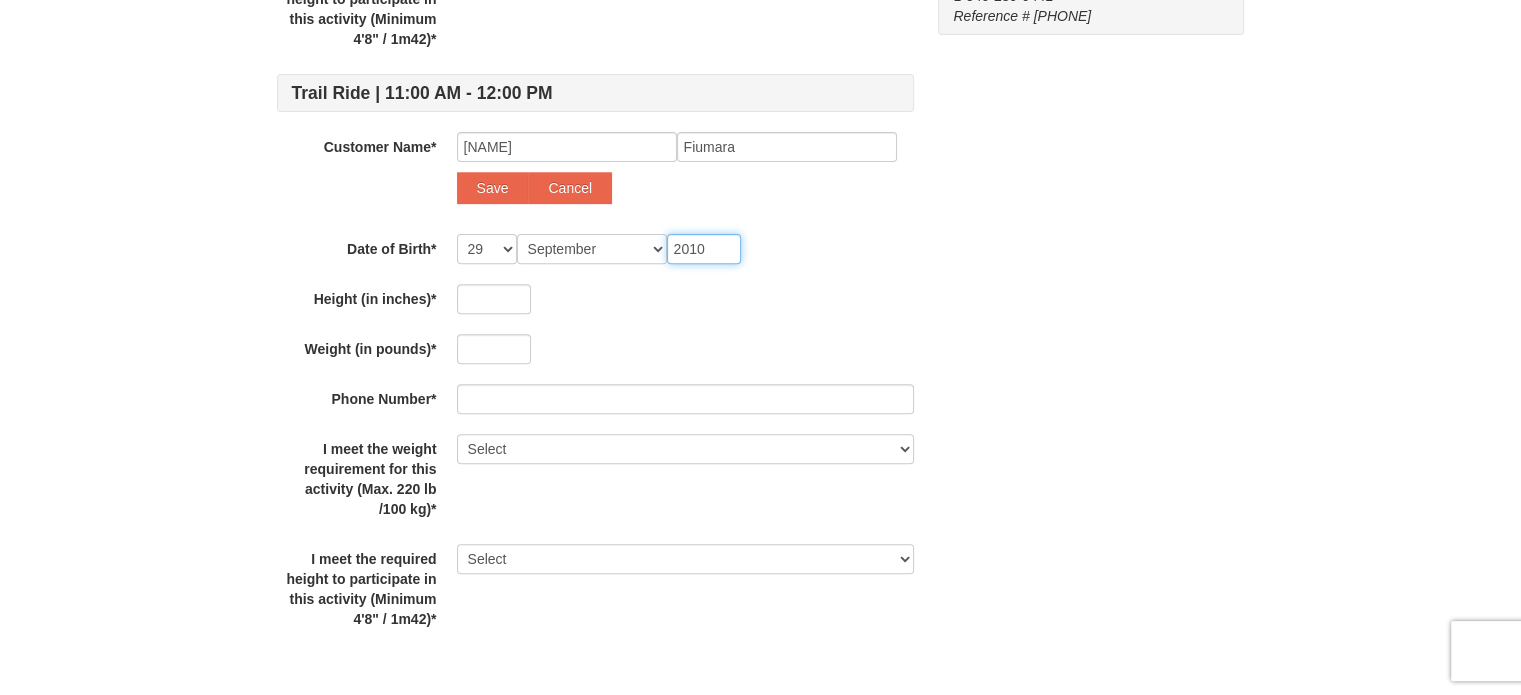 type on "2010" 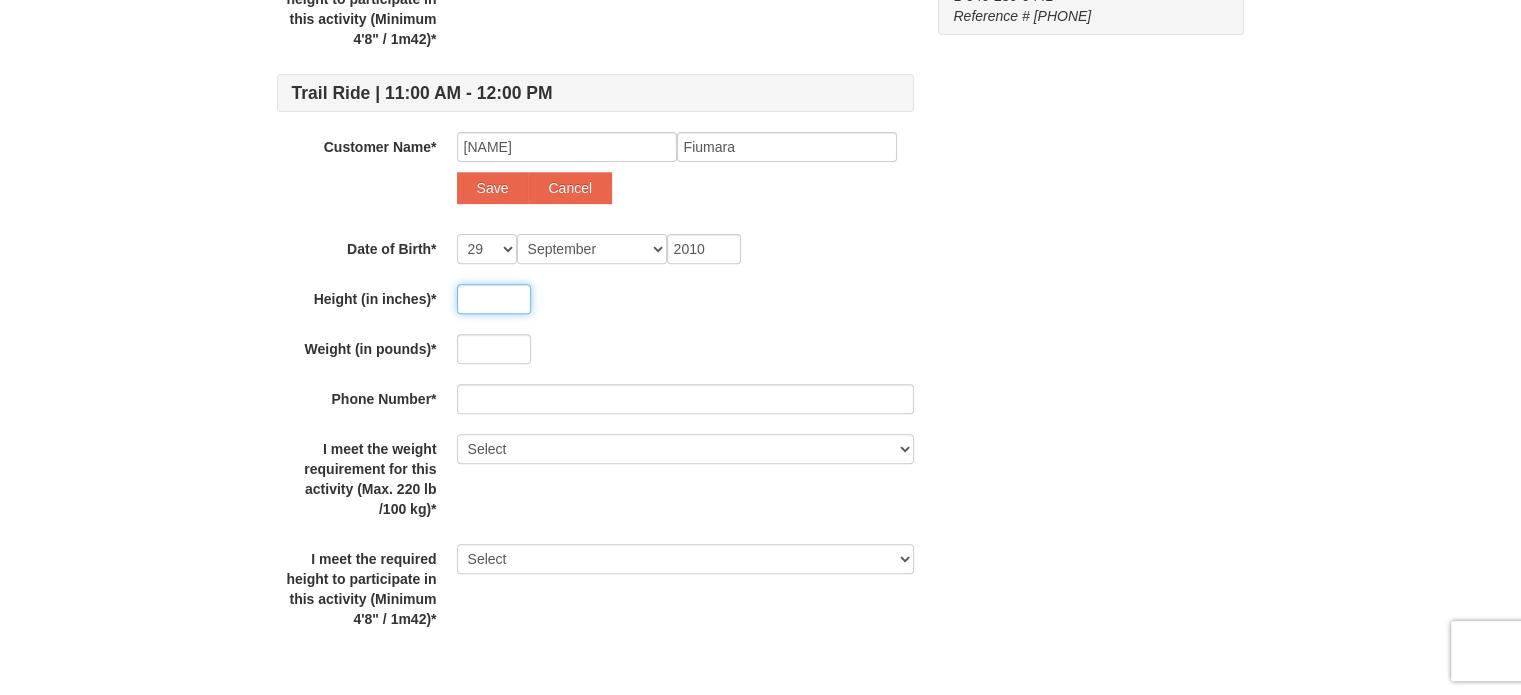 click at bounding box center (494, 299) 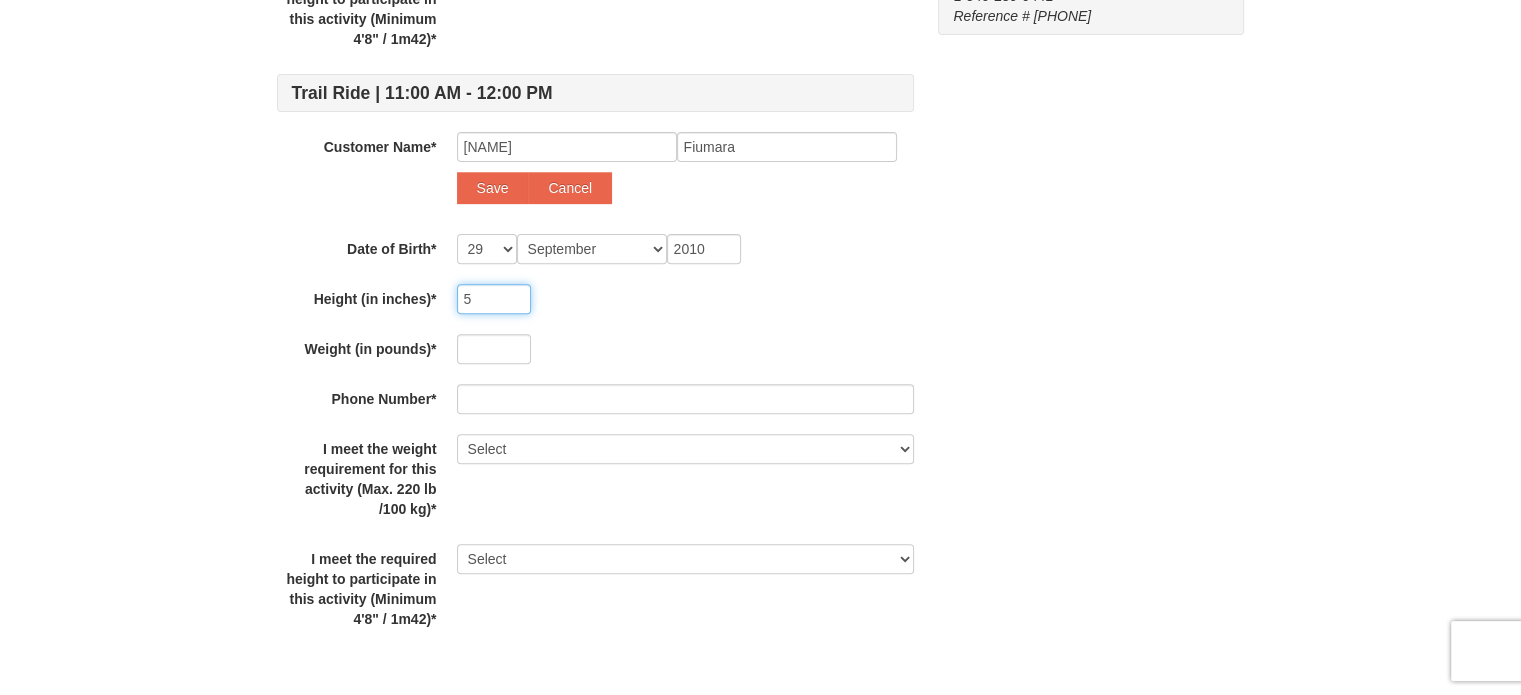 type on "5" 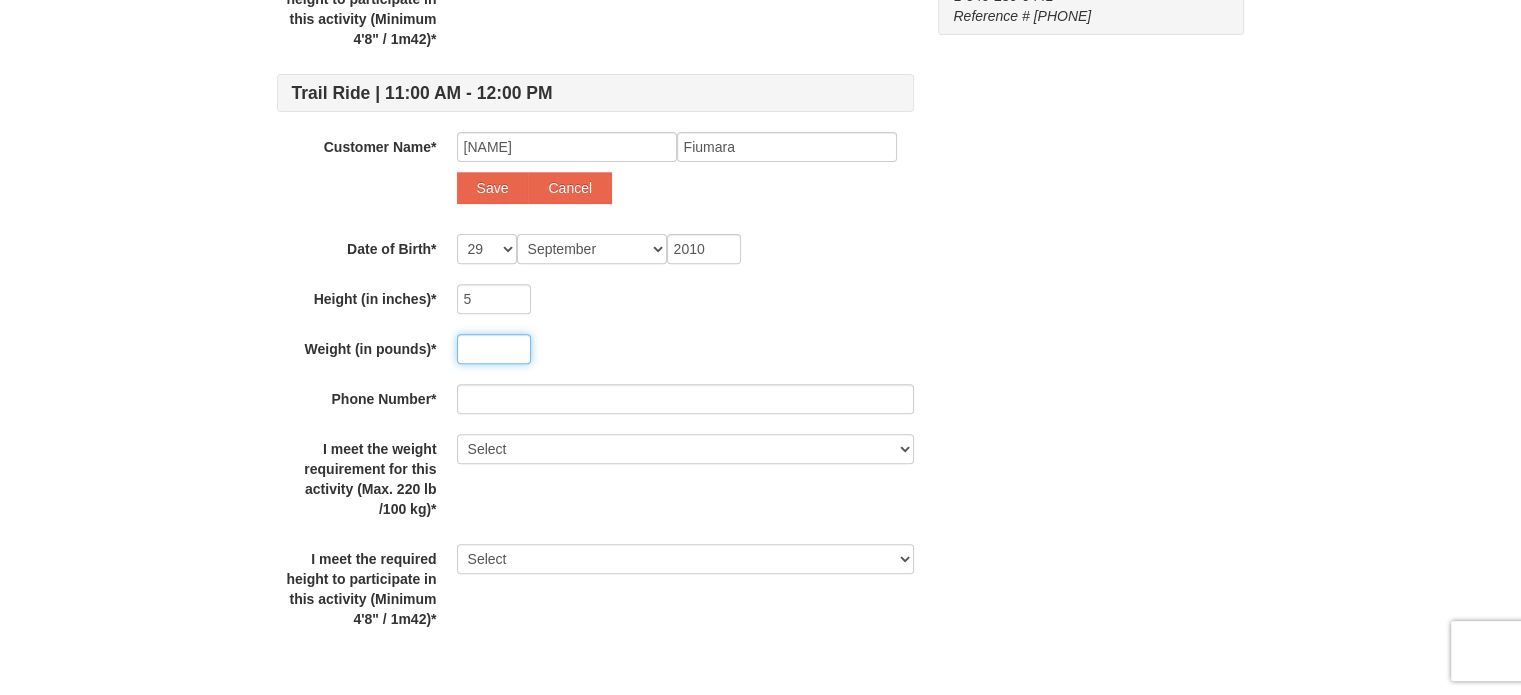click at bounding box center [494, 349] 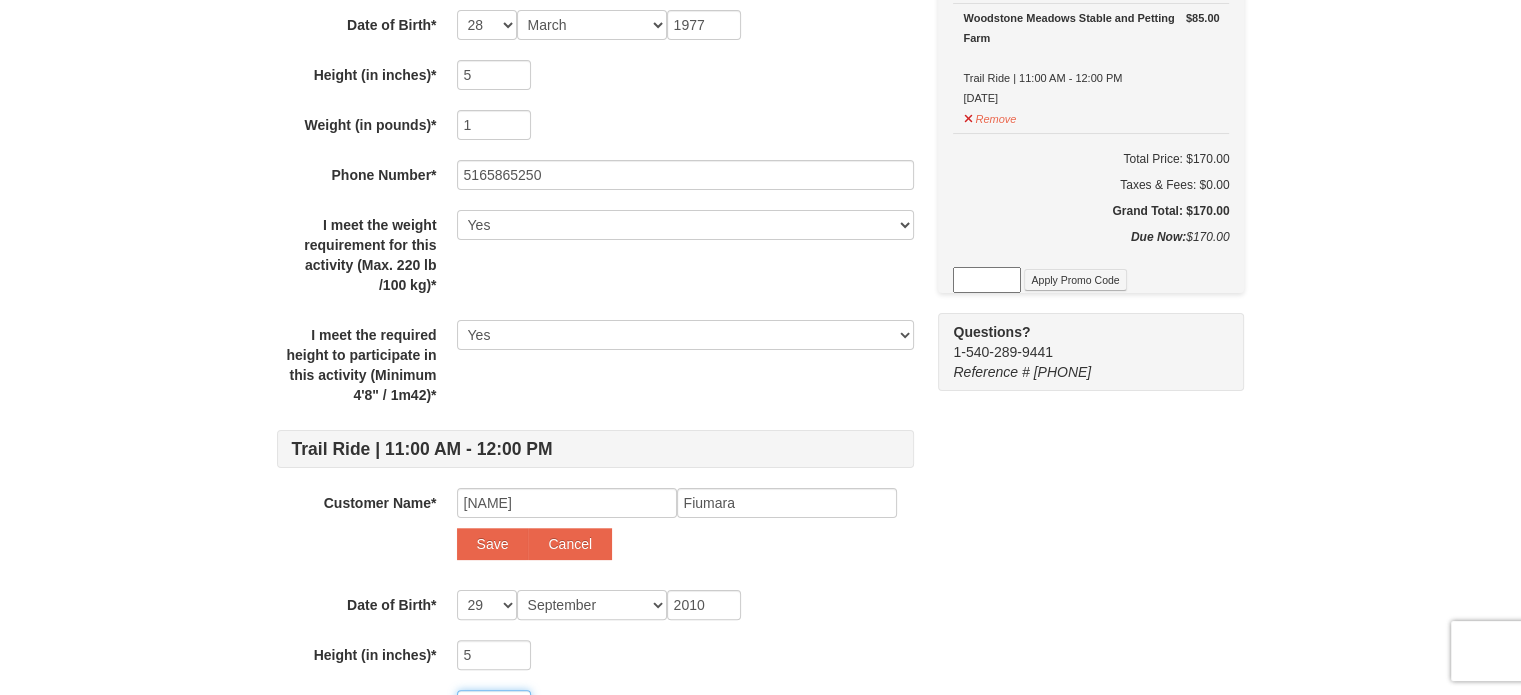 scroll, scrollTop: 300, scrollLeft: 0, axis: vertical 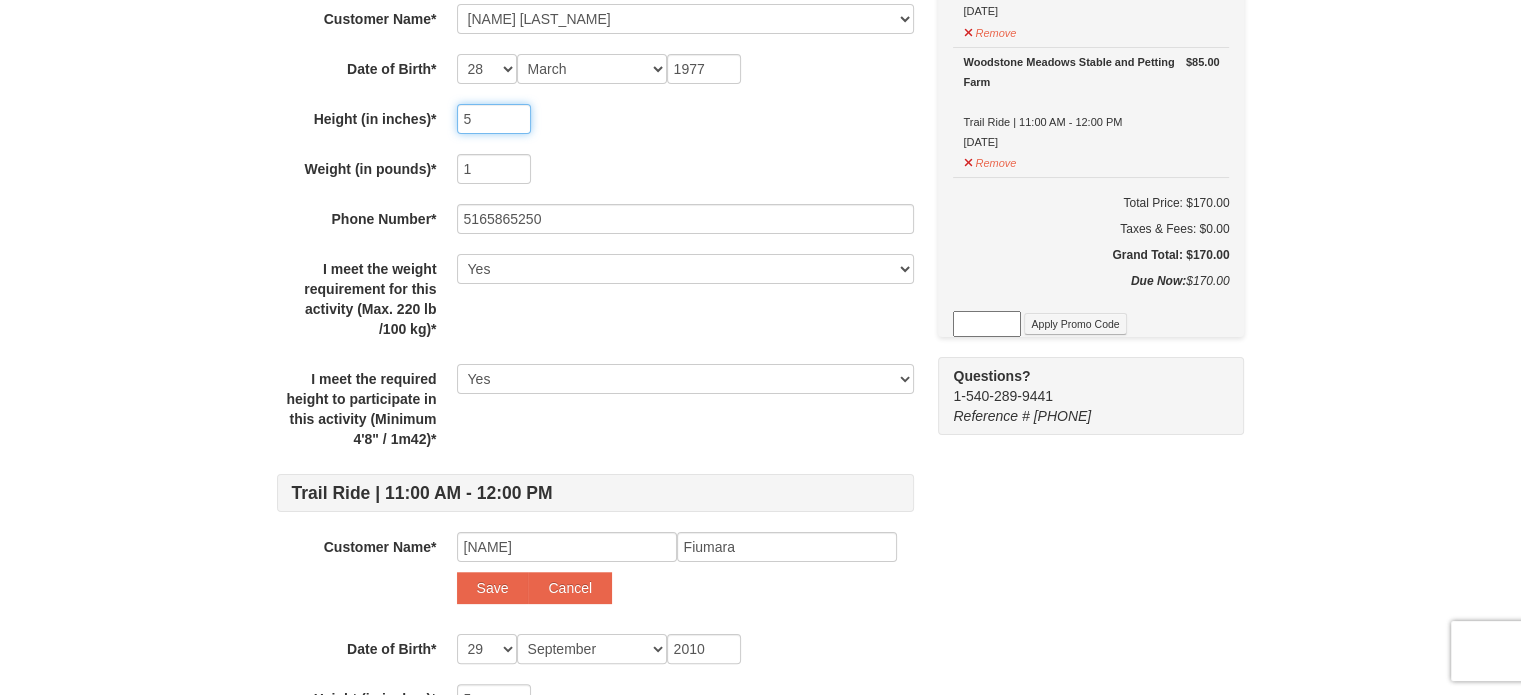 click on "5" at bounding box center [494, 119] 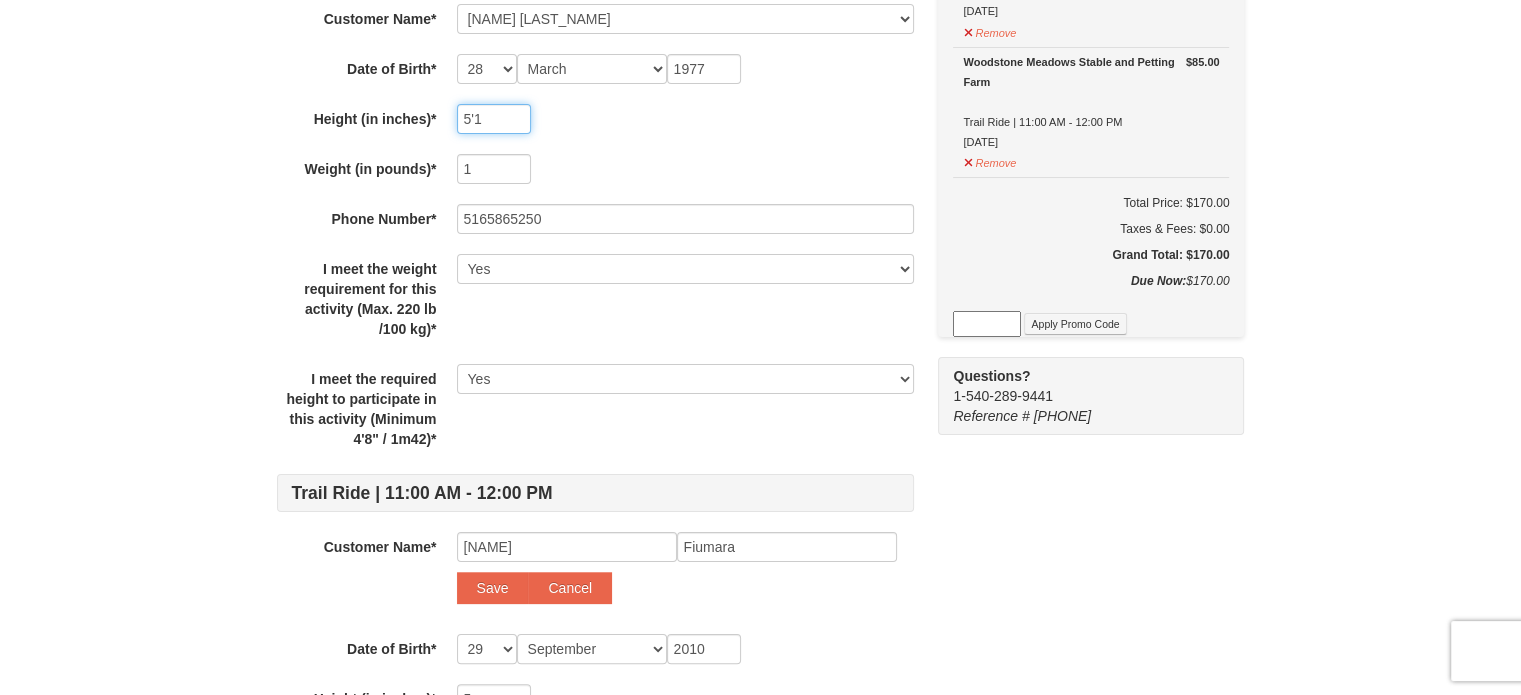 type on "5'1" 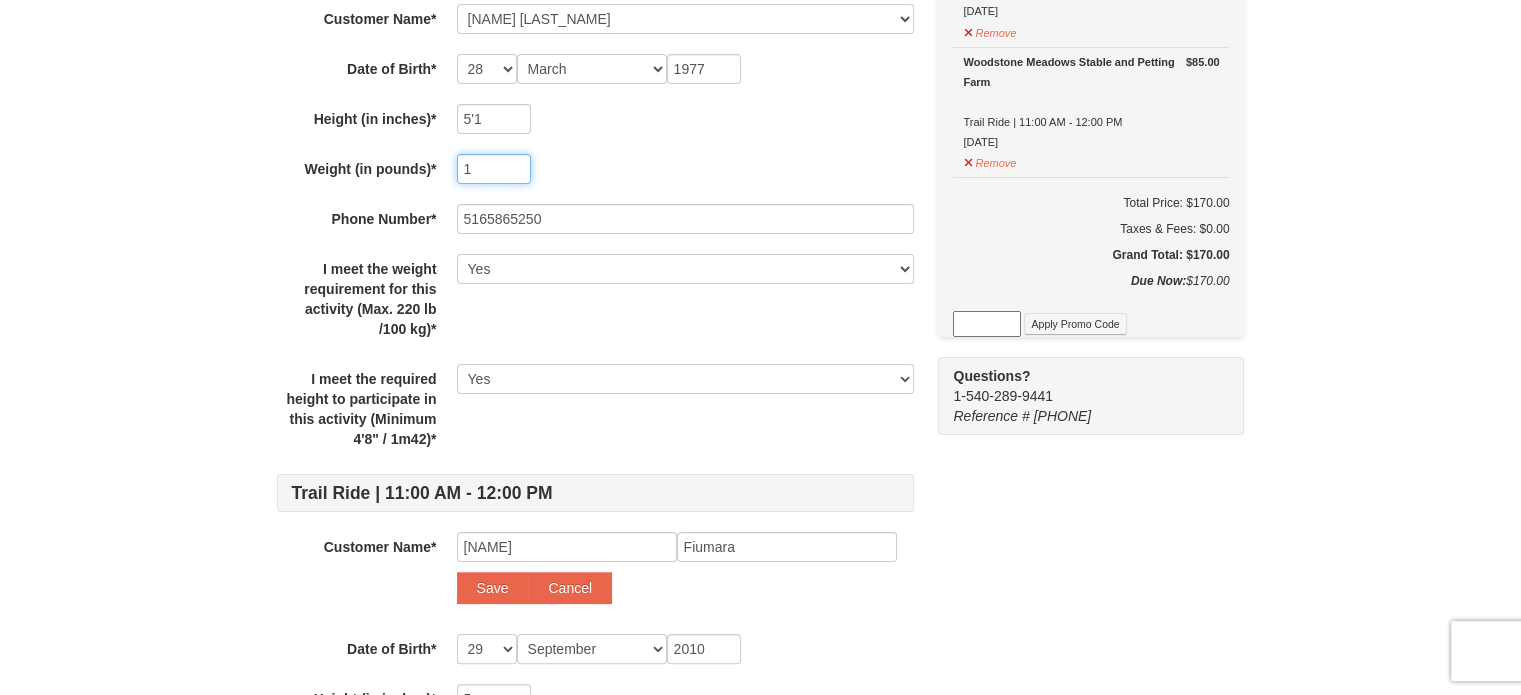 click on "1" at bounding box center (494, 169) 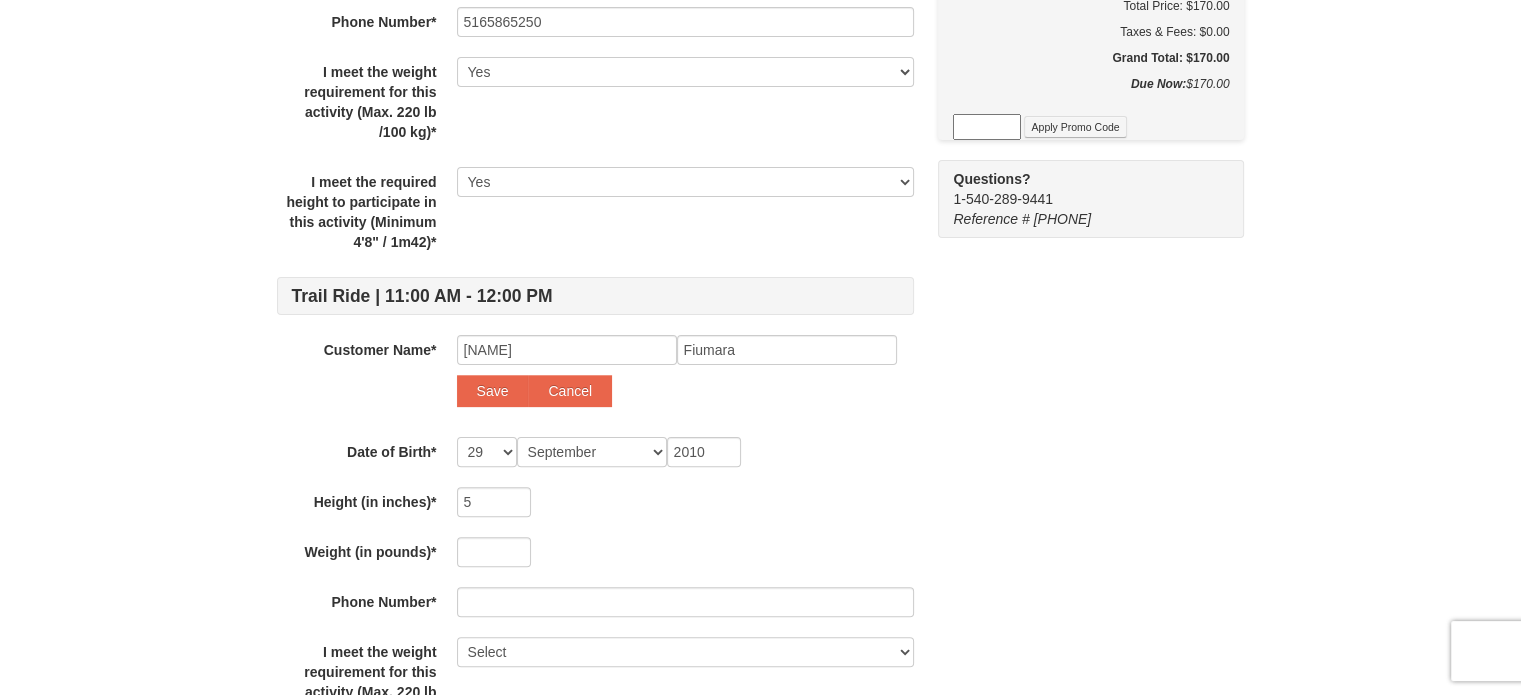 scroll, scrollTop: 500, scrollLeft: 0, axis: vertical 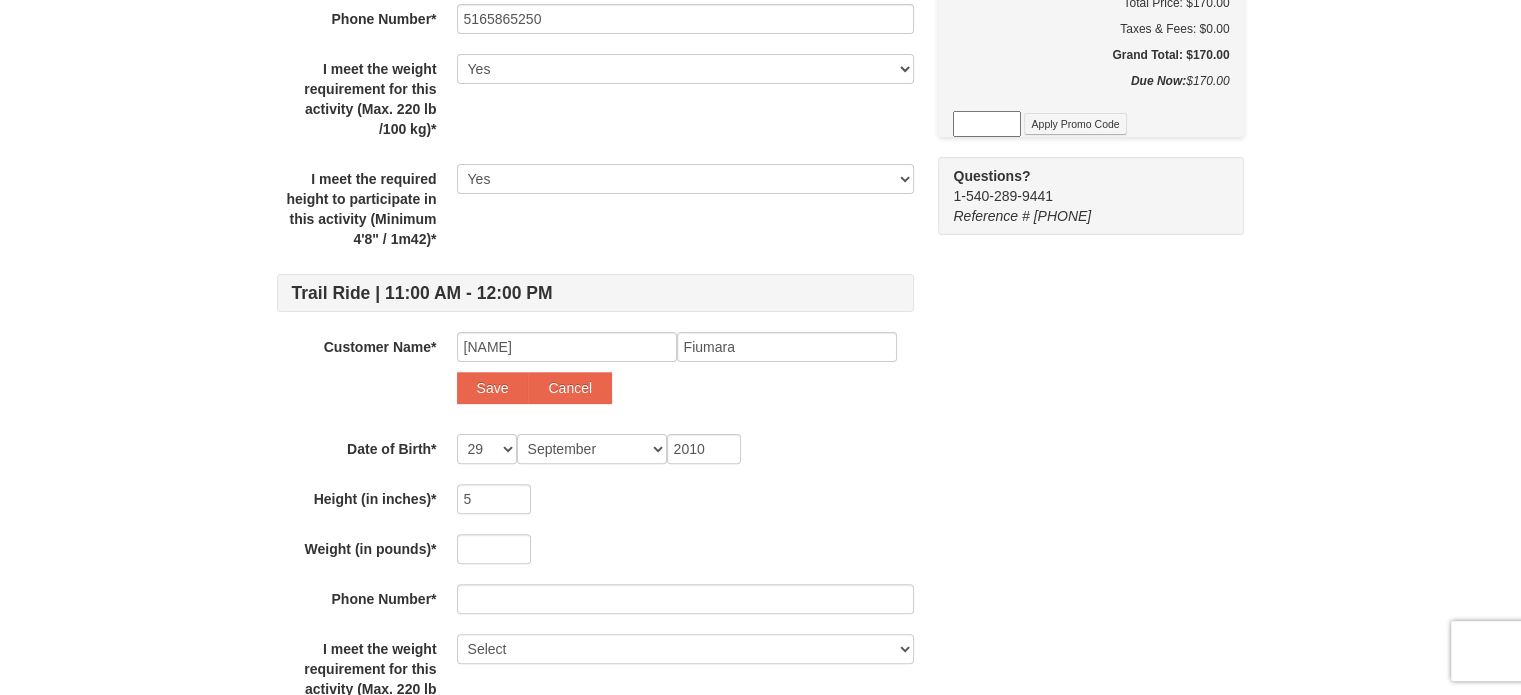 type on "170" 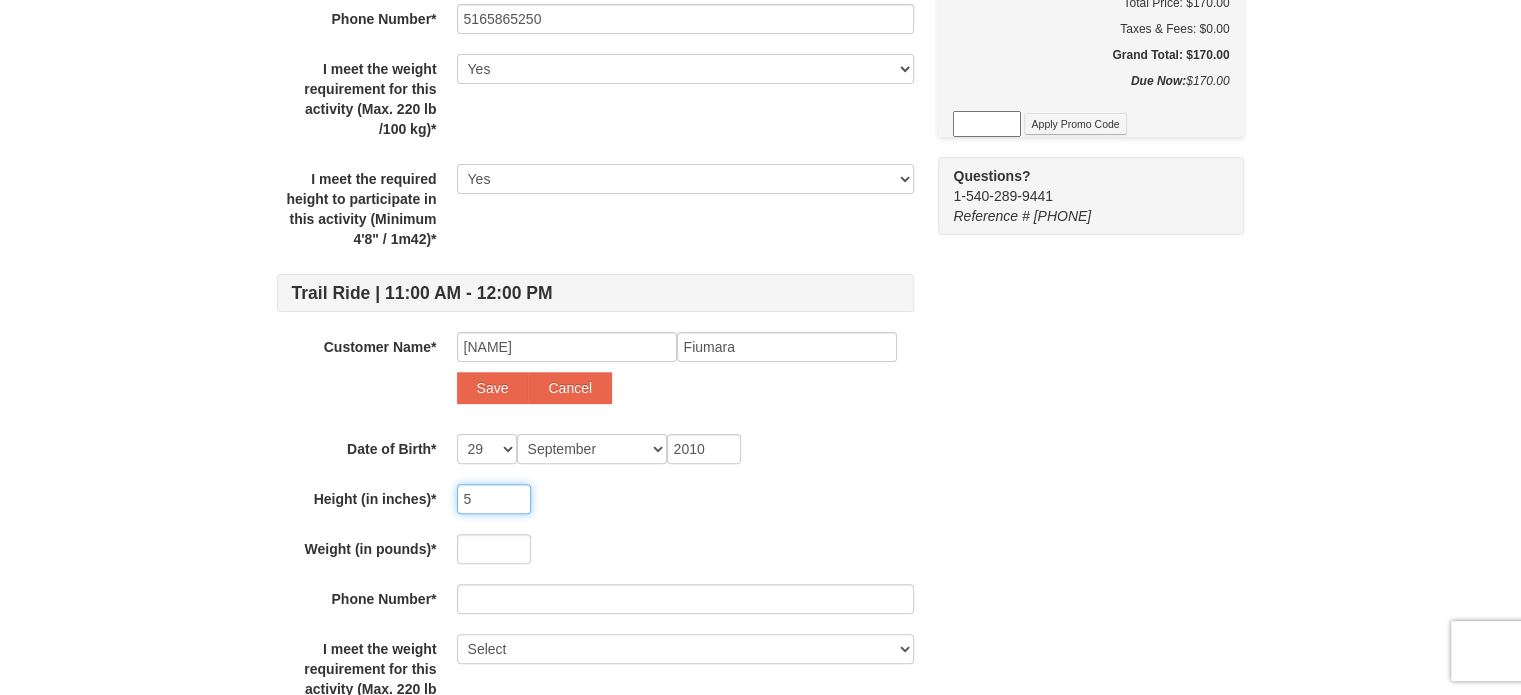 click on "5" at bounding box center (494, 499) 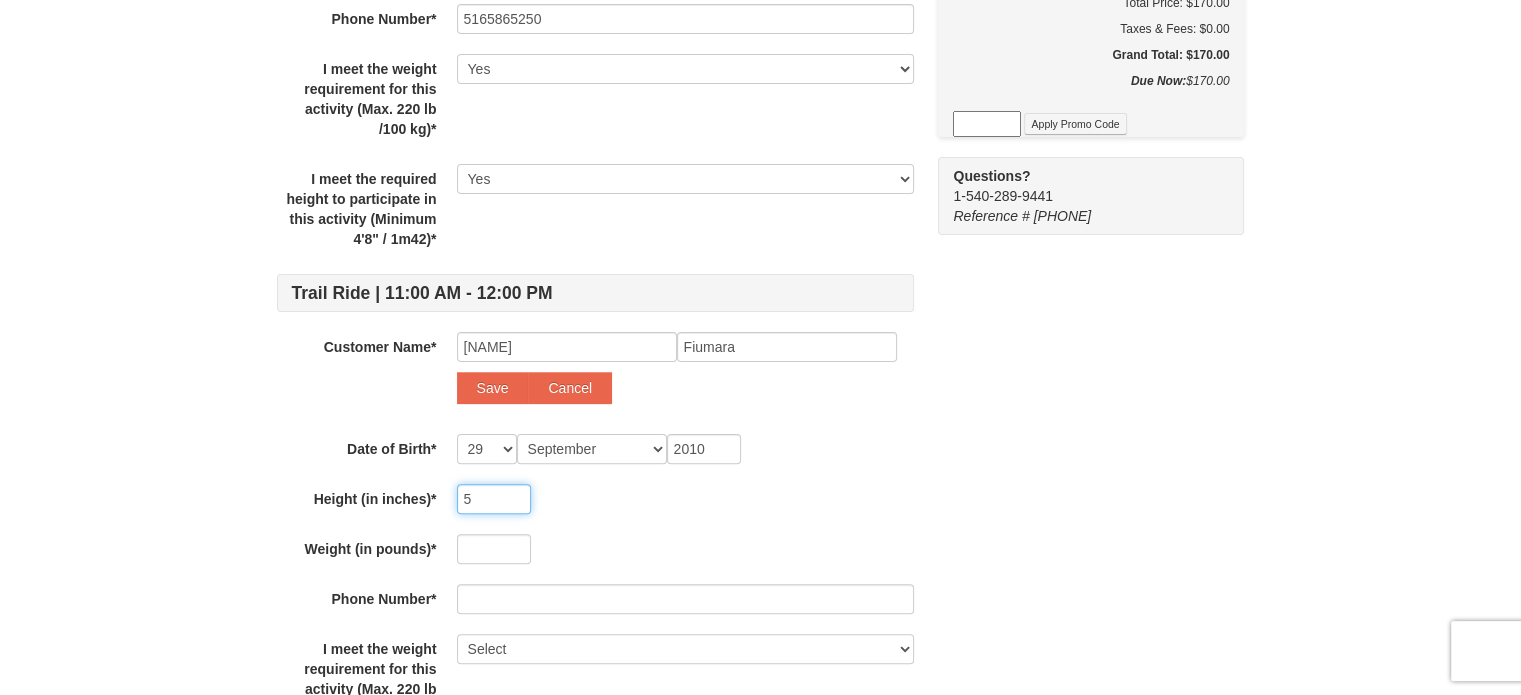 drag, startPoint x: 485, startPoint y: 490, endPoint x: 433, endPoint y: 484, distance: 52.34501 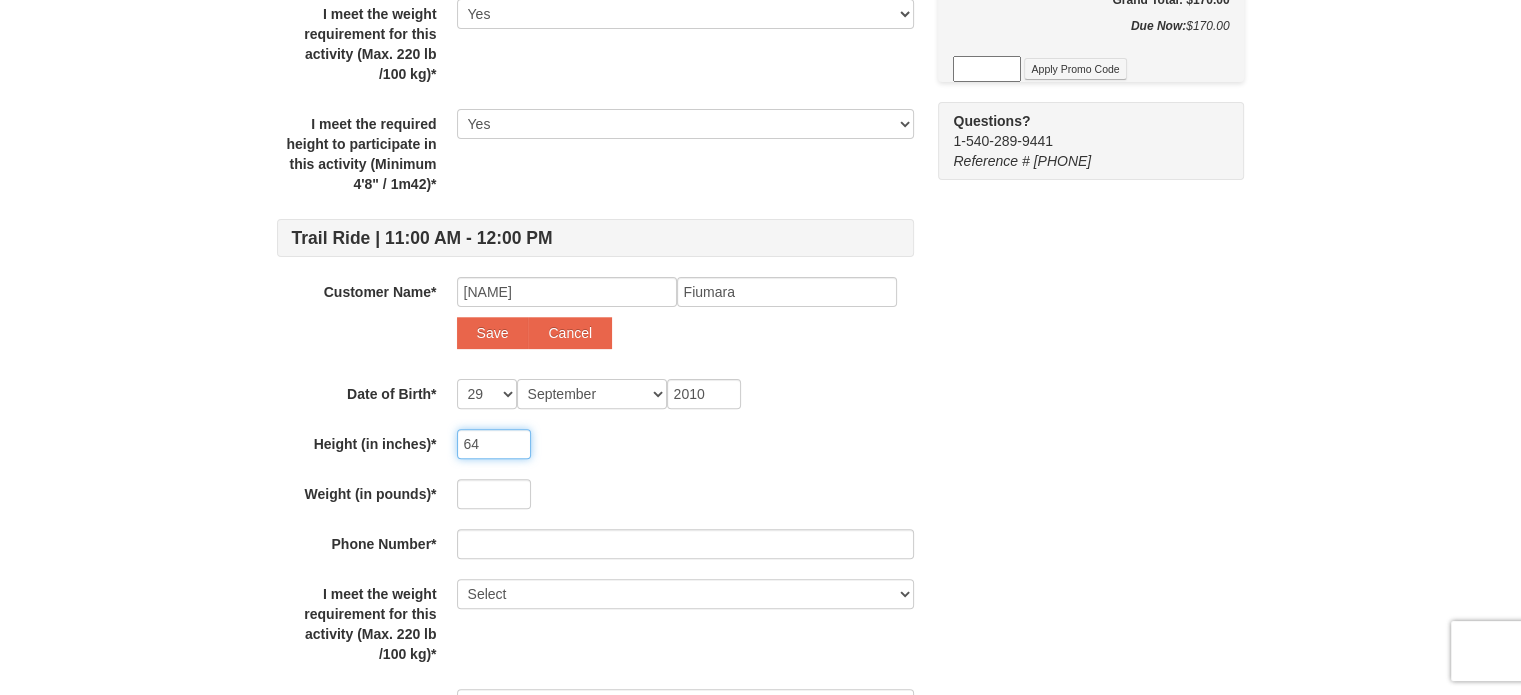 scroll, scrollTop: 600, scrollLeft: 0, axis: vertical 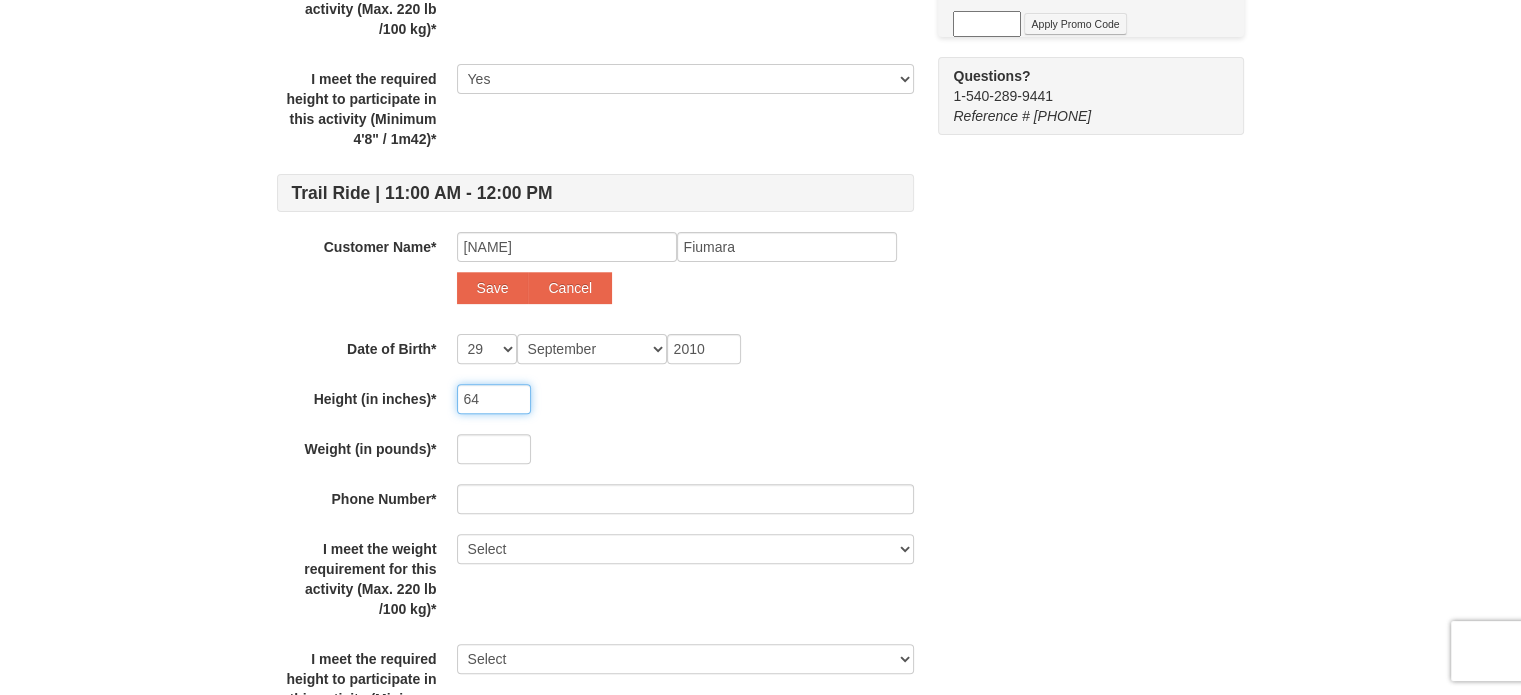 type on "64" 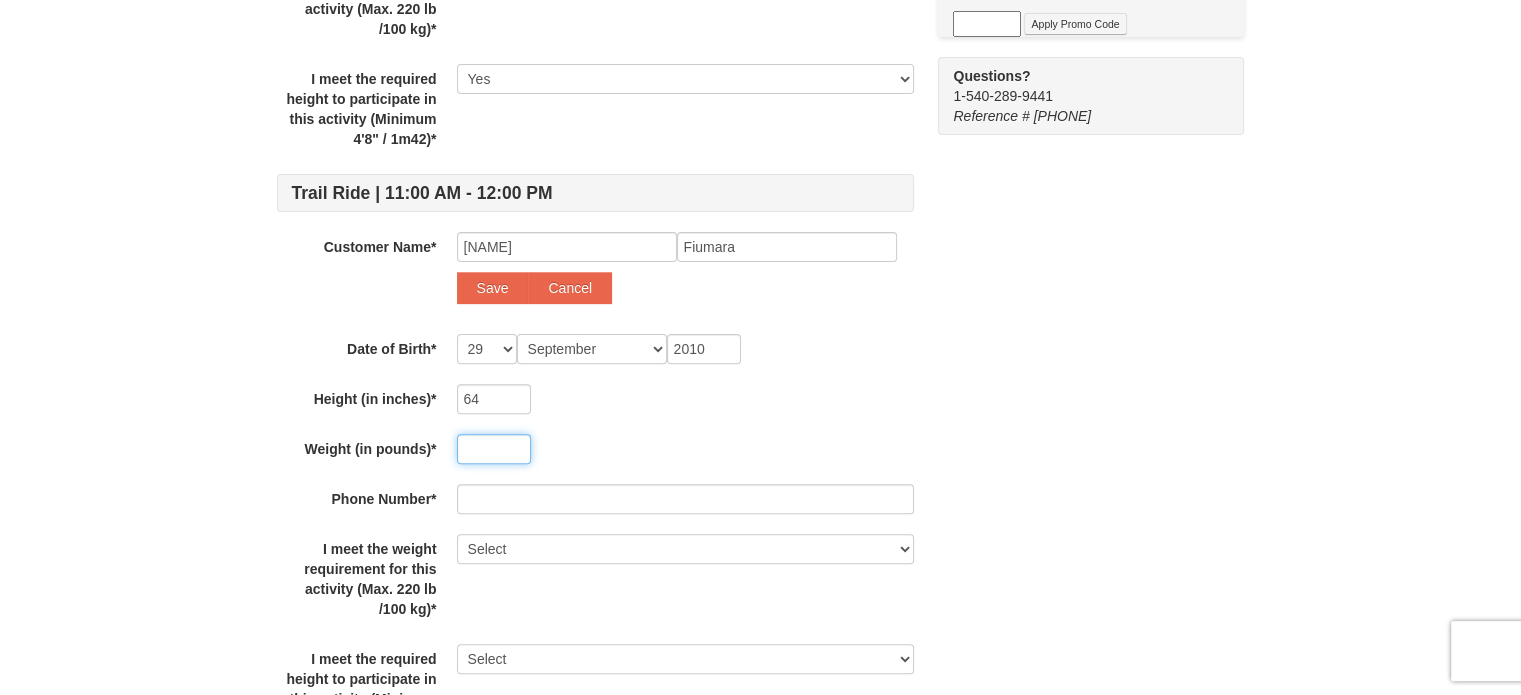 click at bounding box center (494, 449) 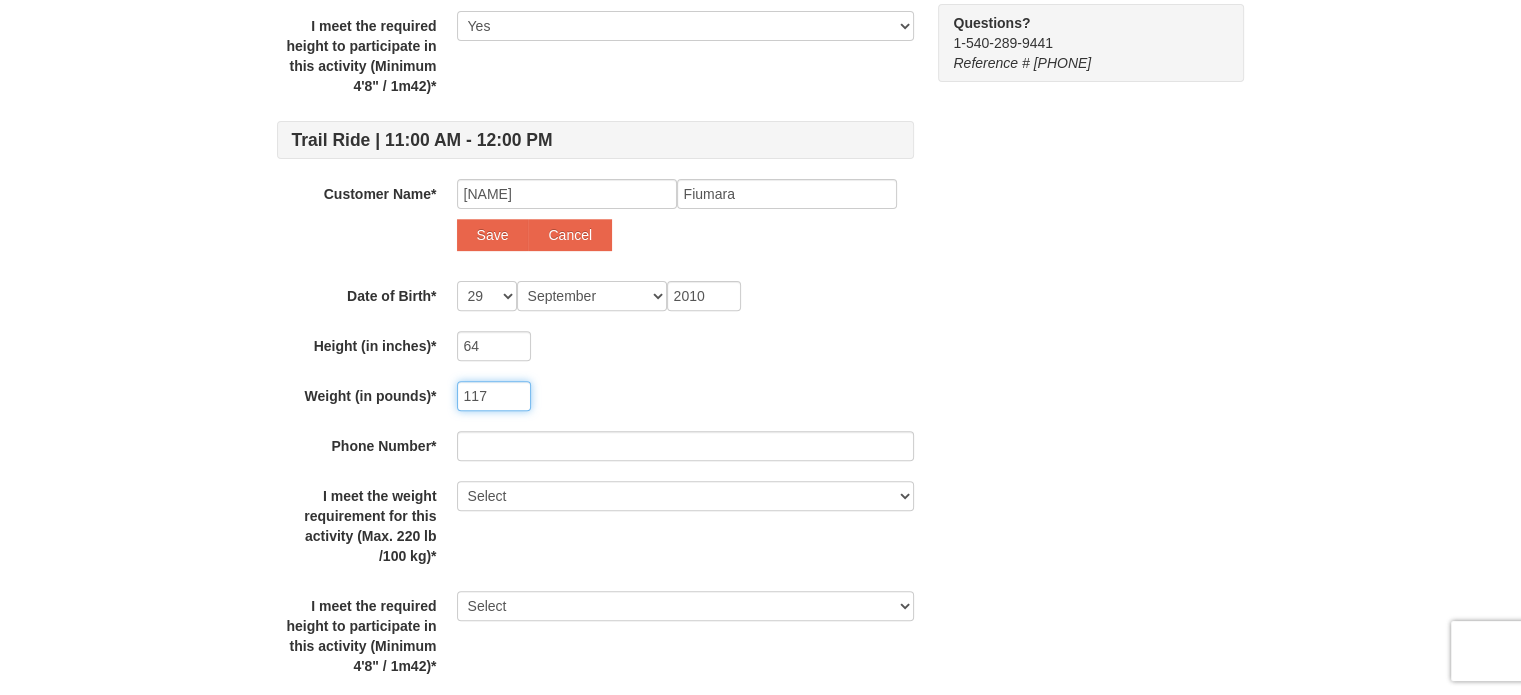 scroll, scrollTop: 700, scrollLeft: 0, axis: vertical 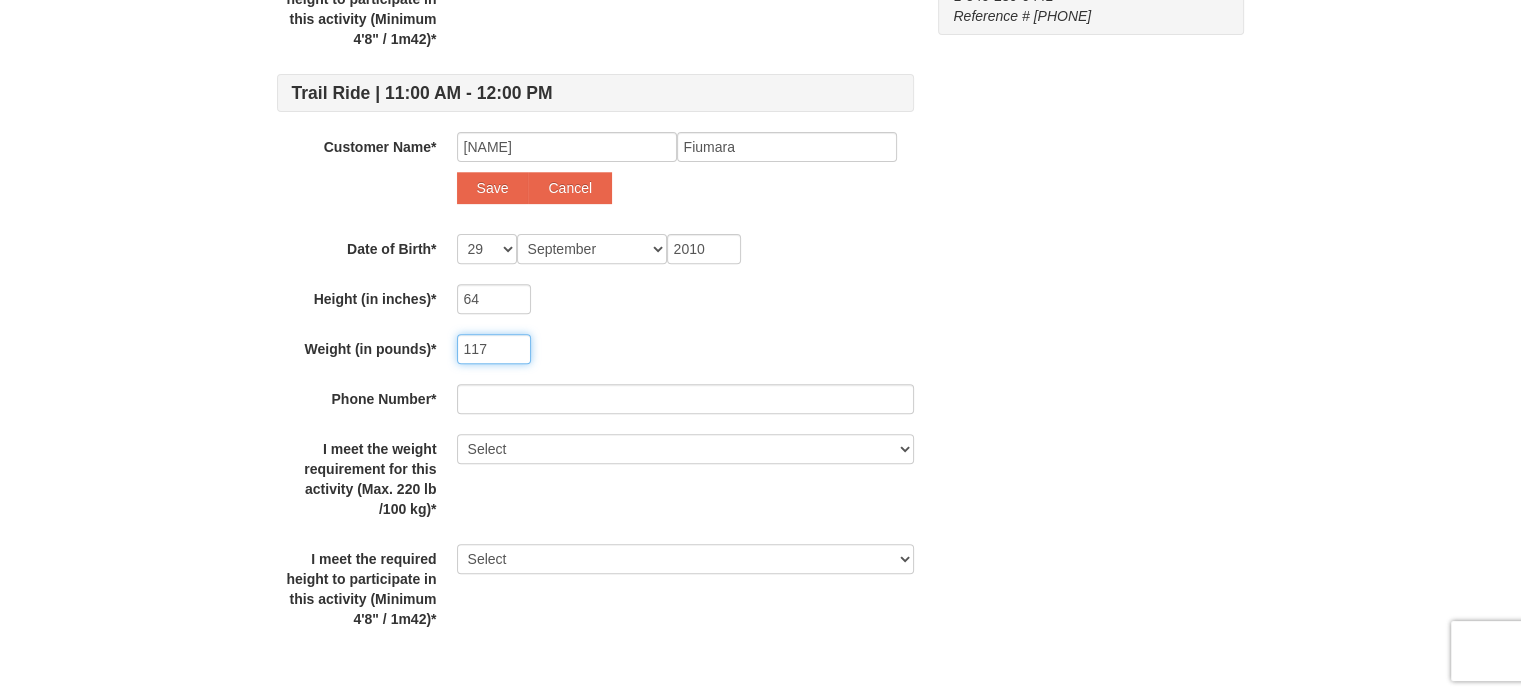 type on "117" 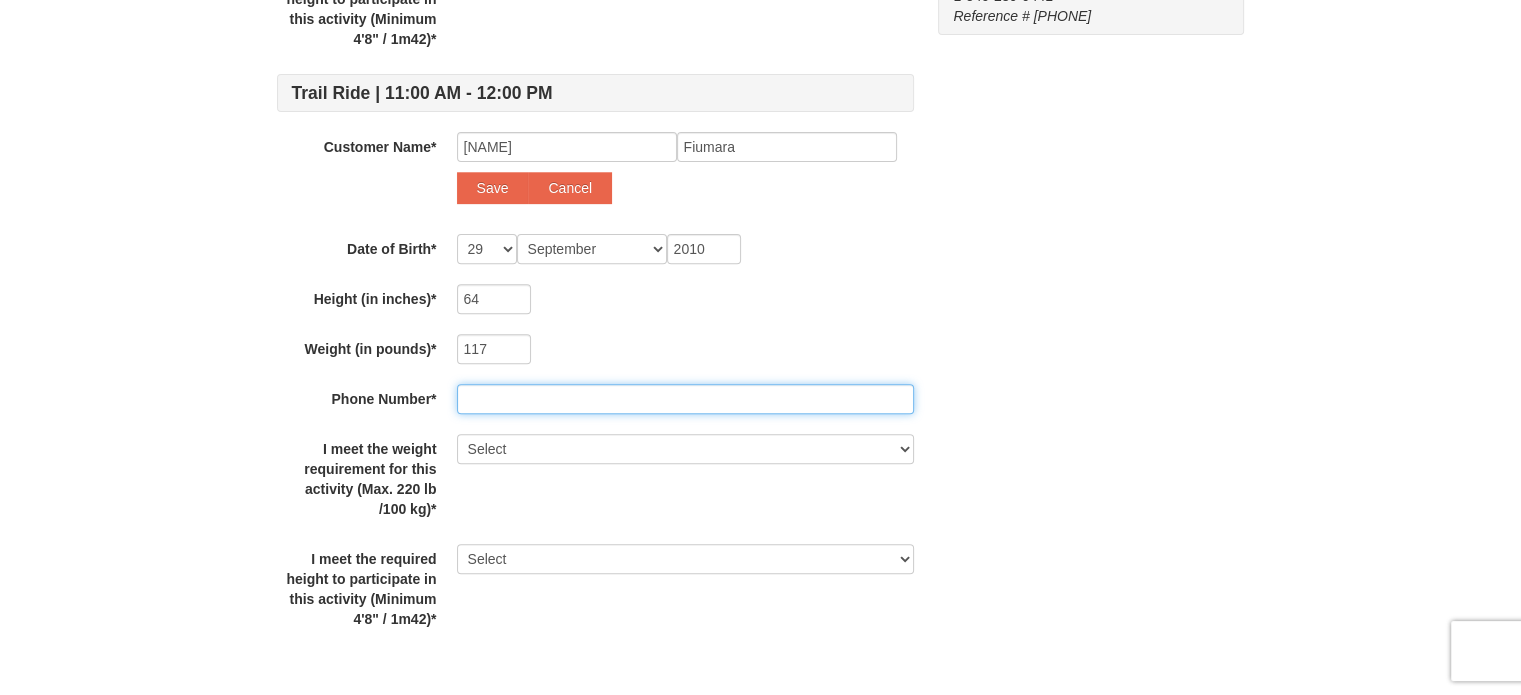click at bounding box center [685, 399] 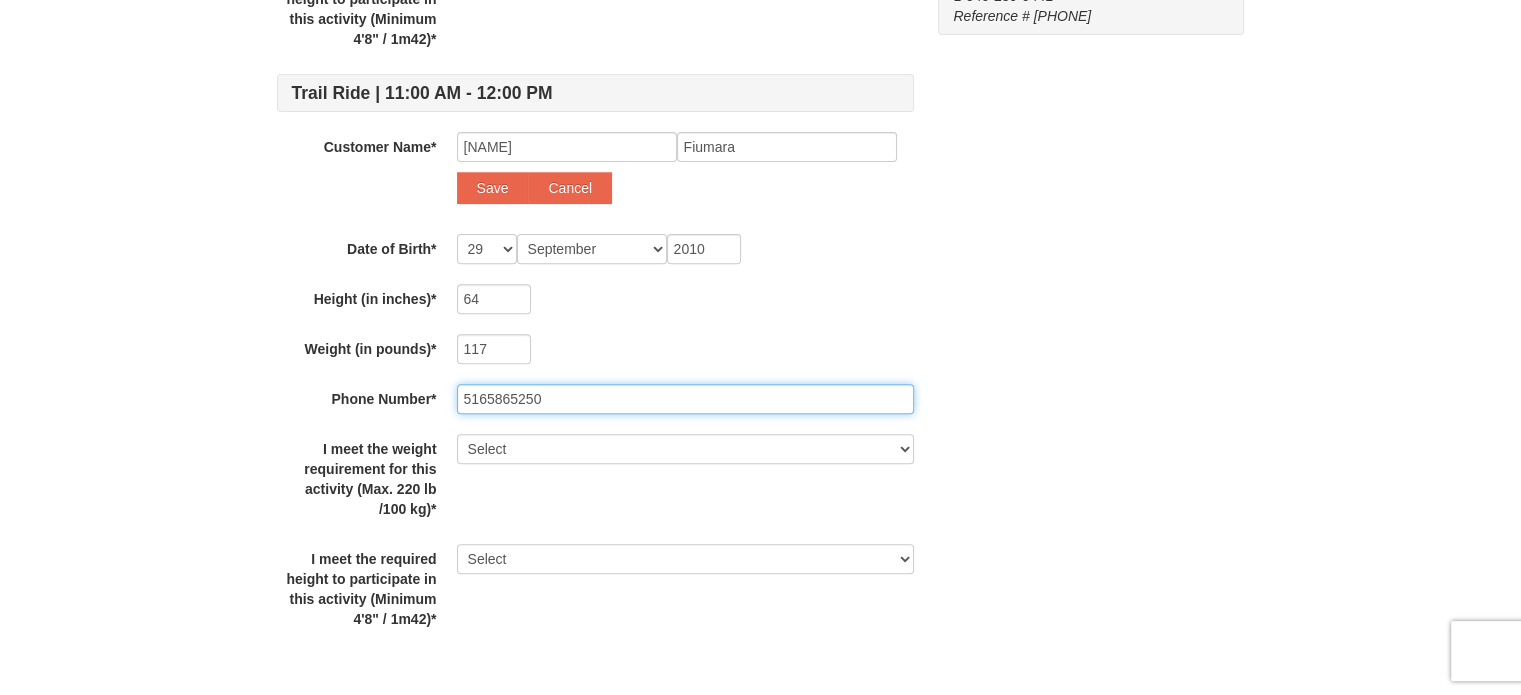 type on "5165865250" 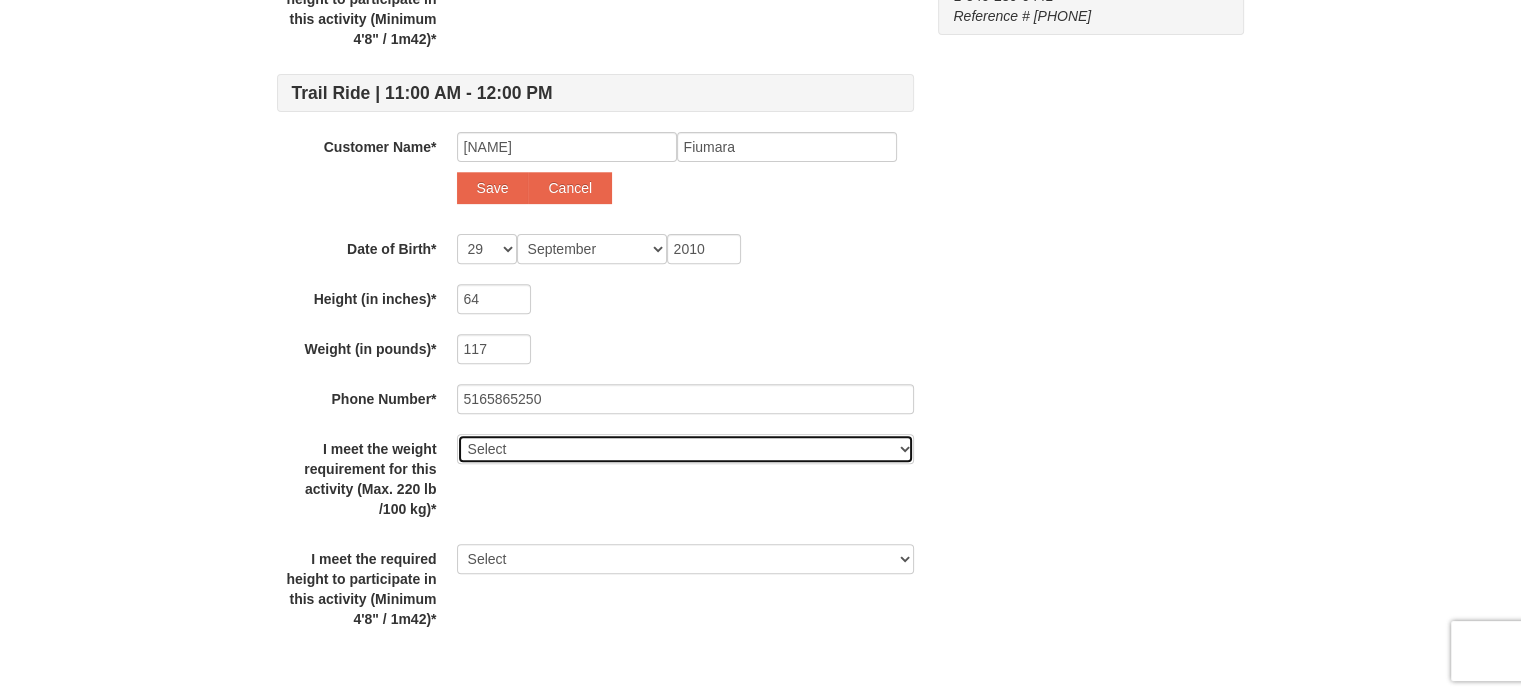 click on "Select Yes" at bounding box center [685, 449] 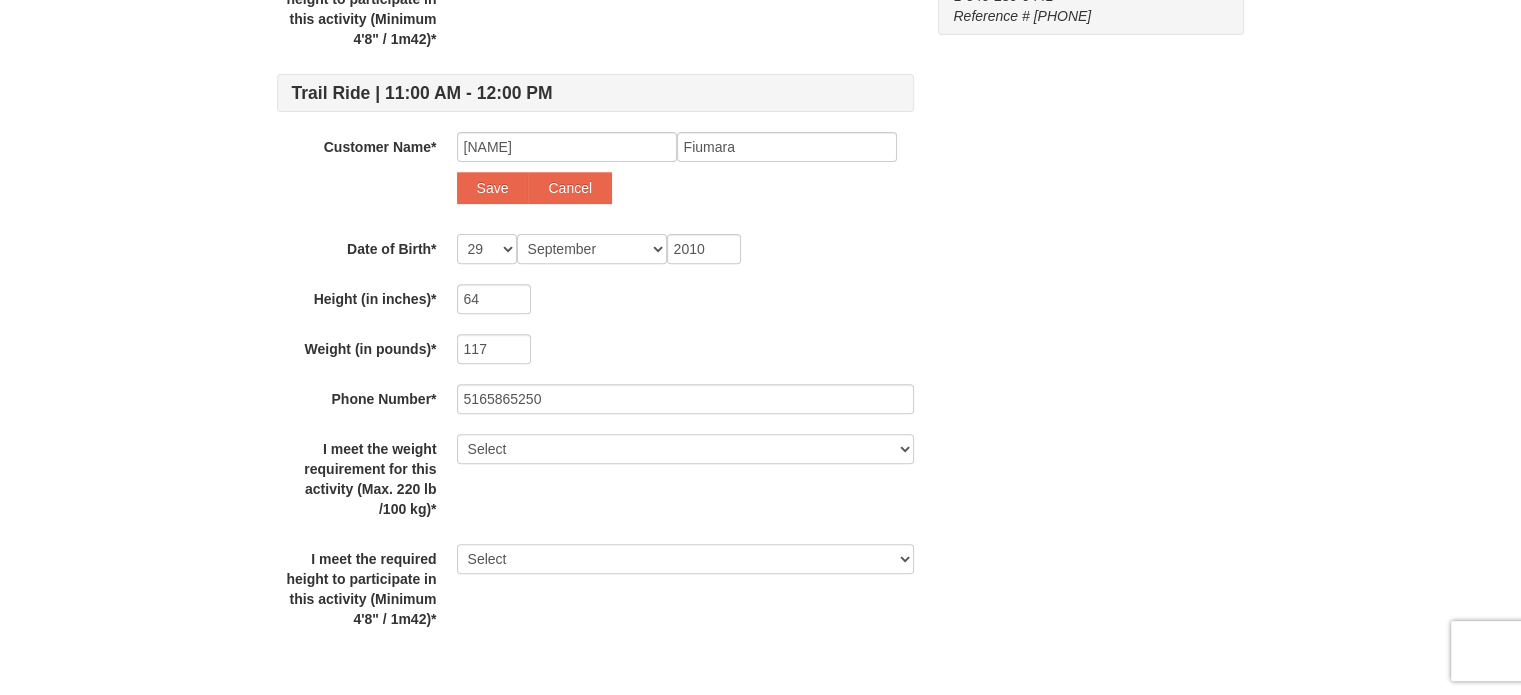 click on "I meet the weight requirement for this activity (Max. 220 lb /100 kg)* Select Yes" at bounding box center [595, 479] 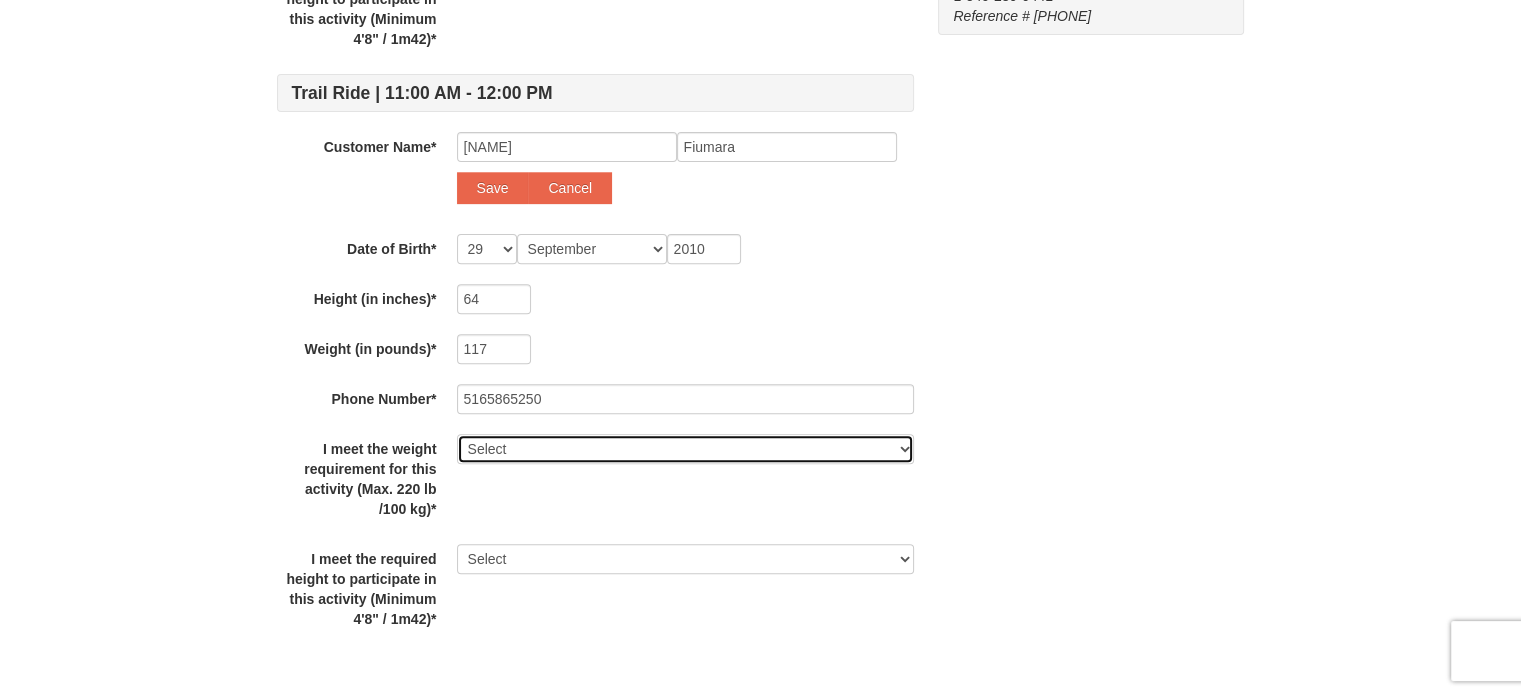 click on "Select Yes" at bounding box center [685, 449] 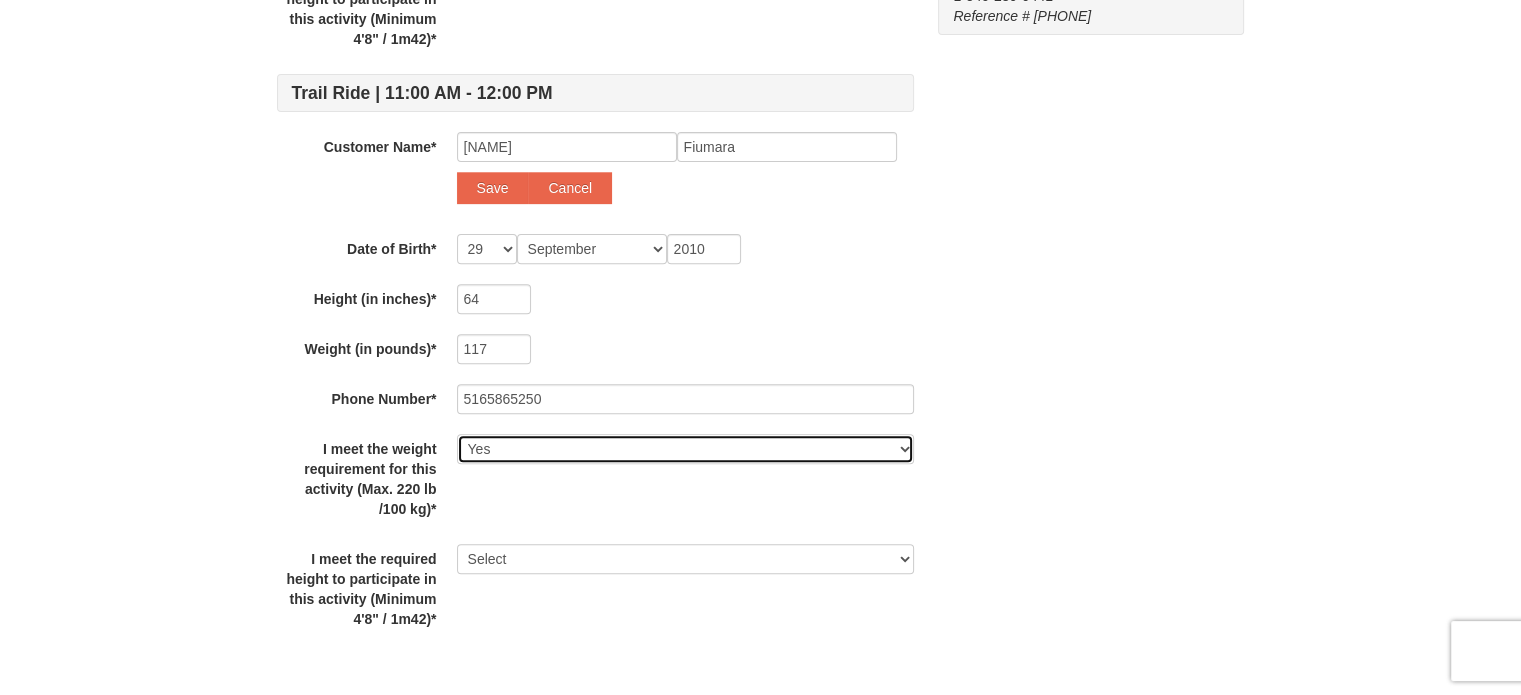 click on "Select Yes" at bounding box center [685, 449] 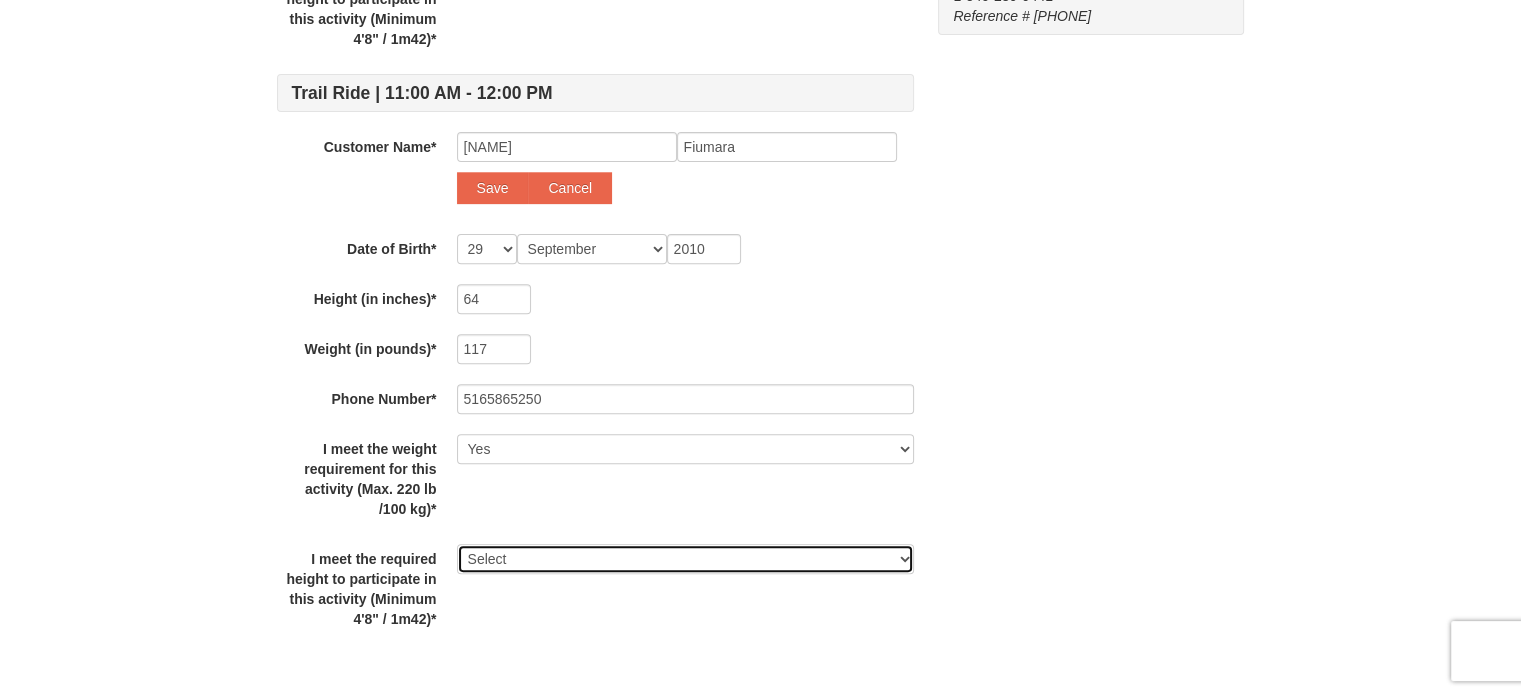 click on "Select Yes" at bounding box center (685, 559) 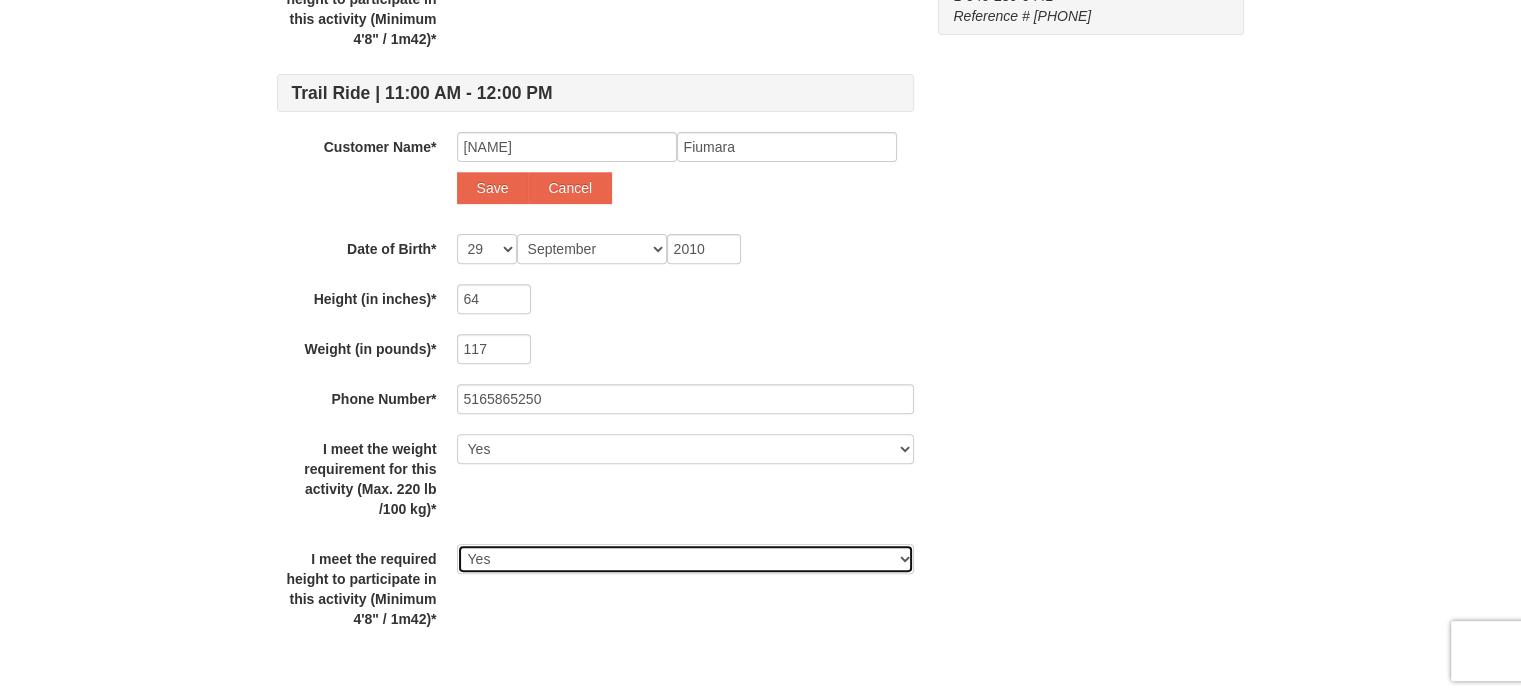 click on "Select Yes" at bounding box center [685, 559] 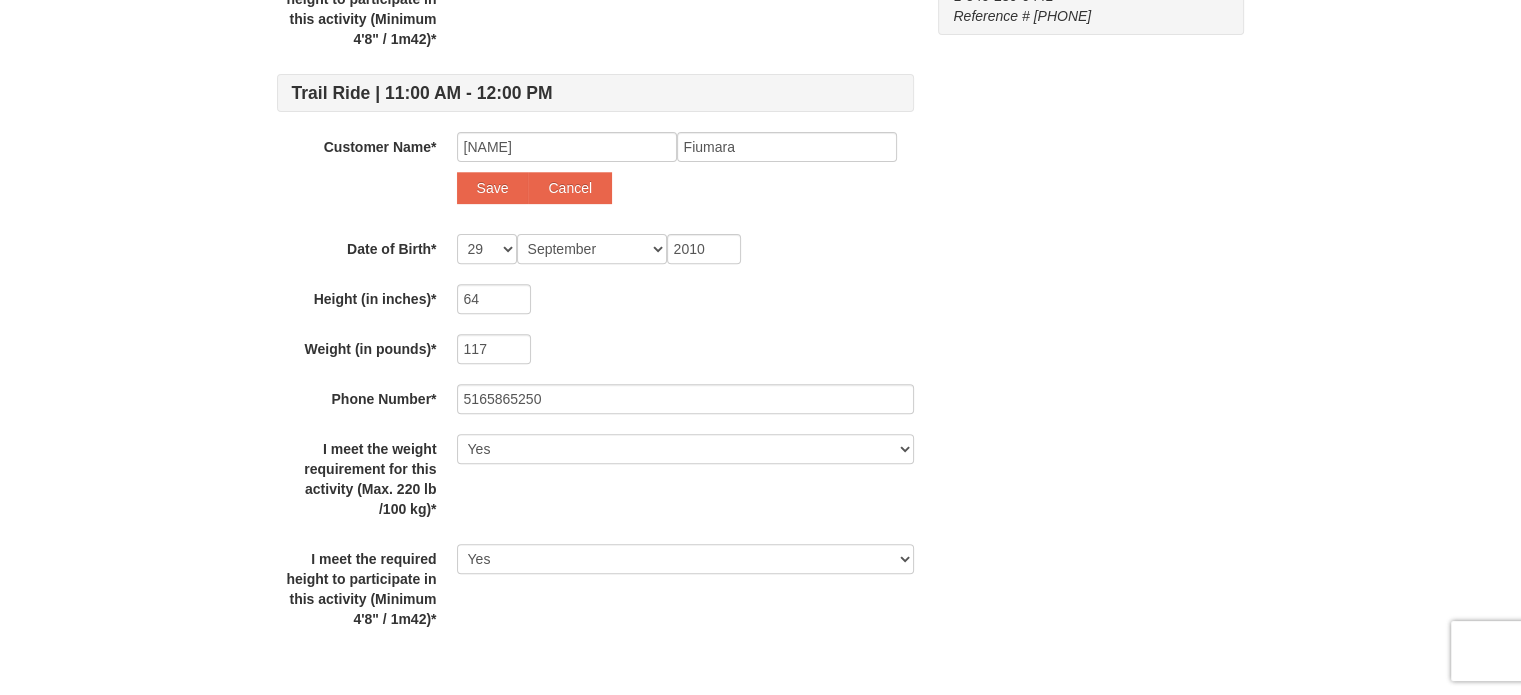 click on "I meet the required height to participate in this activity (Minimum 4'8" / 1m42)* Select Yes" at bounding box center (595, 589) 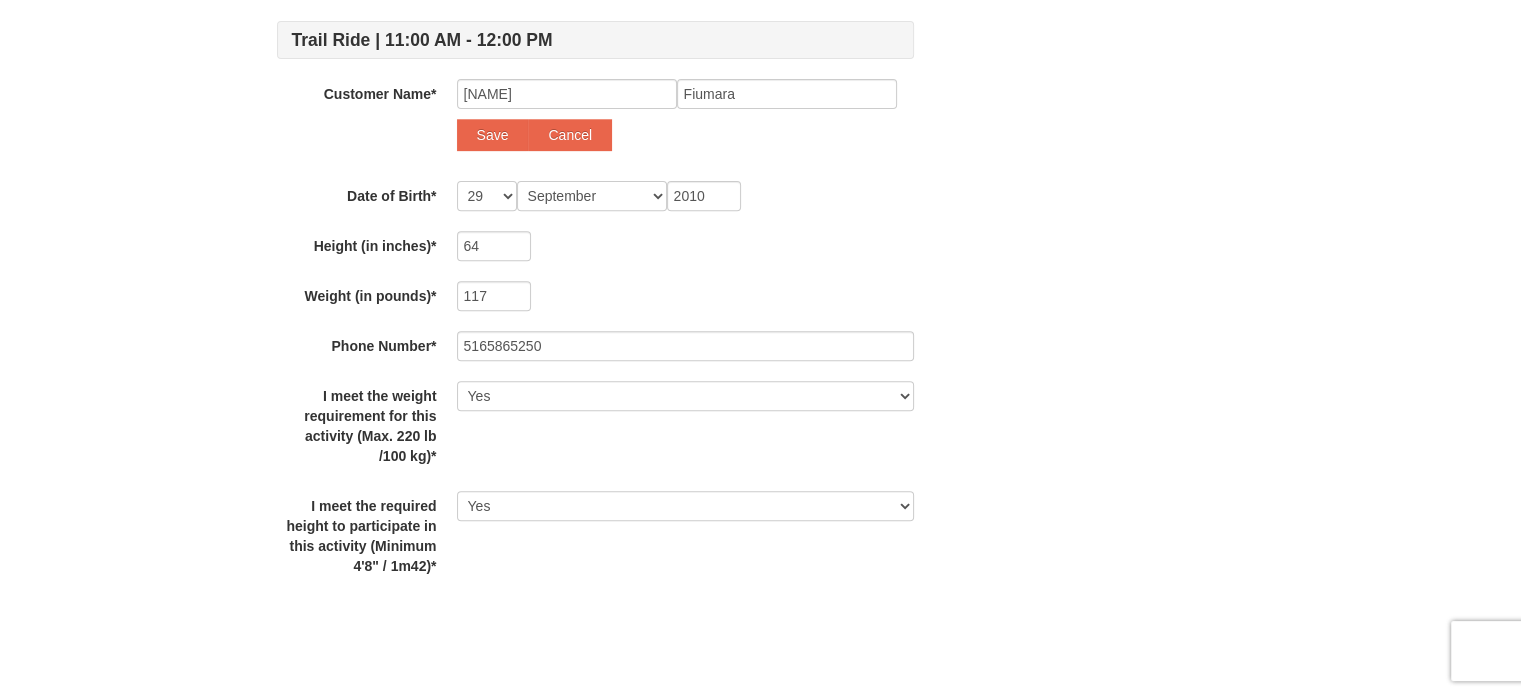 scroll, scrollTop: 353, scrollLeft: 0, axis: vertical 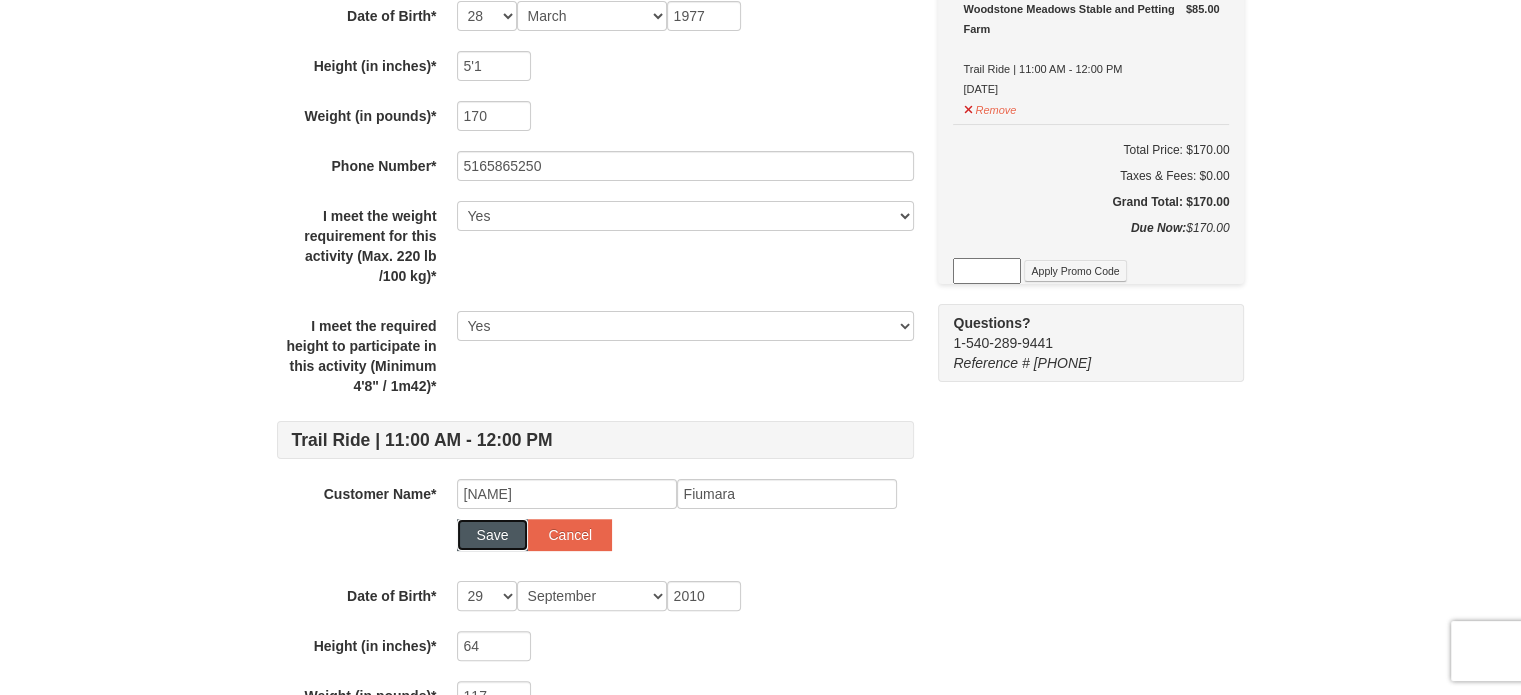 click on "Save" at bounding box center (493, 535) 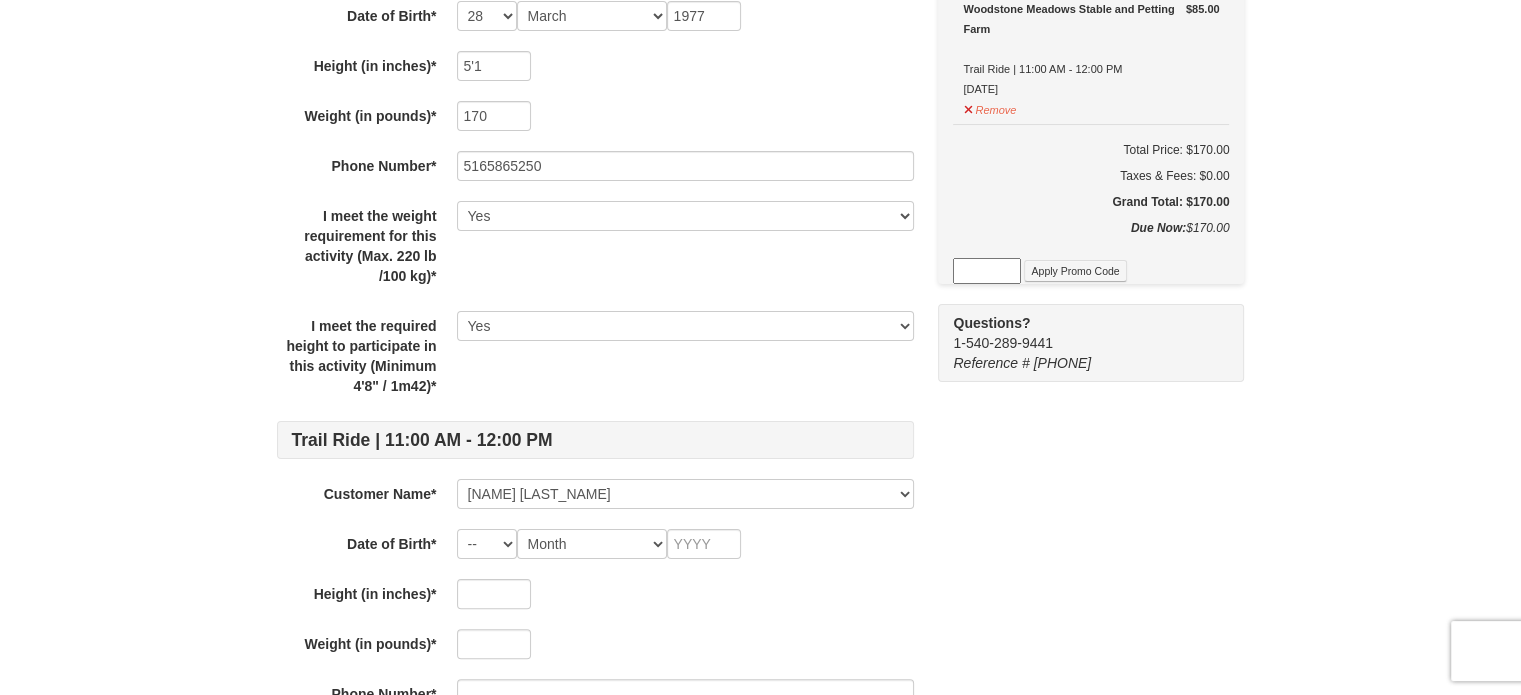 scroll, scrollTop: 753, scrollLeft: 0, axis: vertical 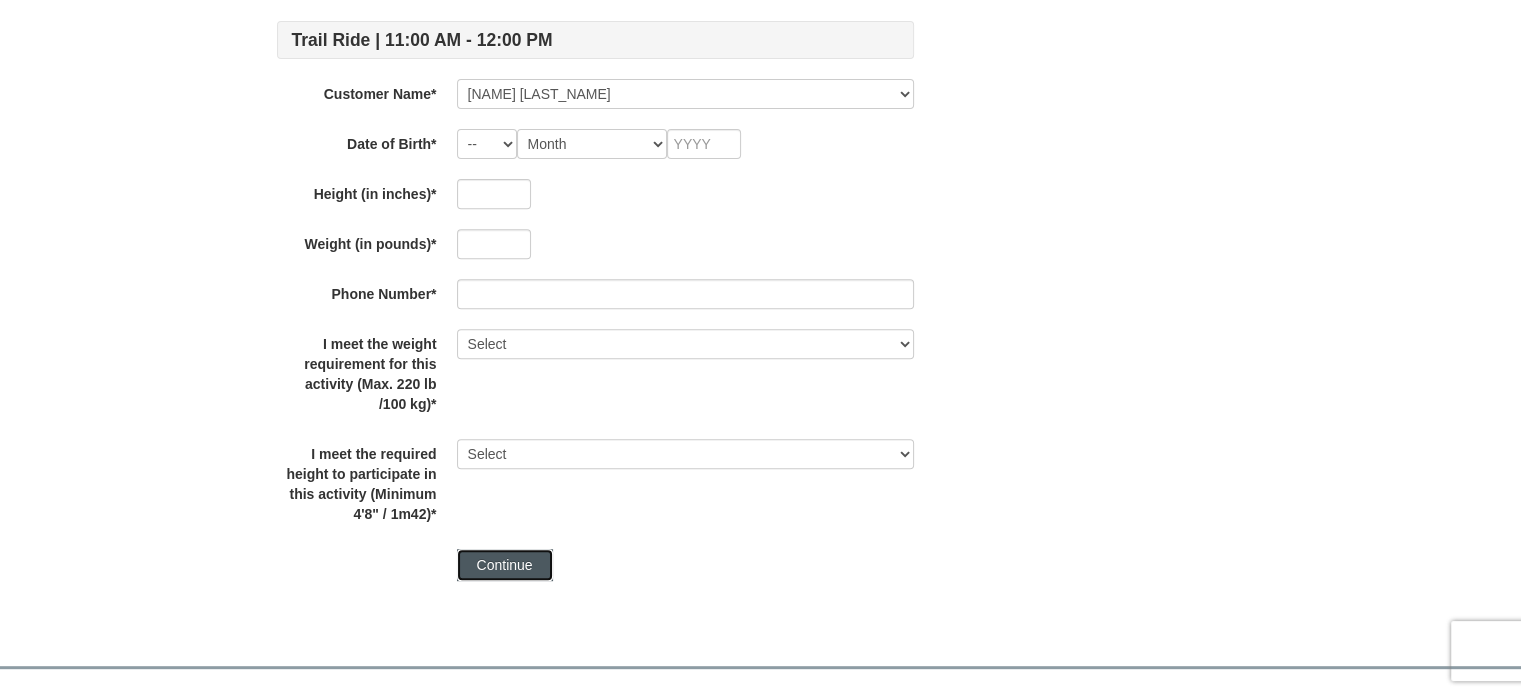 drag, startPoint x: 482, startPoint y: 567, endPoint x: 944, endPoint y: 469, distance: 472.27957 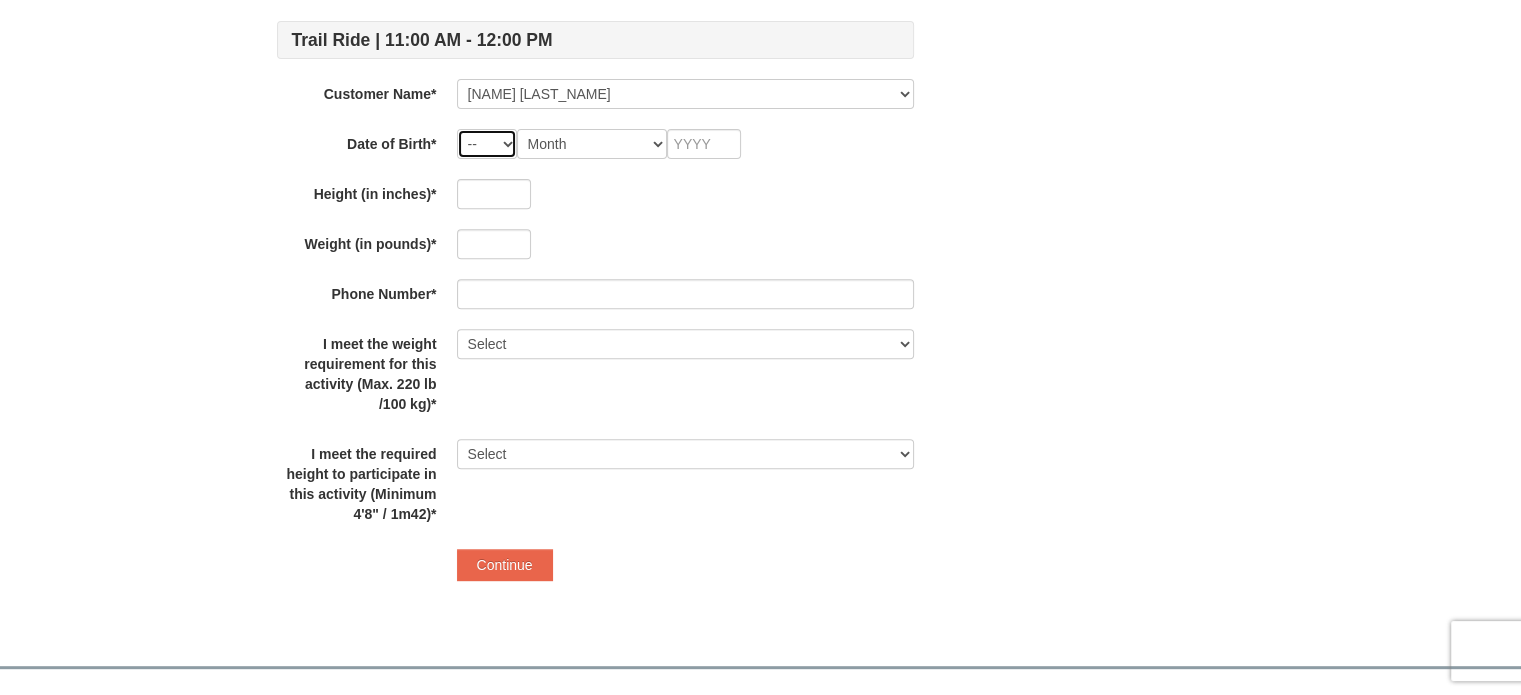 click on "-- 01 02 03 04 05 06 07 08 09 10 11 12 13 14 15 16 17 18 19 20 21 22 23 24 25 26 27 28 29 30 31" at bounding box center (487, 144) 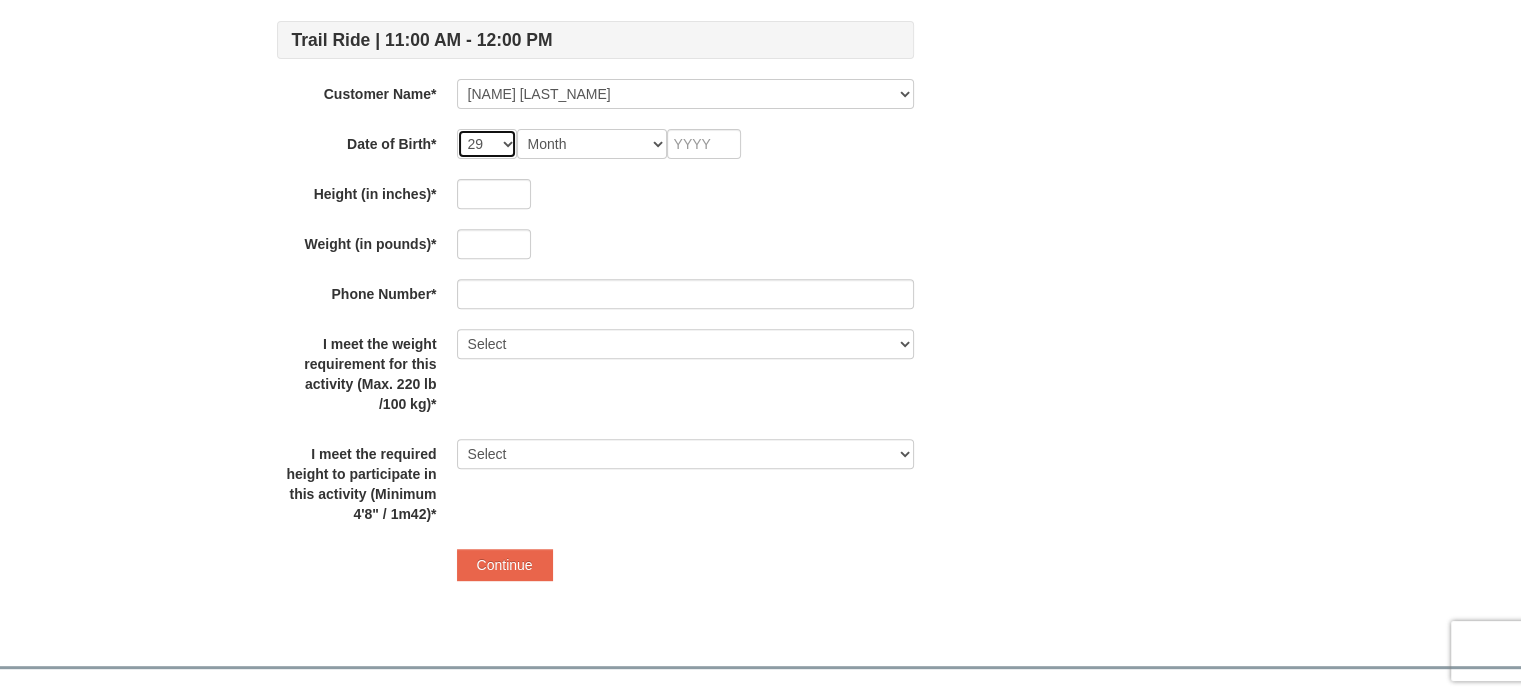 click on "-- 01 02 03 04 05 06 07 08 09 10 11 12 13 14 15 16 17 18 19 20 21 22 23 24 25 26 27 28 29 30 31" at bounding box center [487, 144] 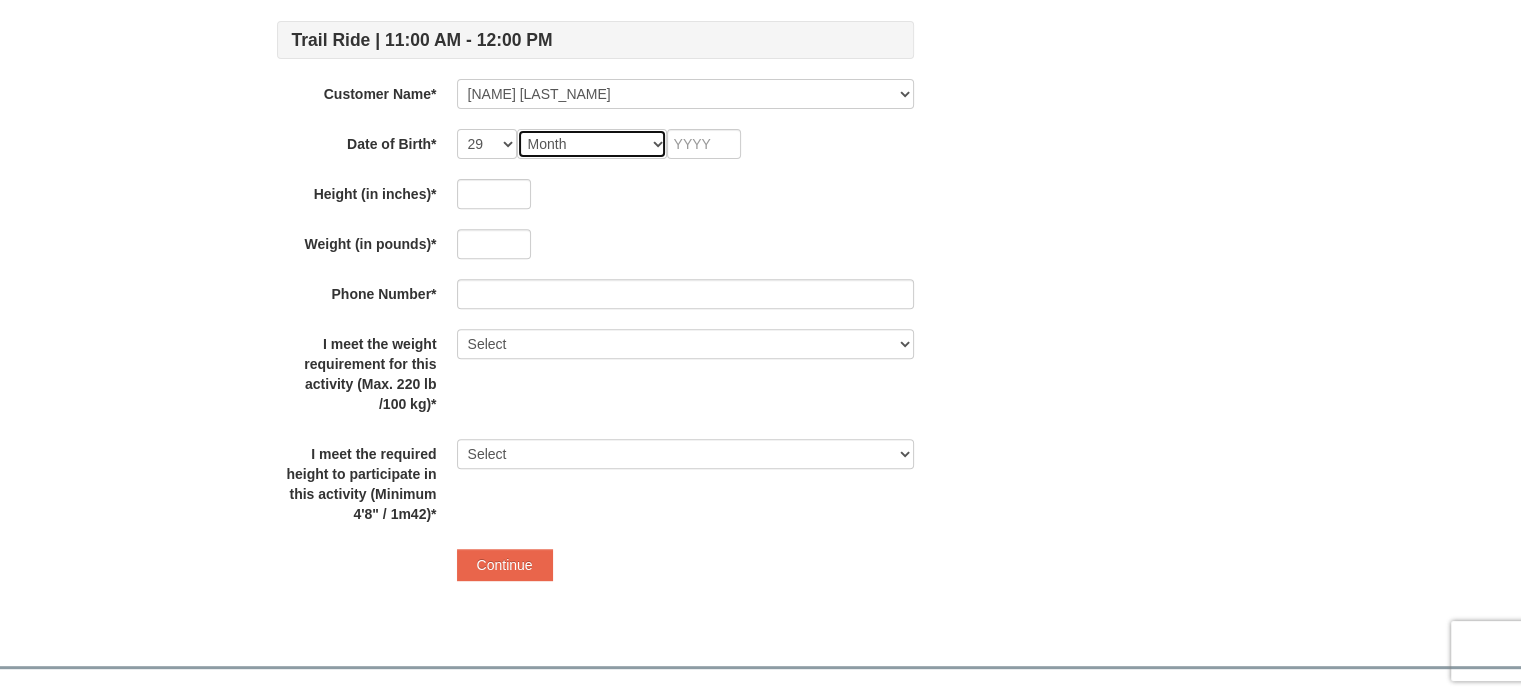 click on "Month January February March April May June July August September October November December" at bounding box center [592, 144] 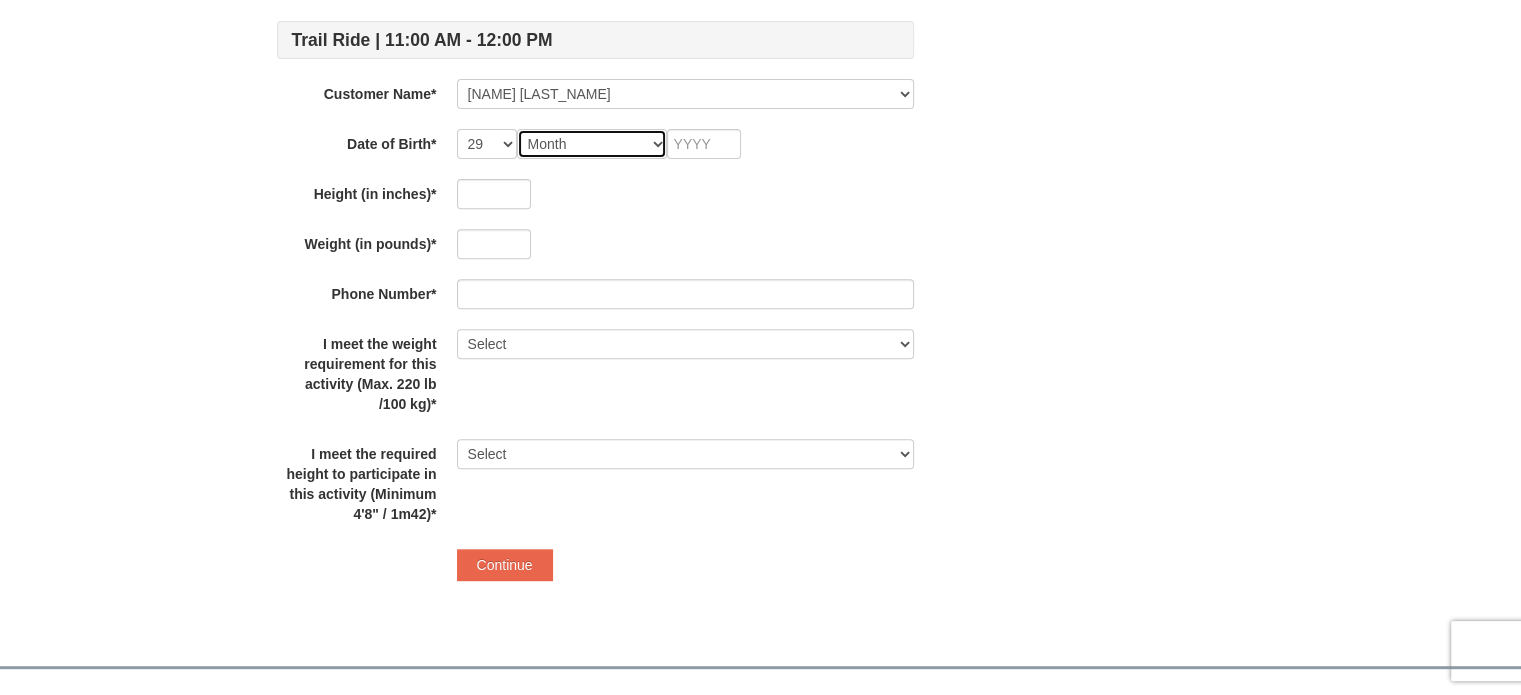 select on "09" 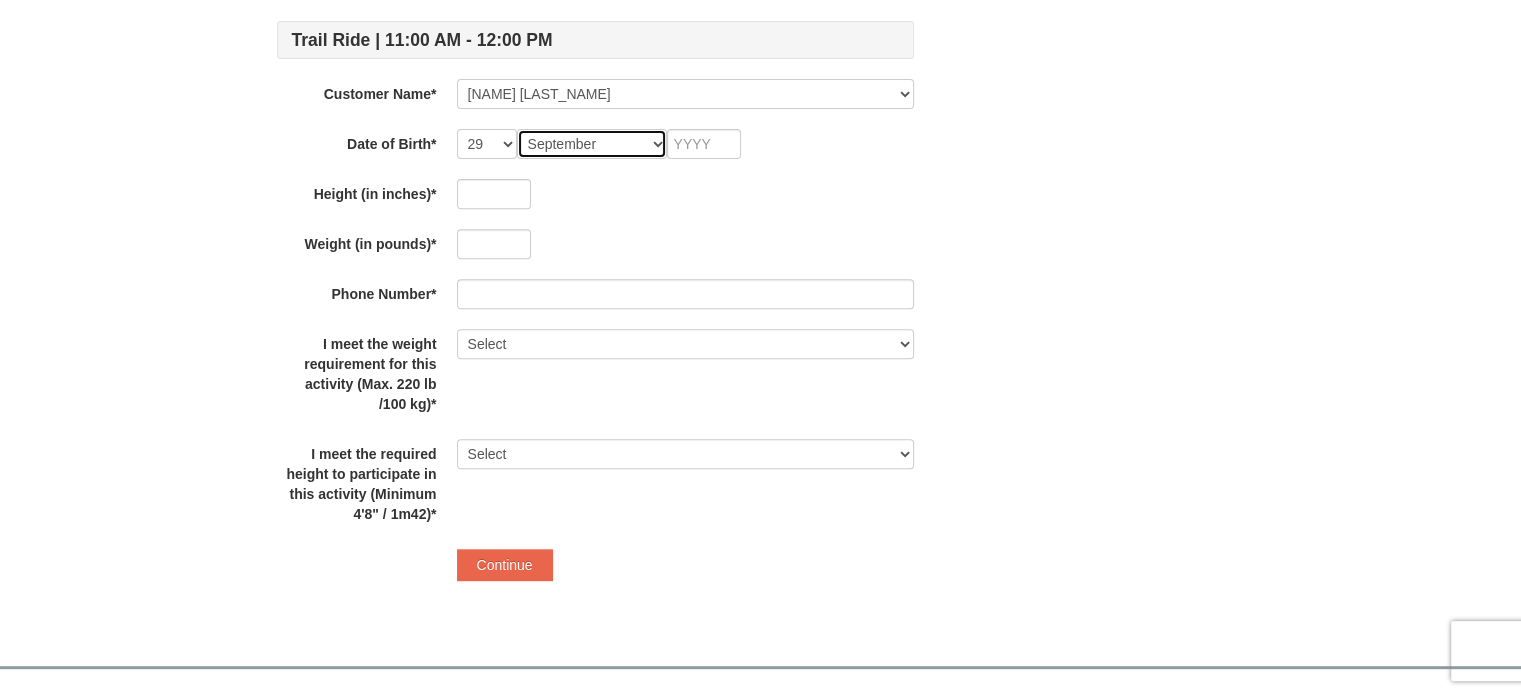 click on "Month January February March April May June July August September October November December" at bounding box center (592, 144) 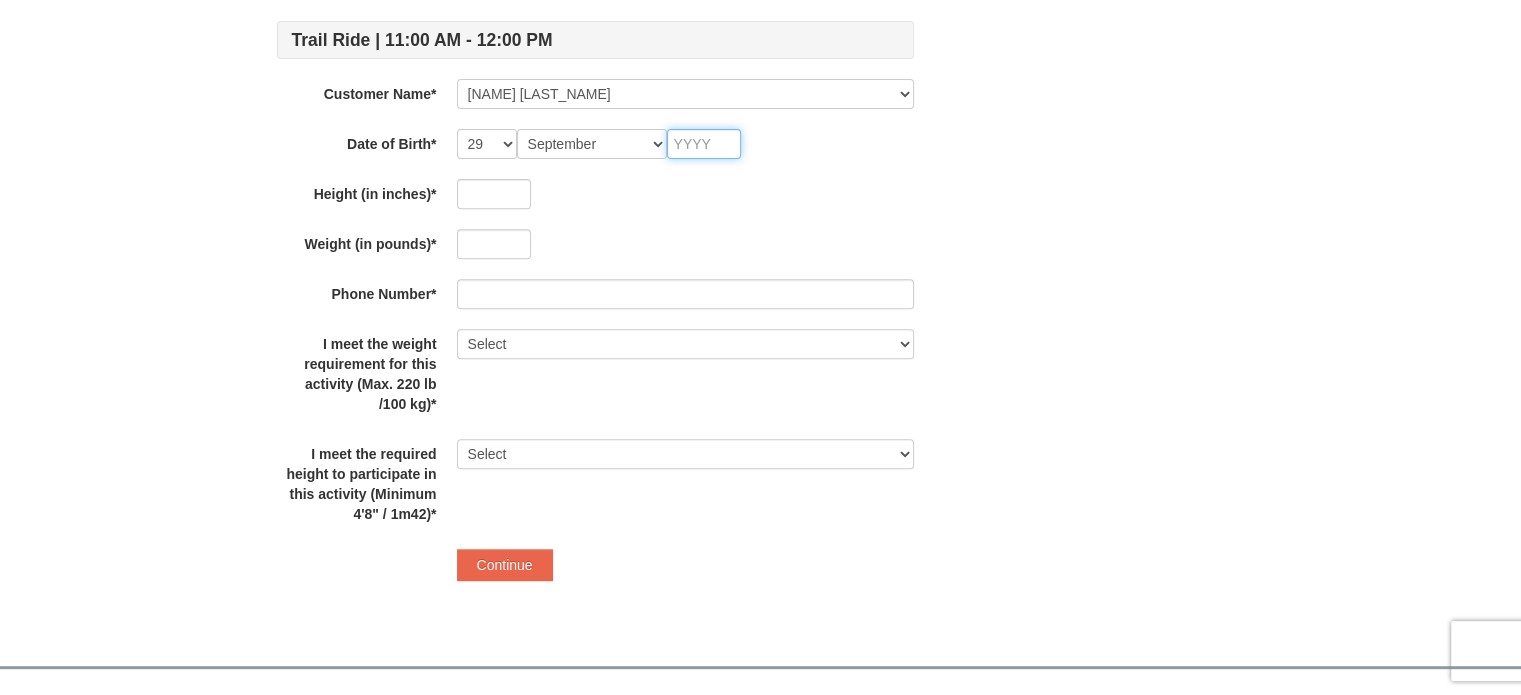 click at bounding box center [704, 144] 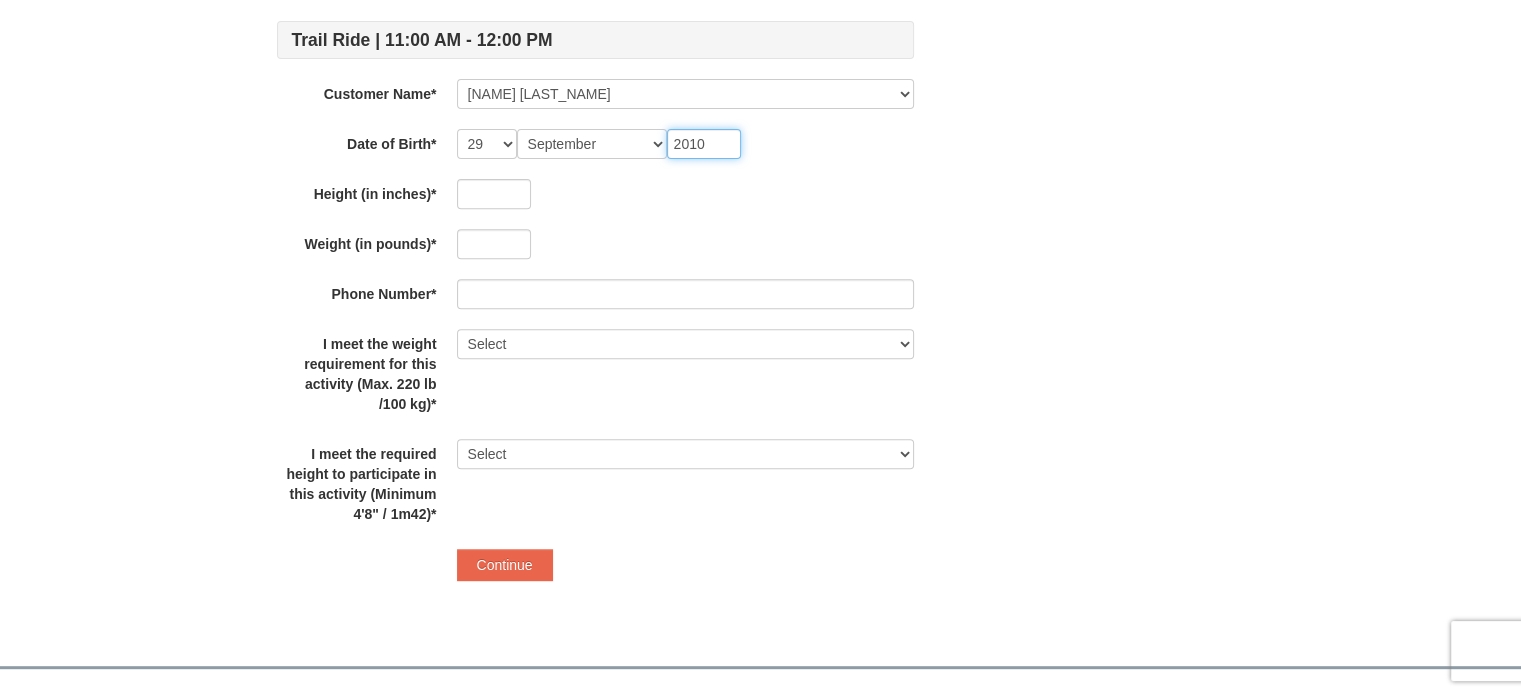 type on "2010" 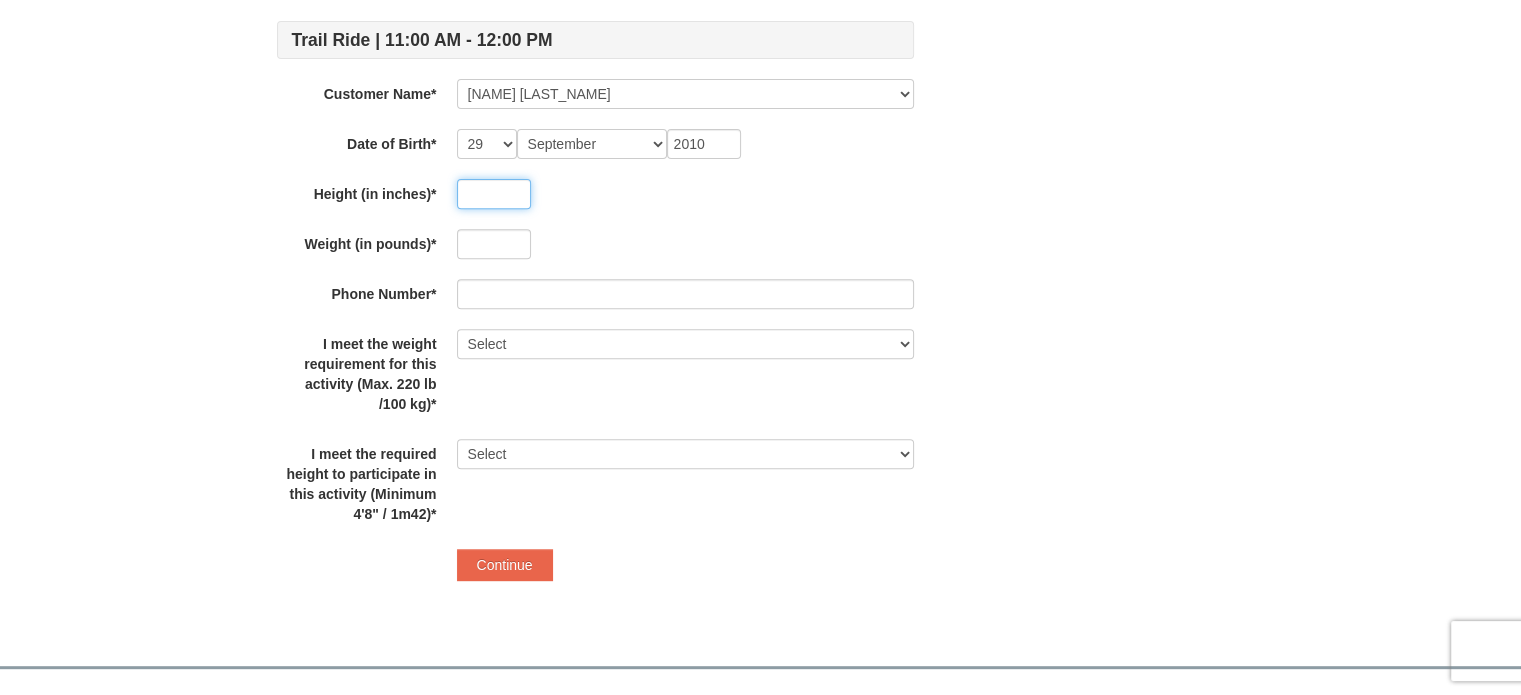 click at bounding box center (494, 194) 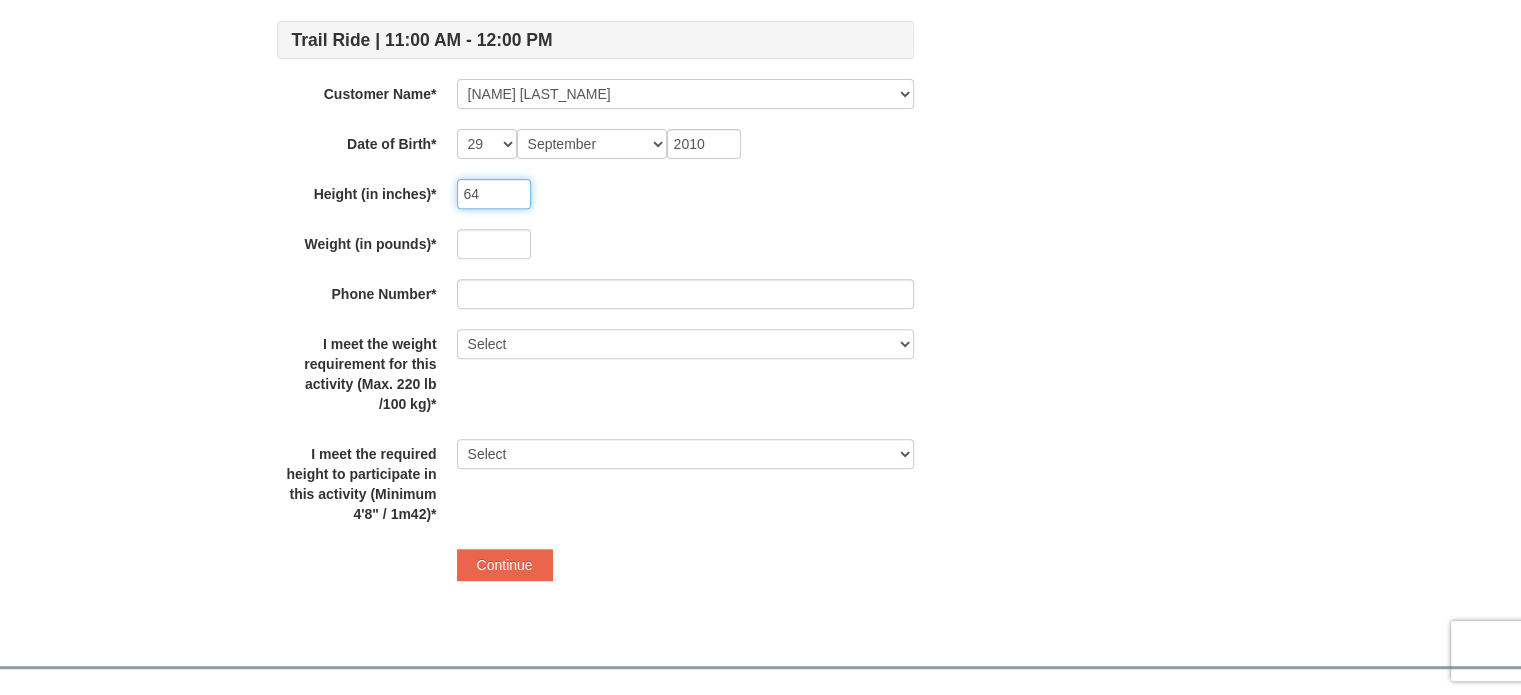 type on "64" 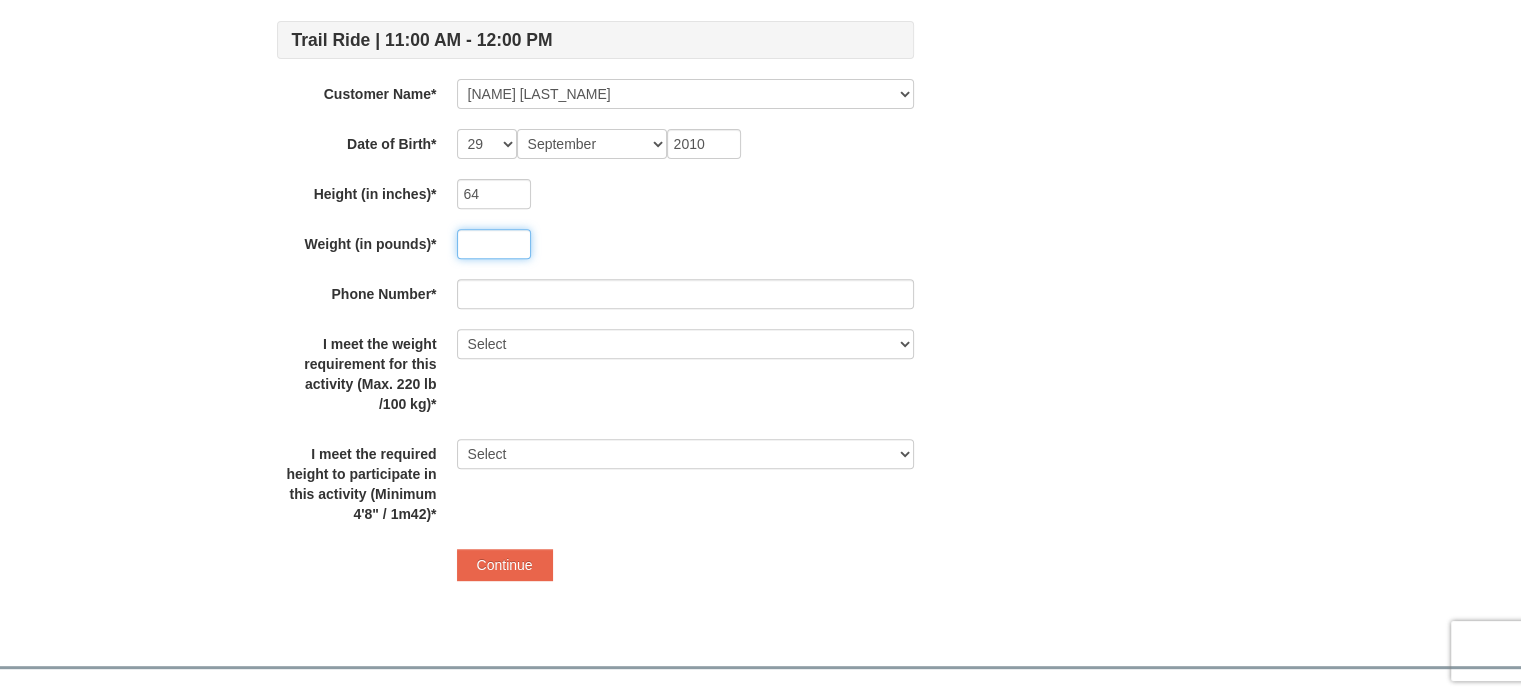 click at bounding box center [494, 244] 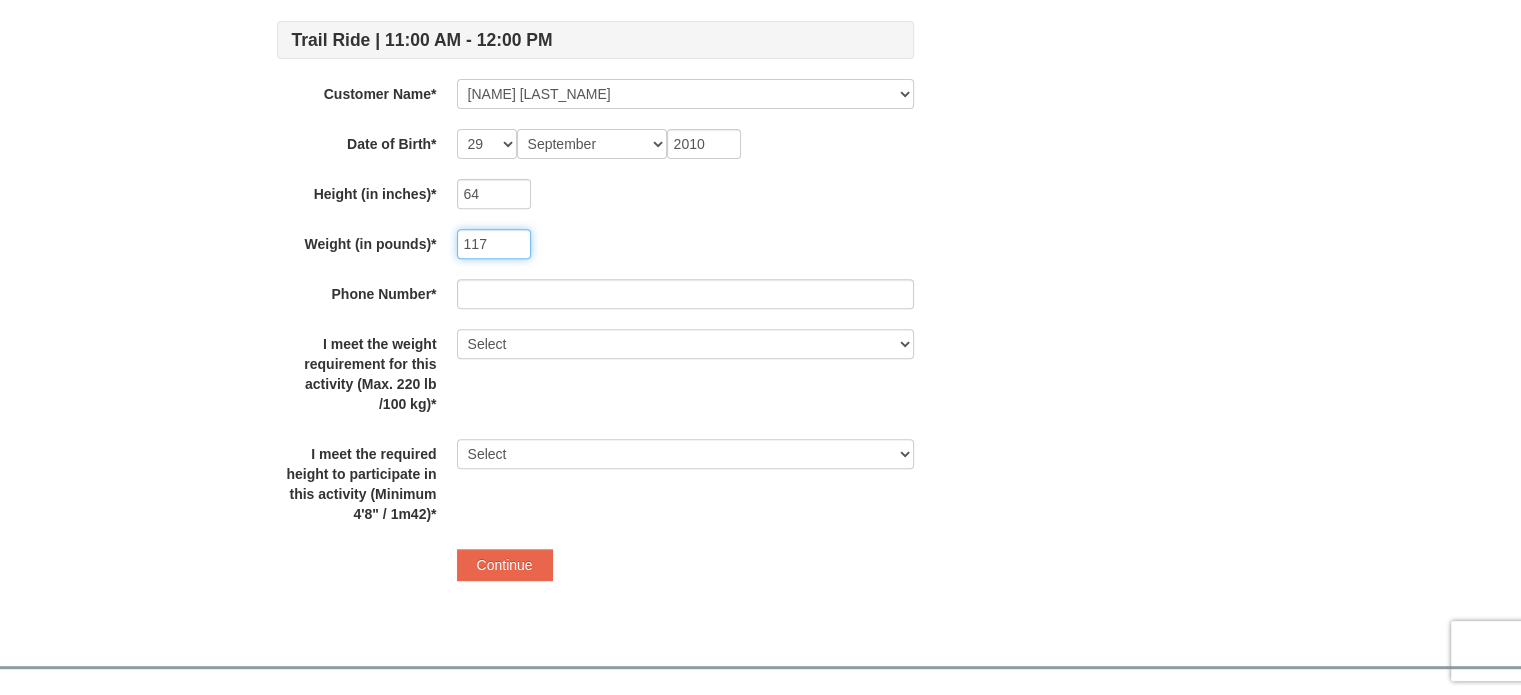type on "117" 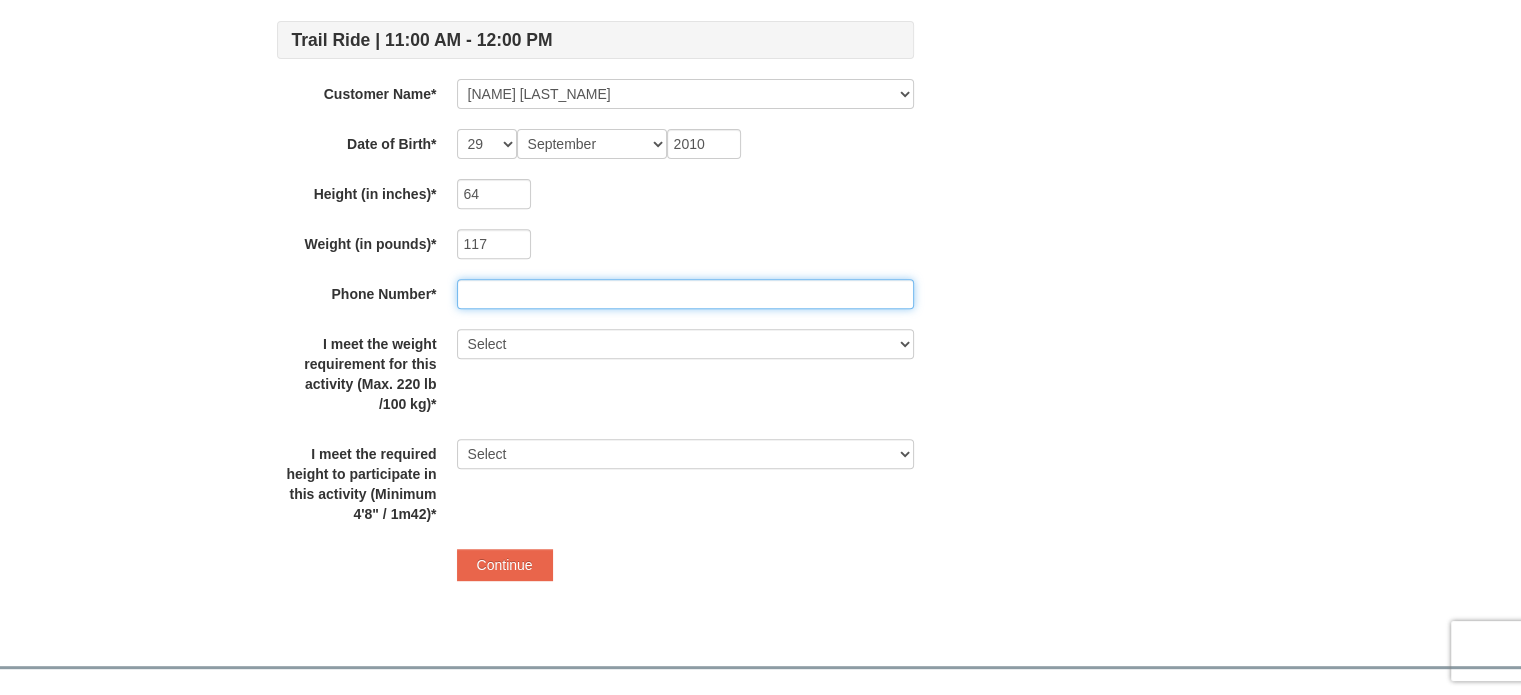 click at bounding box center (685, 294) 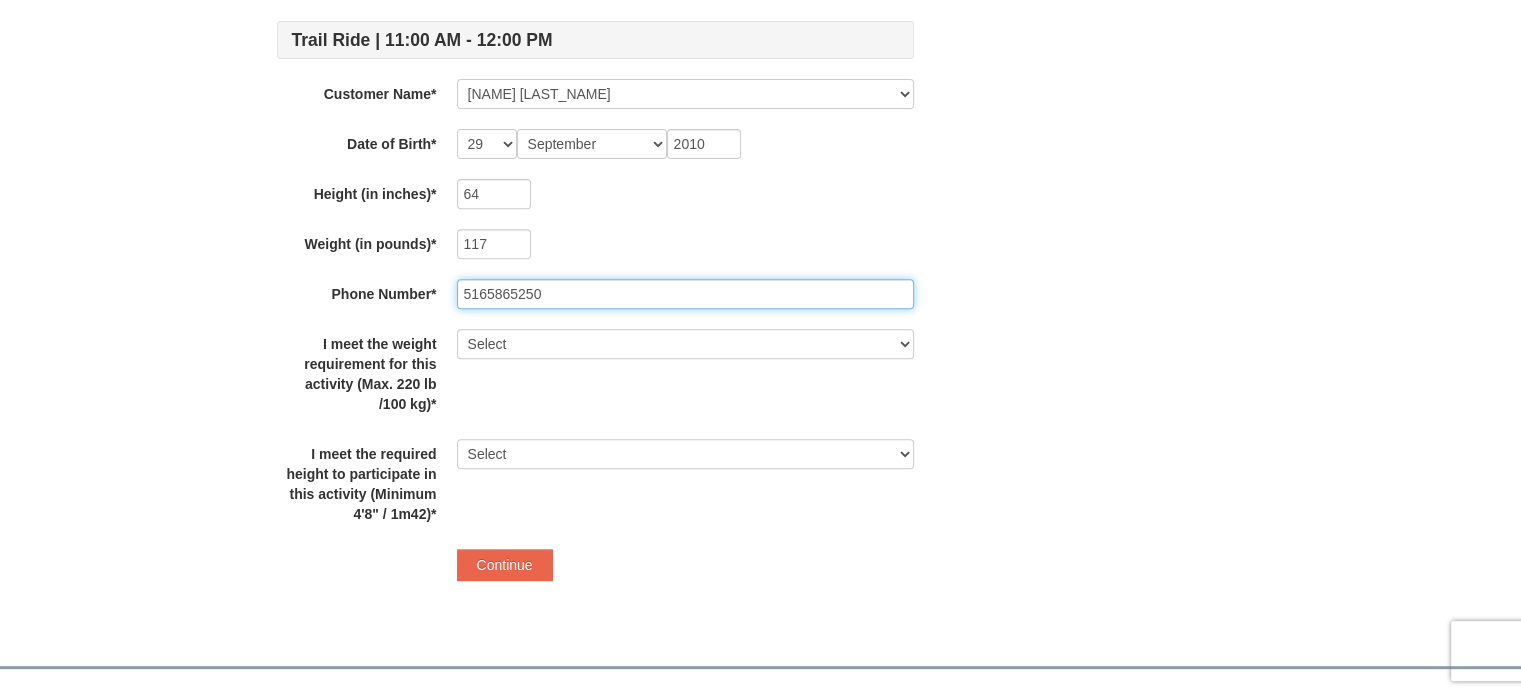 type on "5165865250" 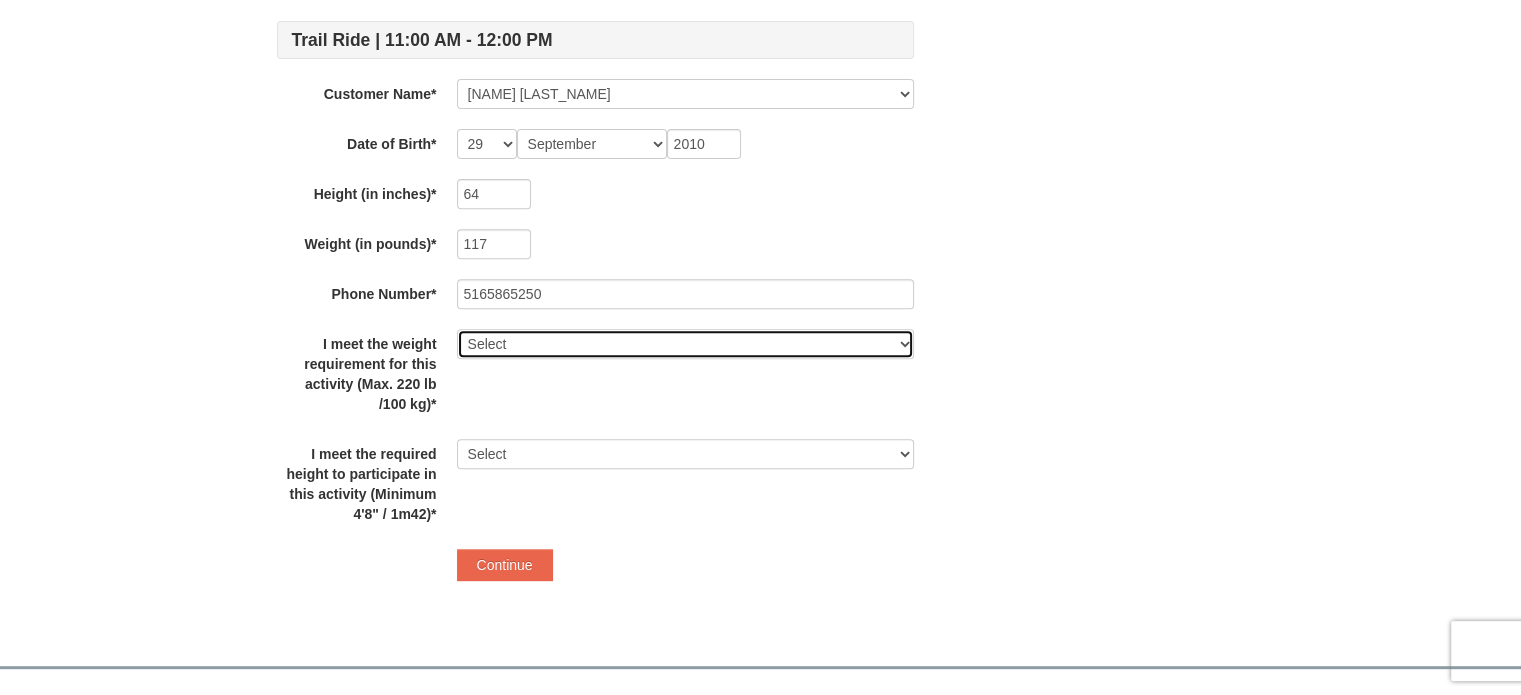 click on "Select Yes" at bounding box center [685, 344] 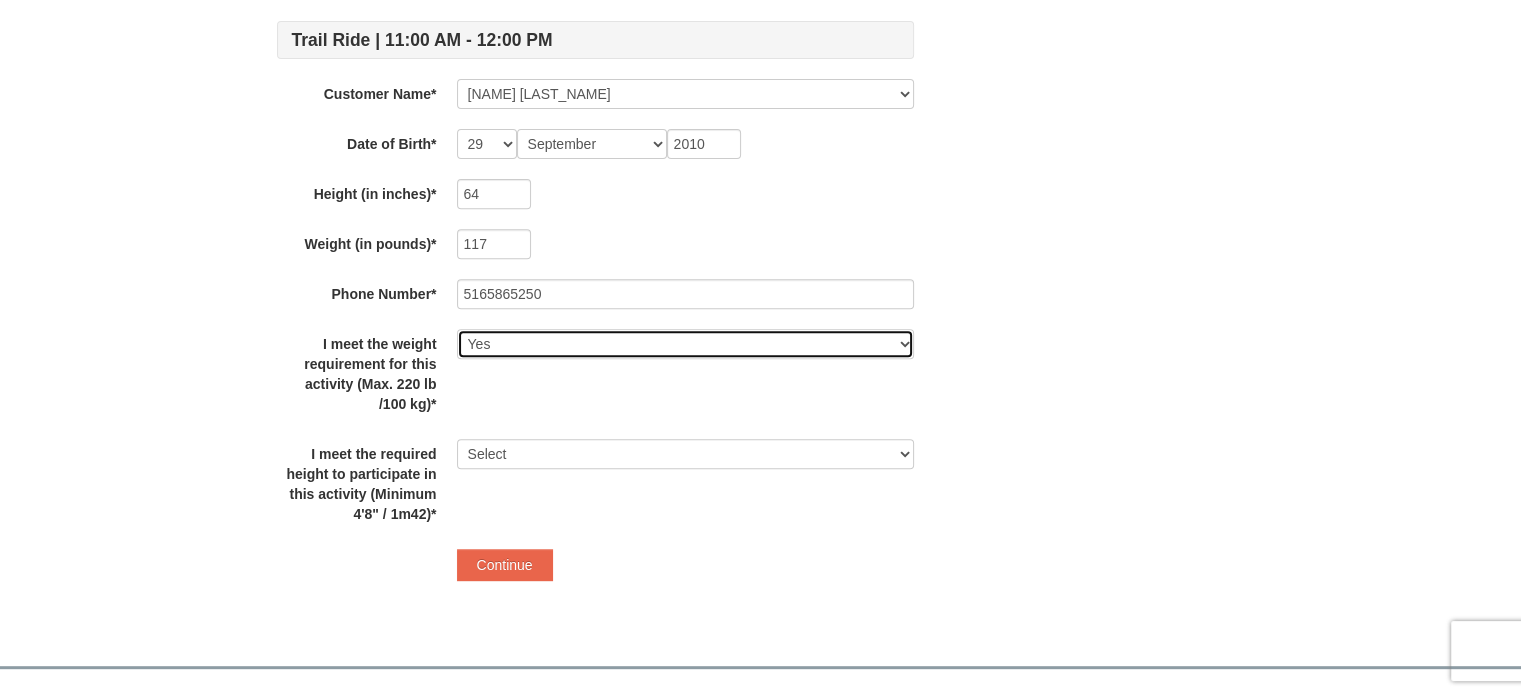 click on "Select Yes" at bounding box center [685, 344] 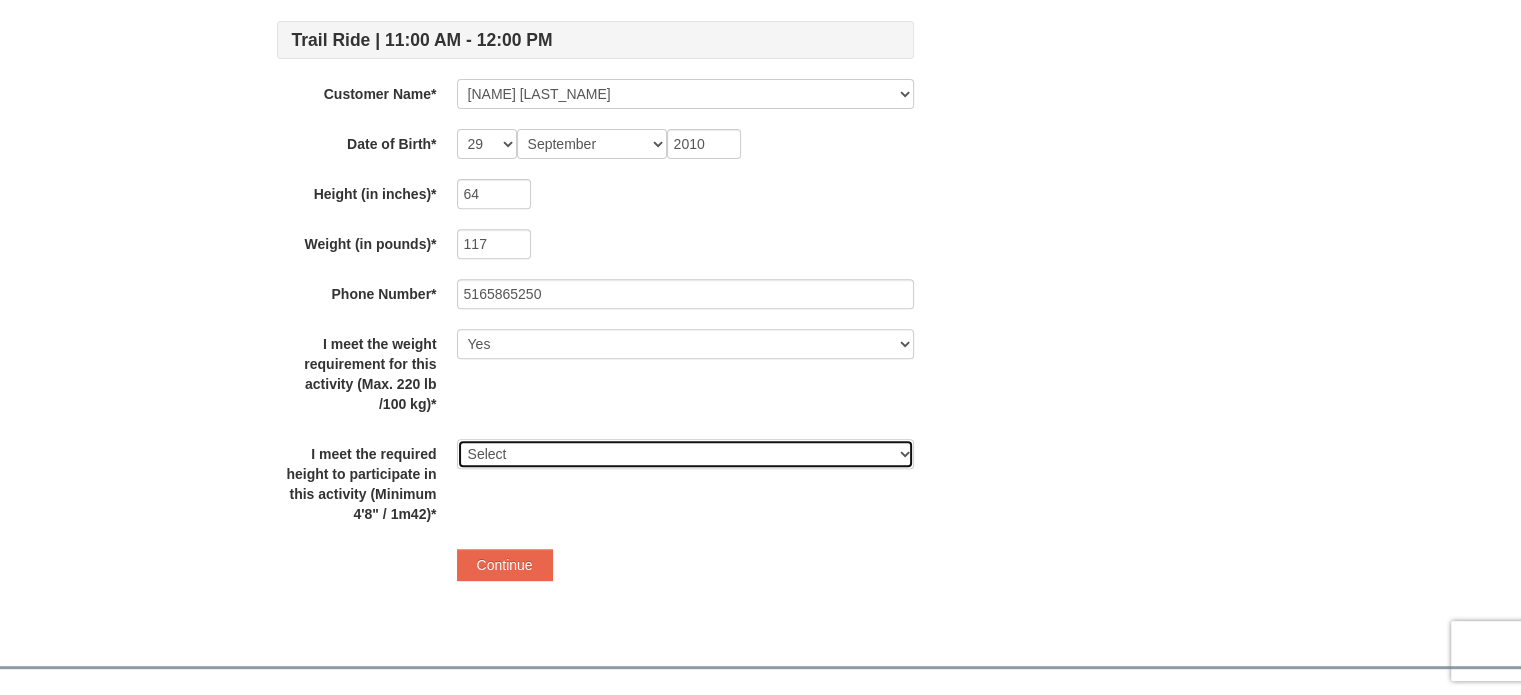 click on "Select Yes" at bounding box center [685, 454] 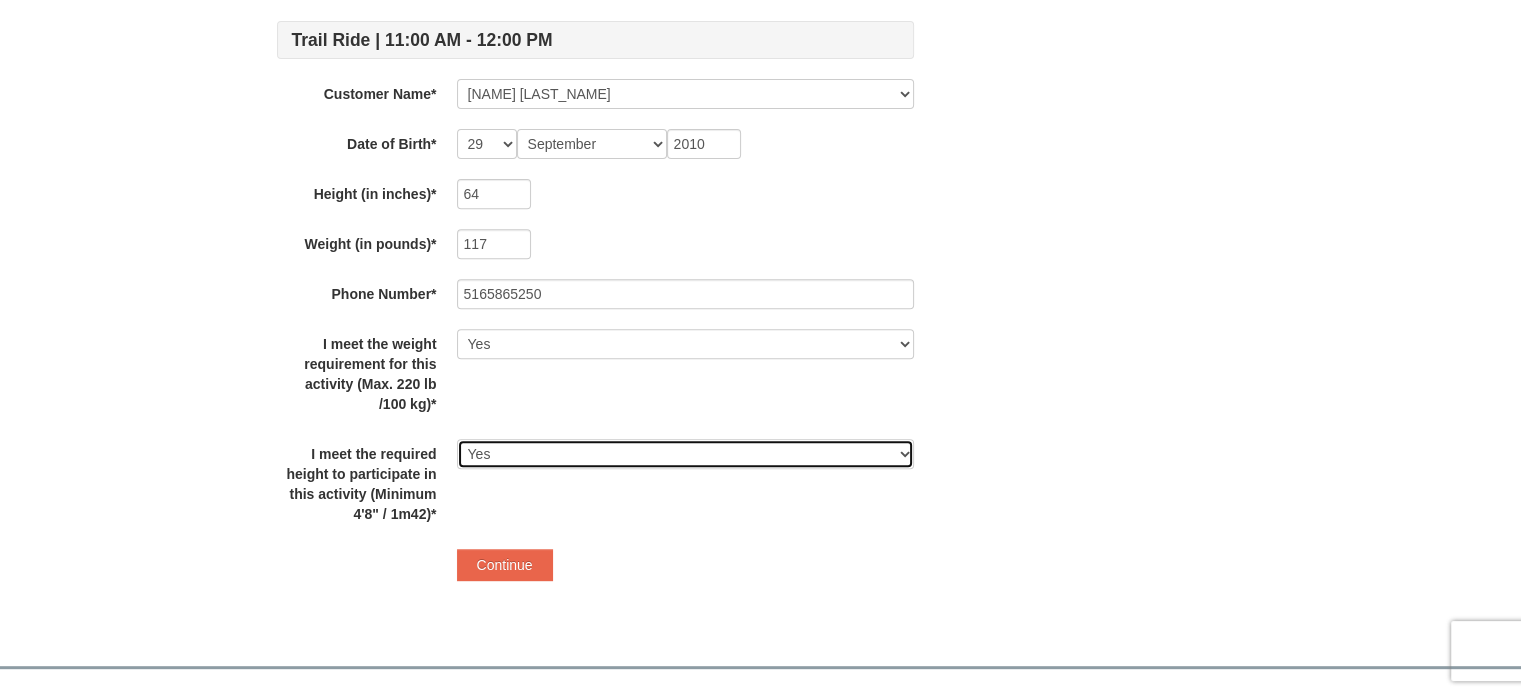 click on "Select Yes" at bounding box center (685, 454) 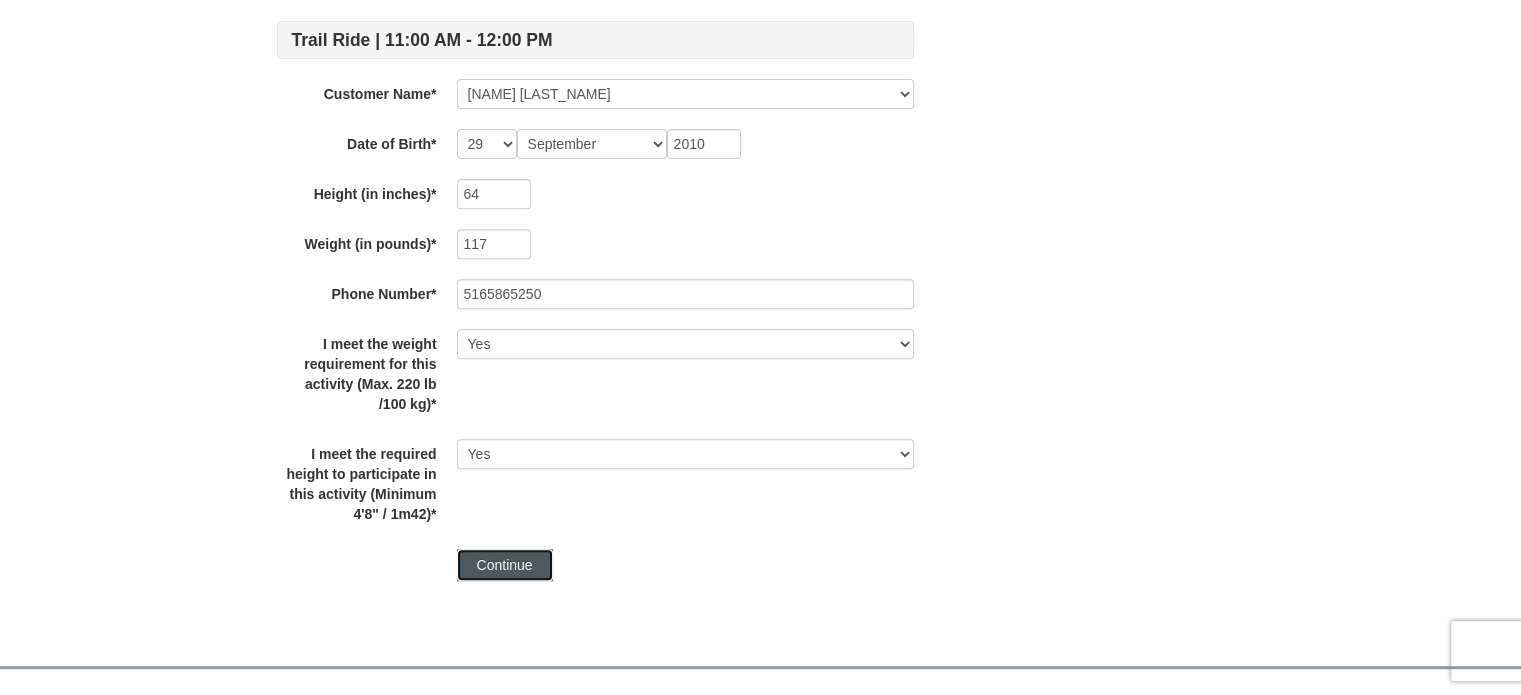 click on "Continue" at bounding box center [505, 565] 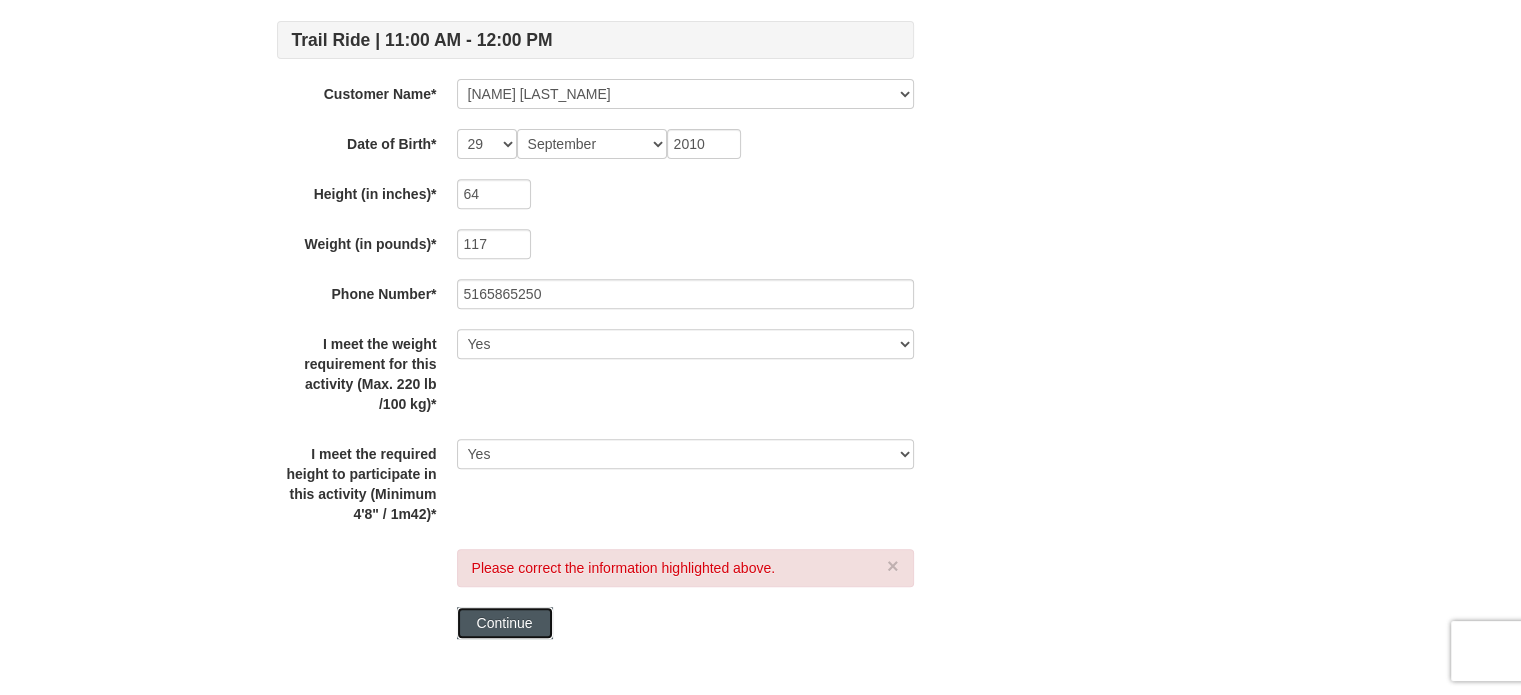scroll, scrollTop: 373, scrollLeft: 0, axis: vertical 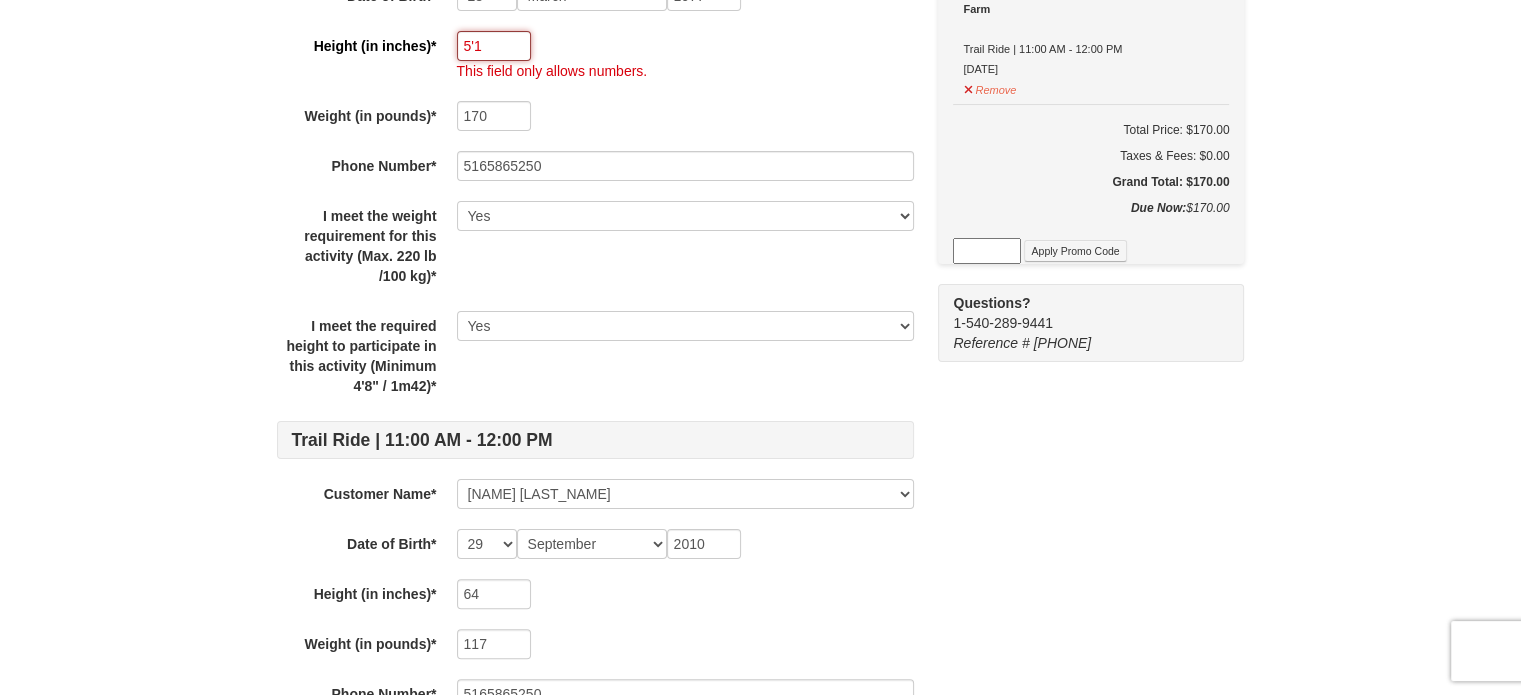 drag, startPoint x: 486, startPoint y: 44, endPoint x: 327, endPoint y: 22, distance: 160.5148 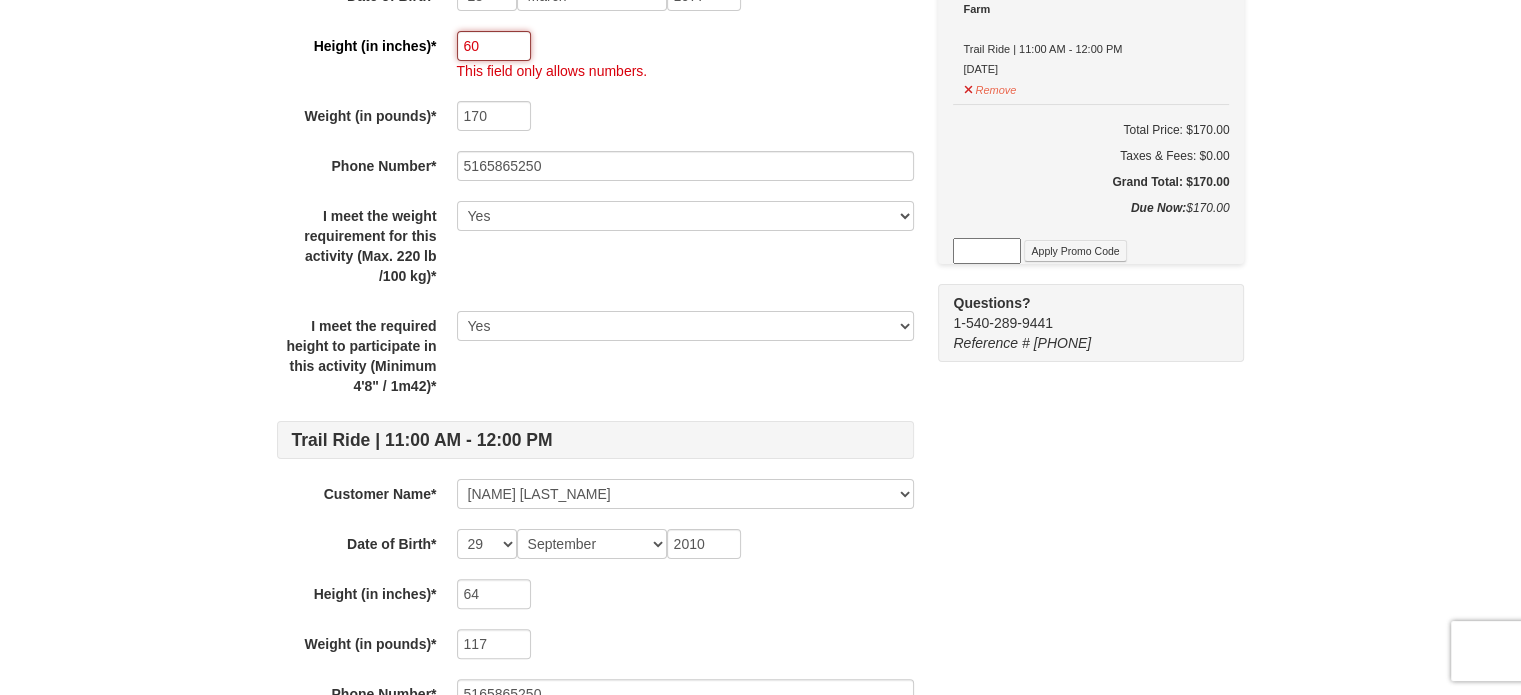 type on "60" 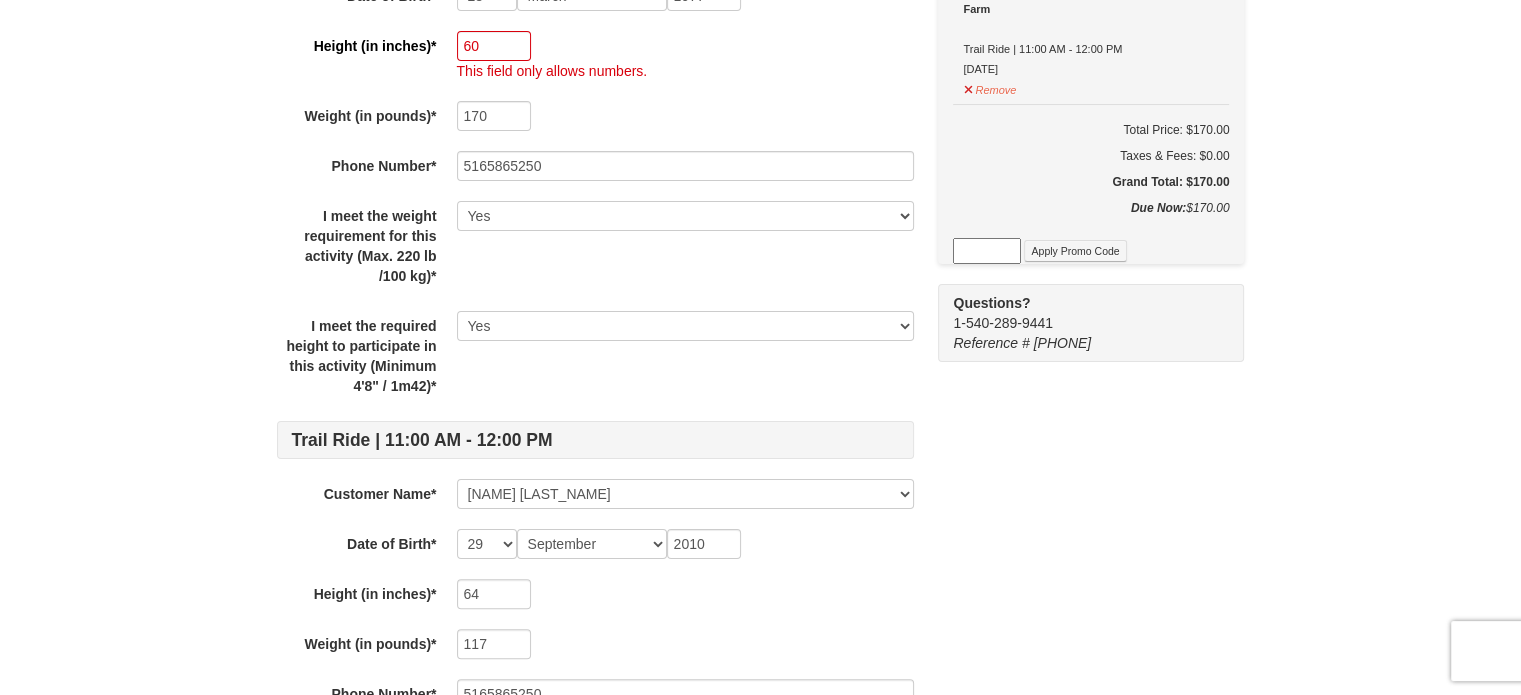 click on "170" at bounding box center (685, 116) 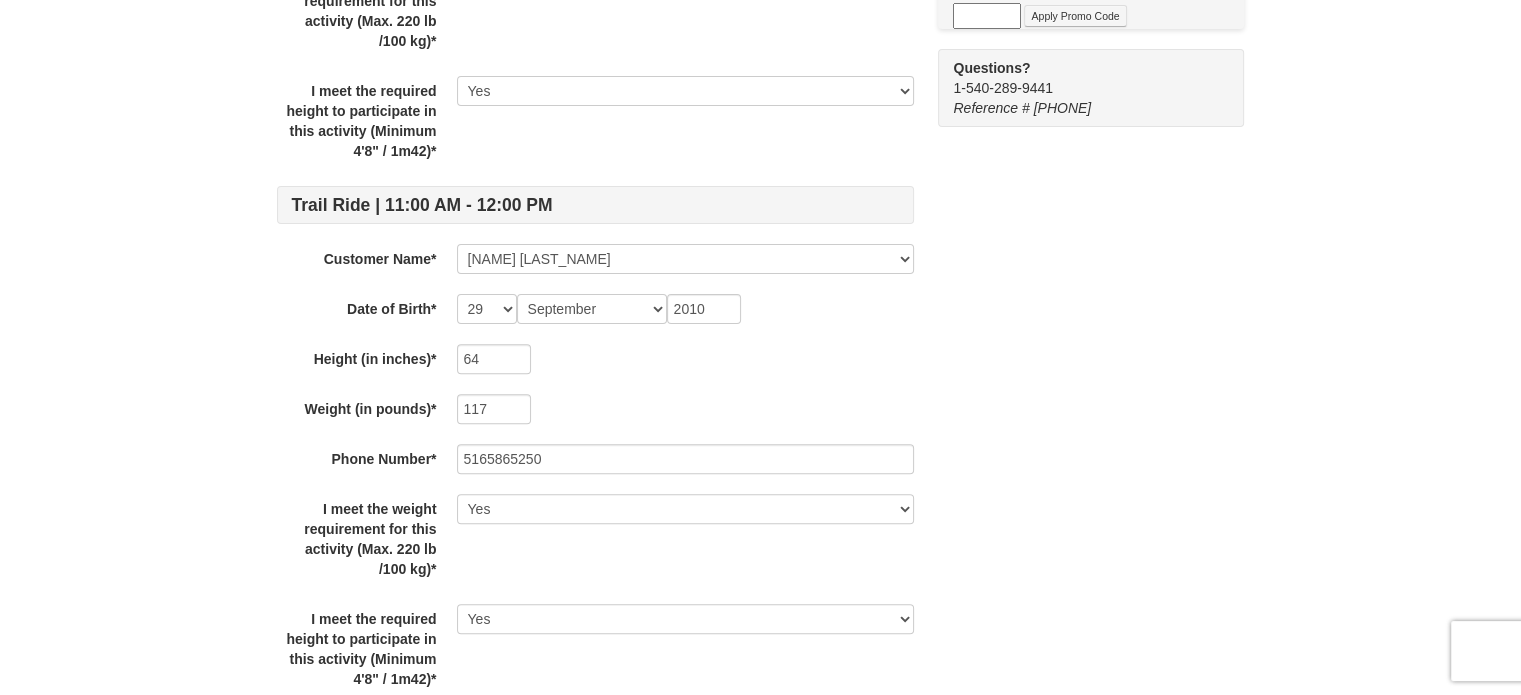 scroll, scrollTop: 773, scrollLeft: 0, axis: vertical 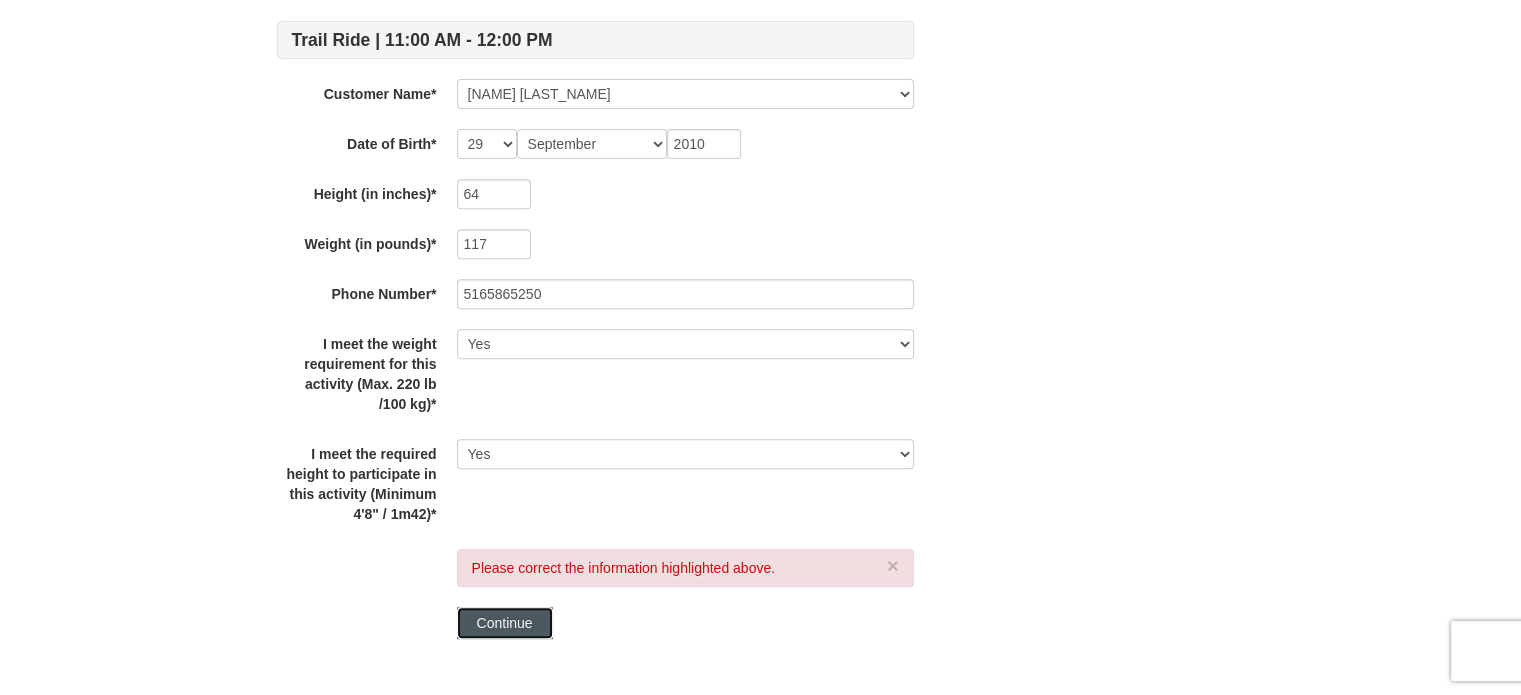 click on "Continue" at bounding box center (505, 623) 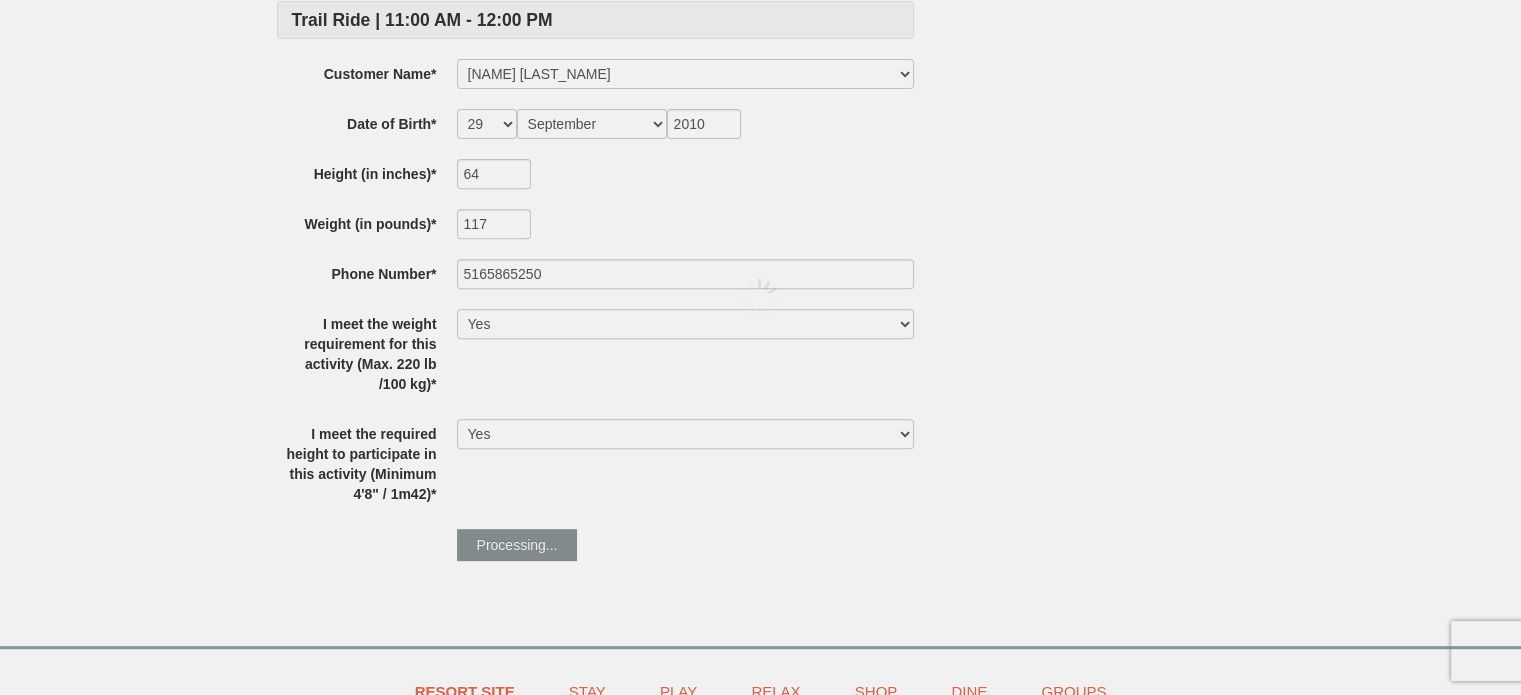 scroll, scrollTop: 753, scrollLeft: 0, axis: vertical 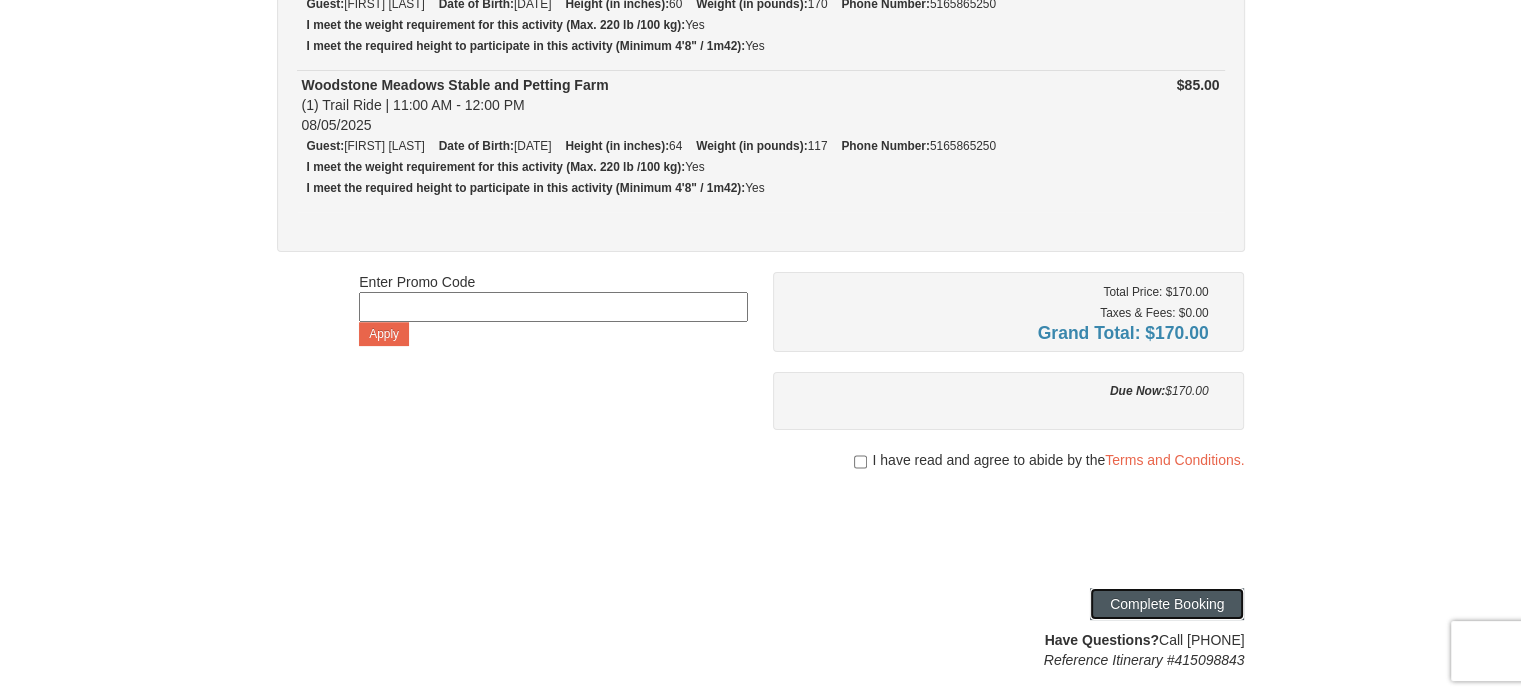 click on "Complete Booking" at bounding box center [1167, 604] 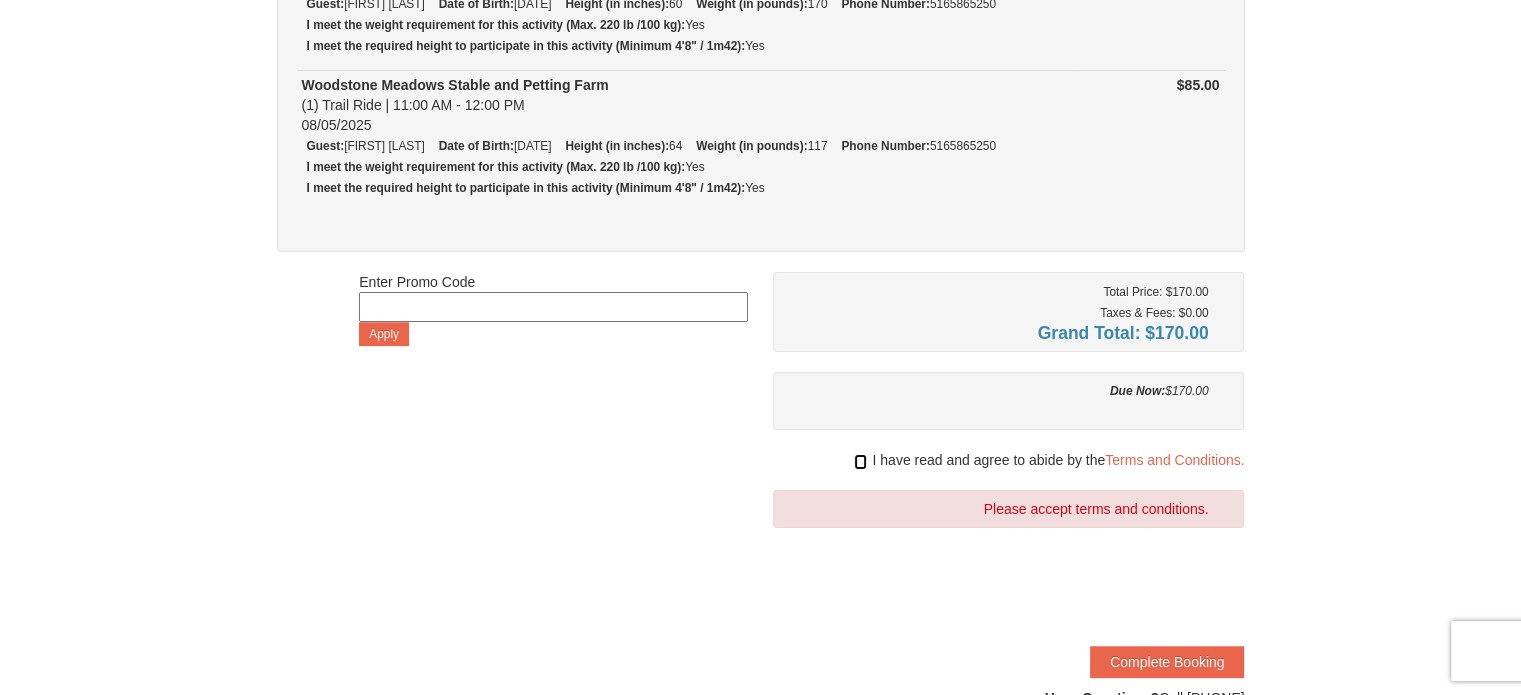 click at bounding box center (860, 462) 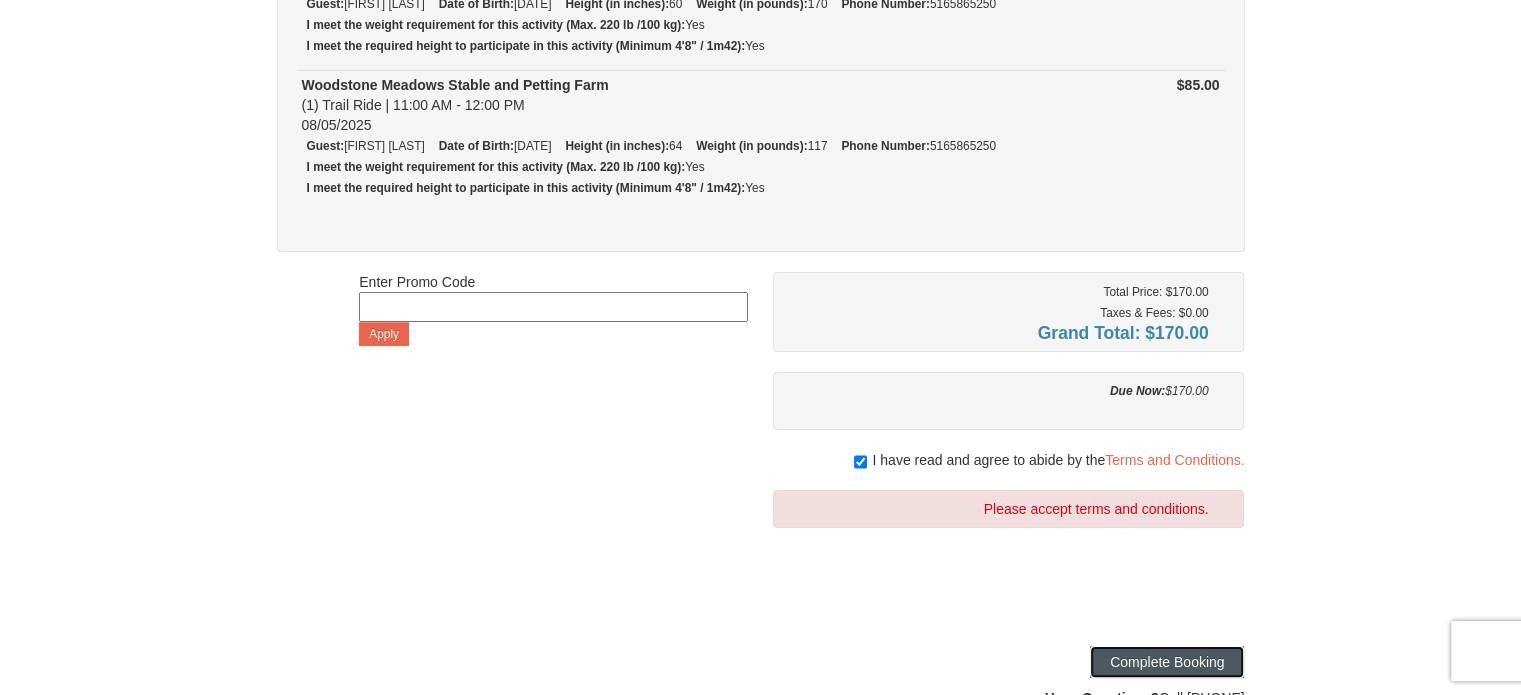 click on "Complete Booking" at bounding box center [1167, 662] 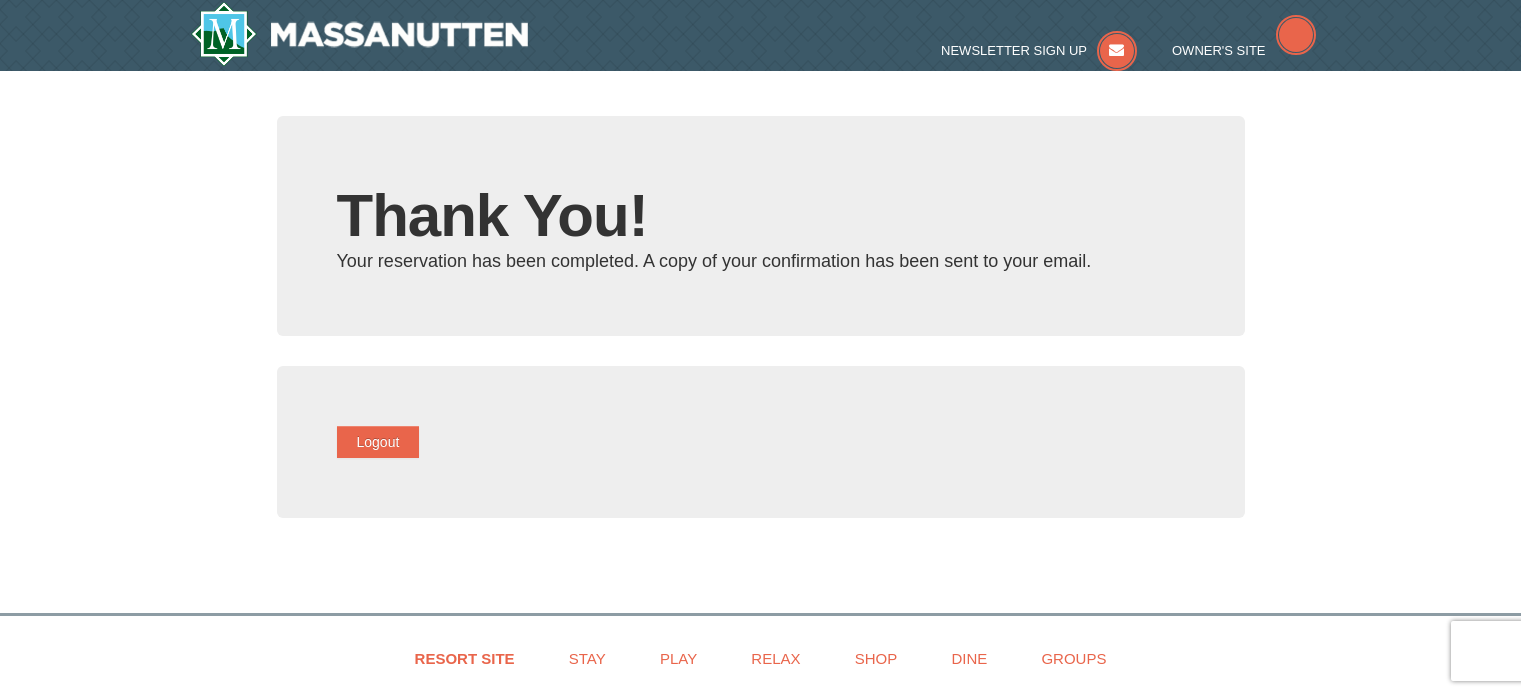 scroll, scrollTop: 0, scrollLeft: 0, axis: both 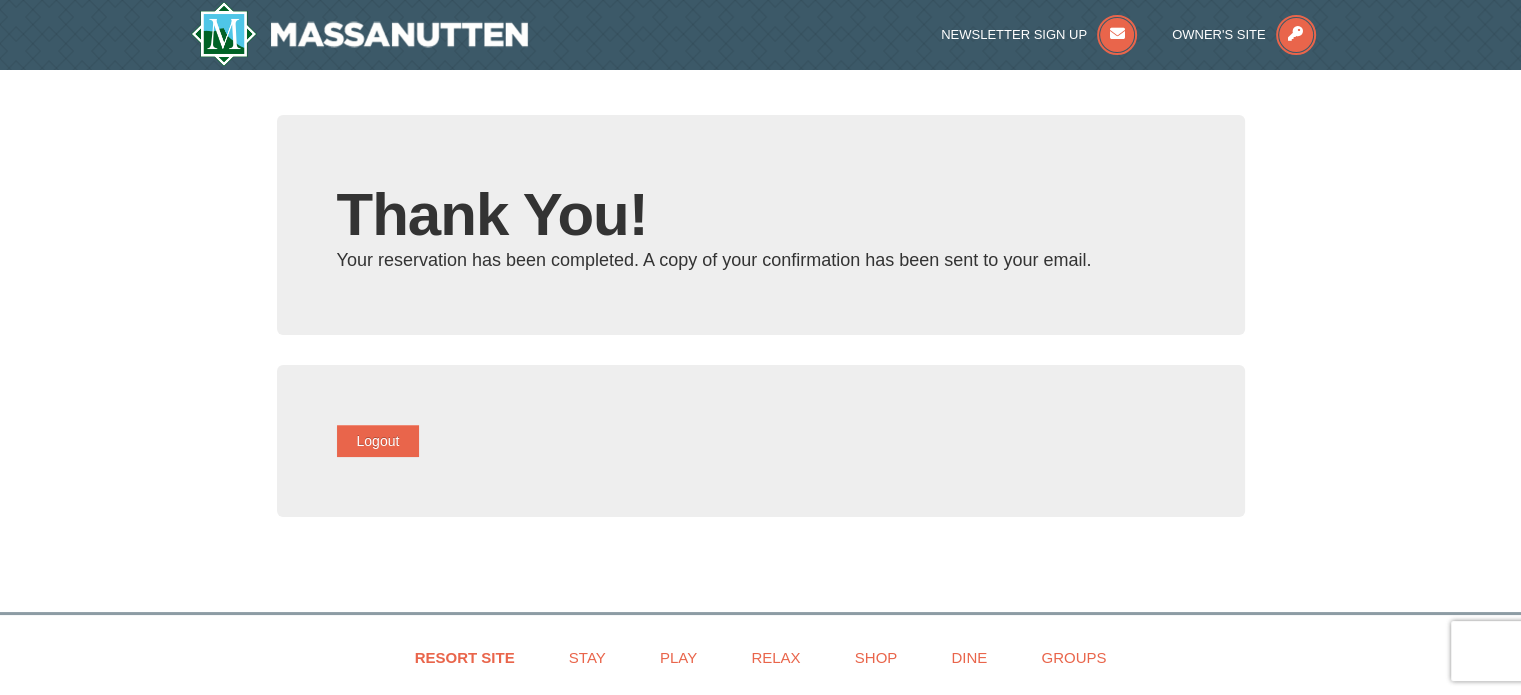 type on "susanbfiumara@gmail.com" 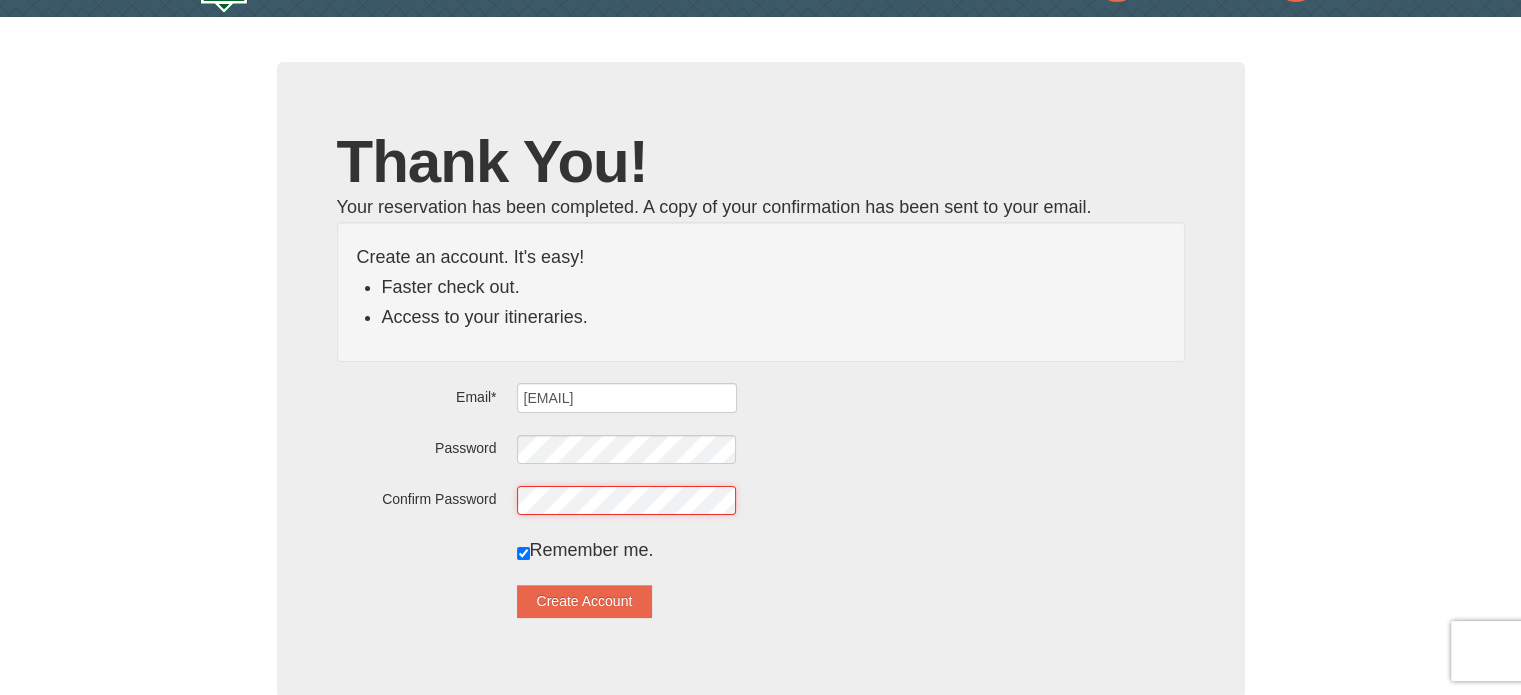 scroll, scrollTop: 200, scrollLeft: 0, axis: vertical 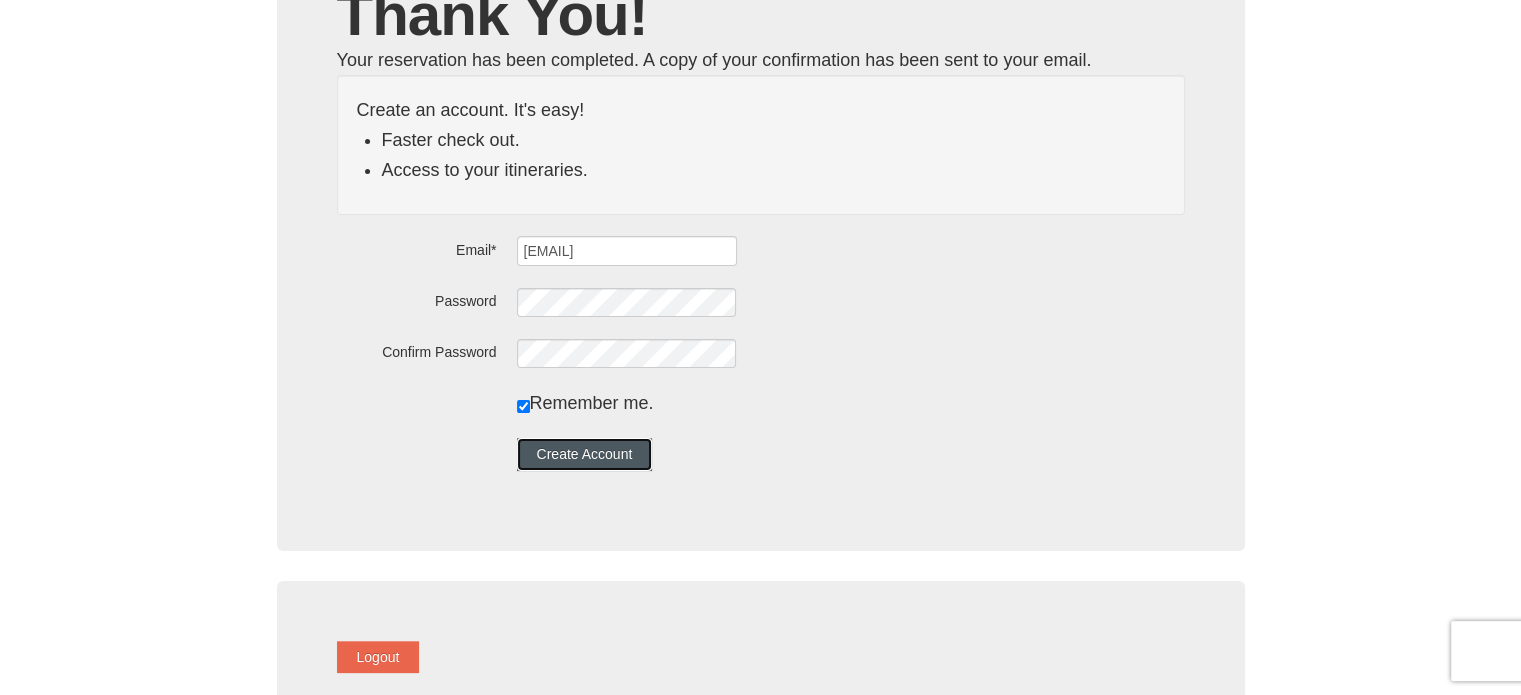 click on "Create Account" at bounding box center [585, 454] 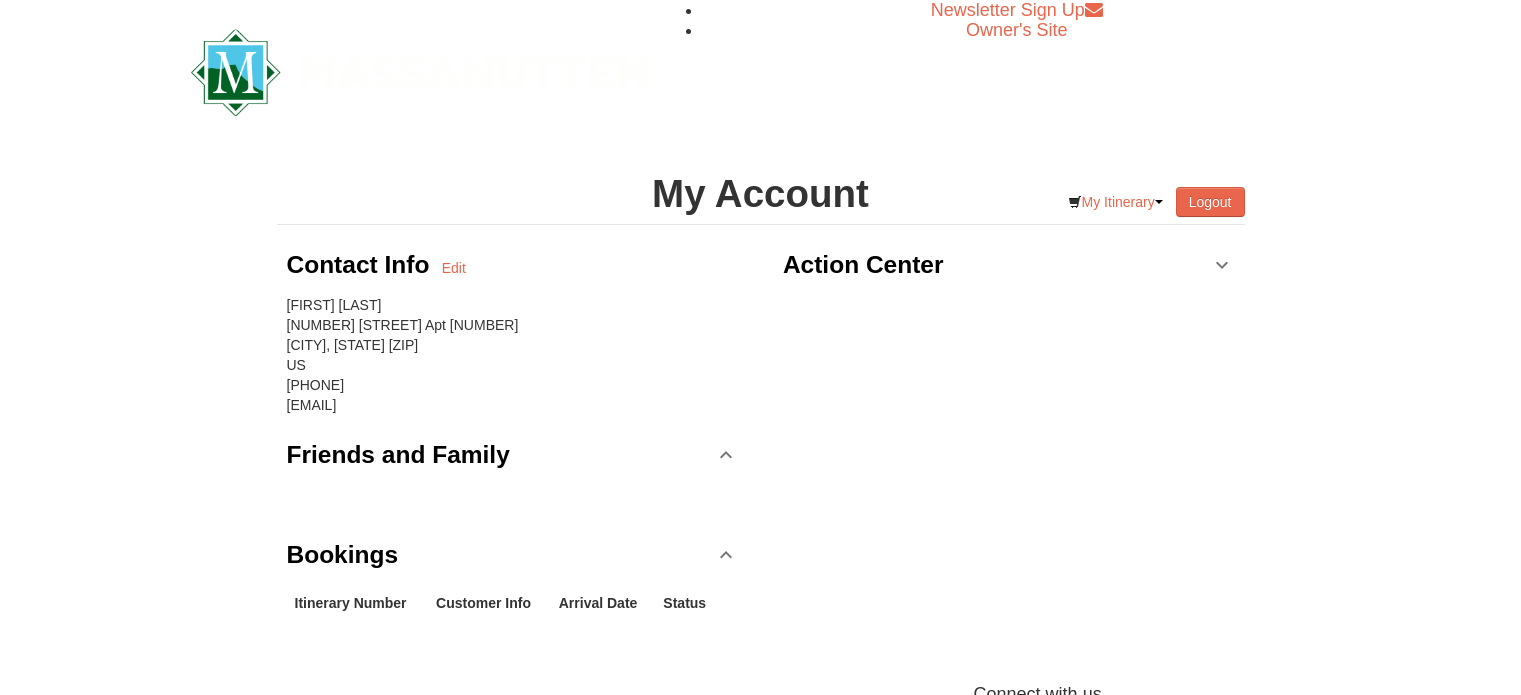 scroll, scrollTop: 0, scrollLeft: 0, axis: both 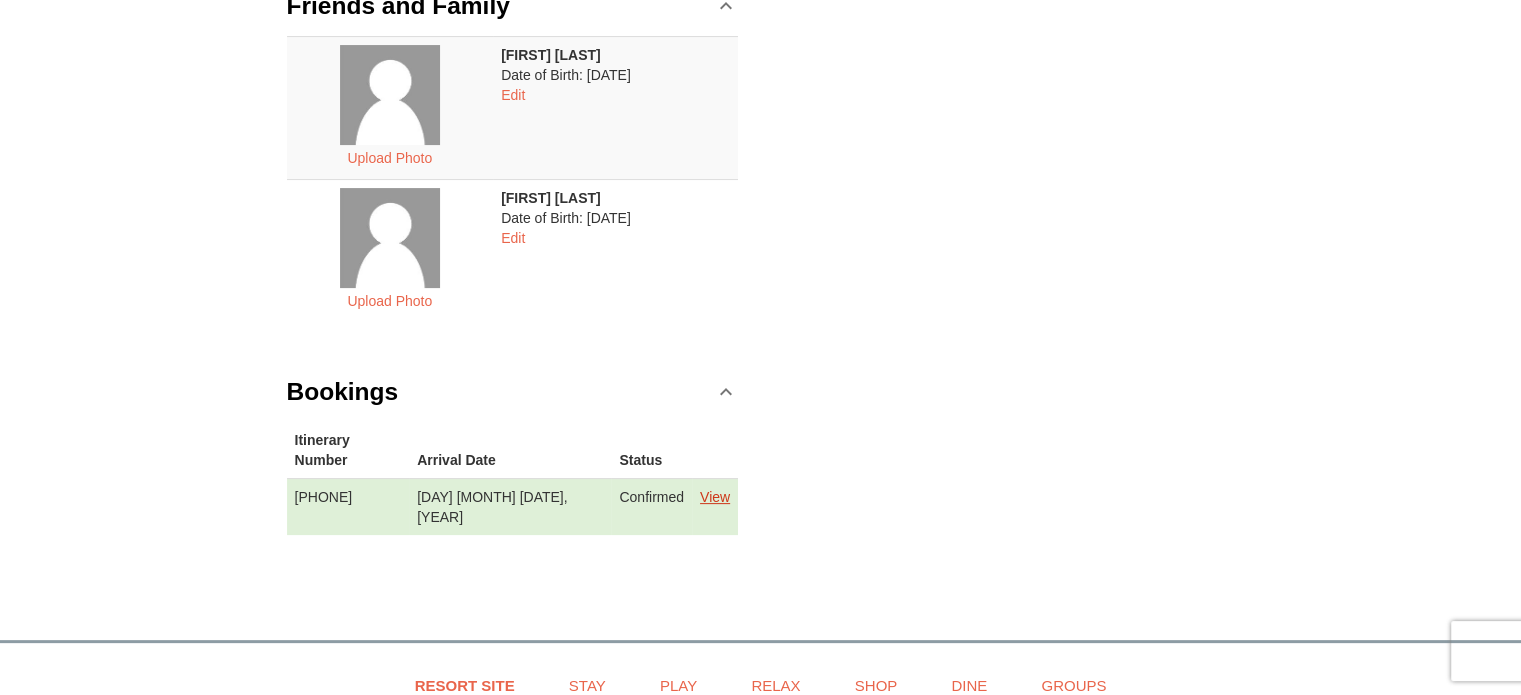 click on "View" at bounding box center [715, 497] 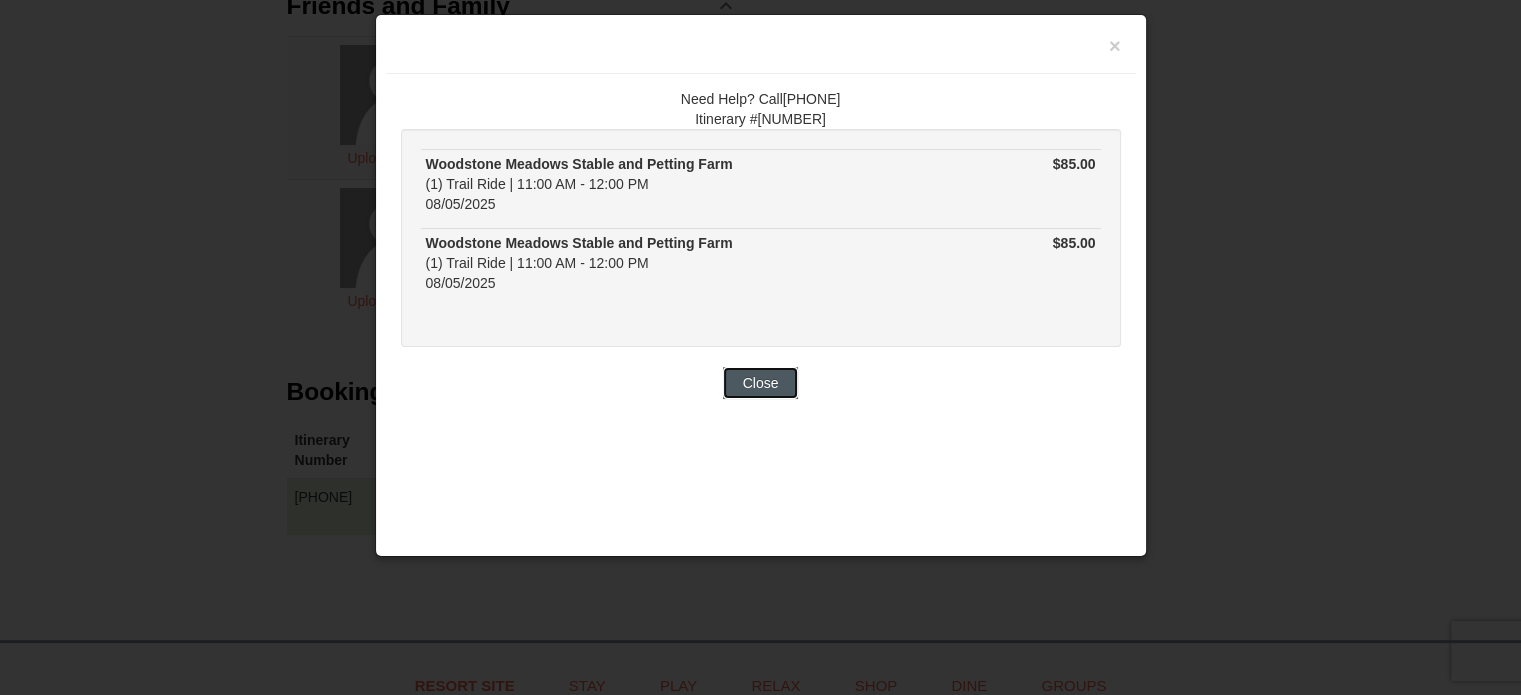 click on "Close" at bounding box center [761, 383] 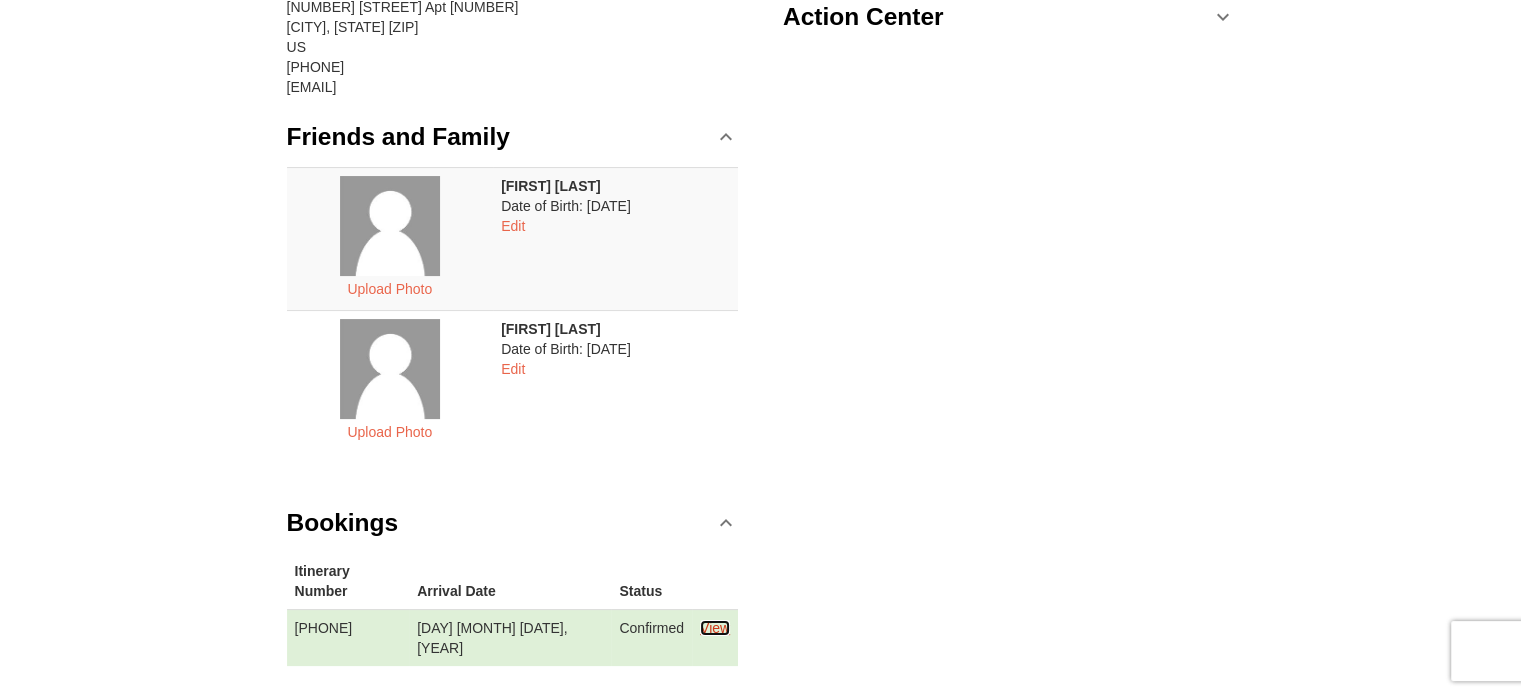 scroll, scrollTop: 0, scrollLeft: 0, axis: both 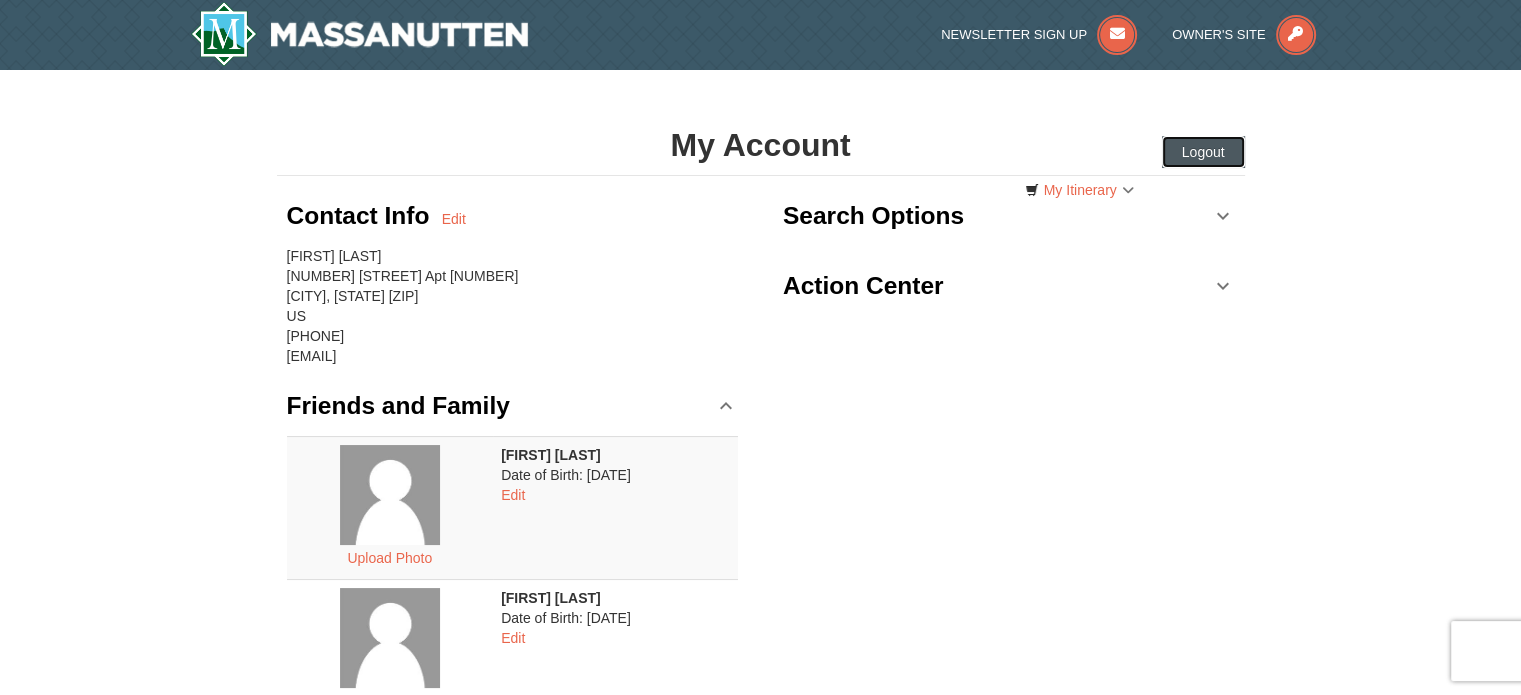 click on "Logout" at bounding box center (1203, 152) 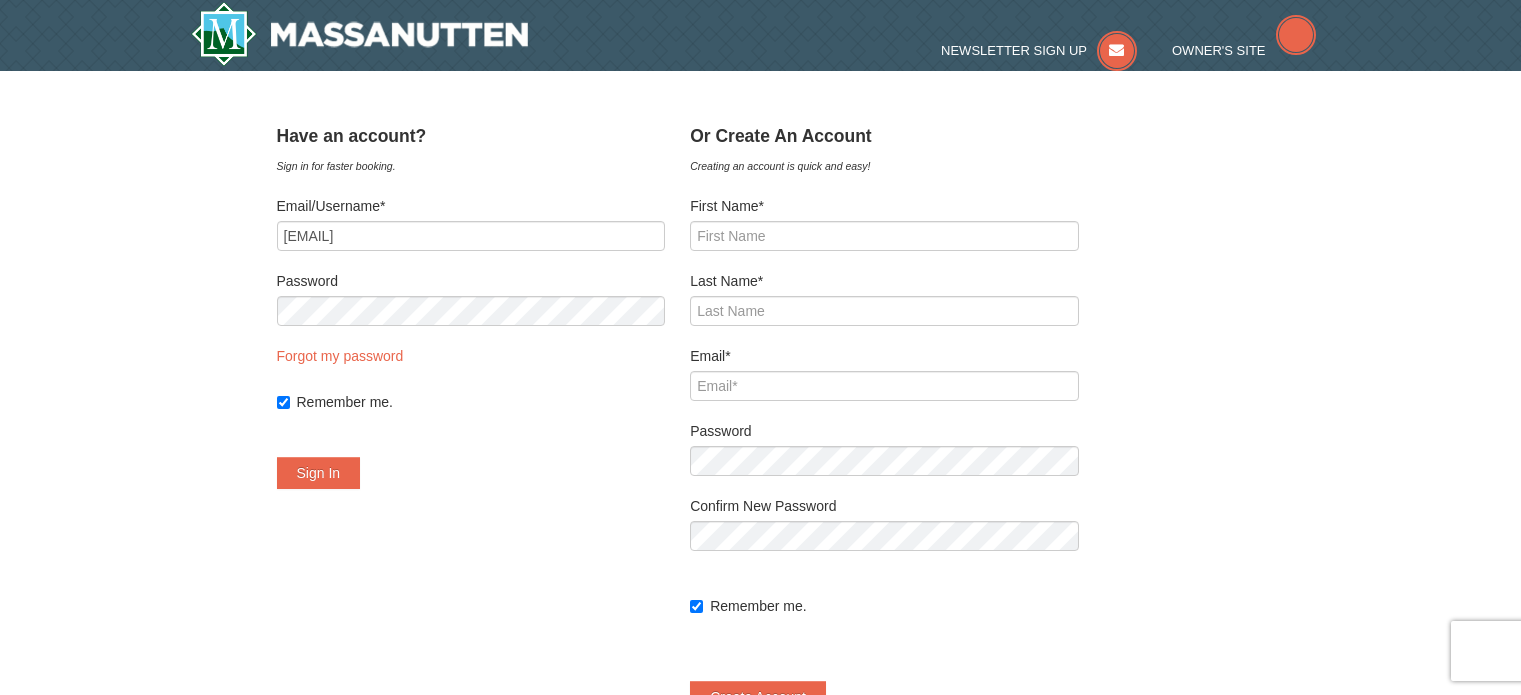 scroll, scrollTop: 0, scrollLeft: 0, axis: both 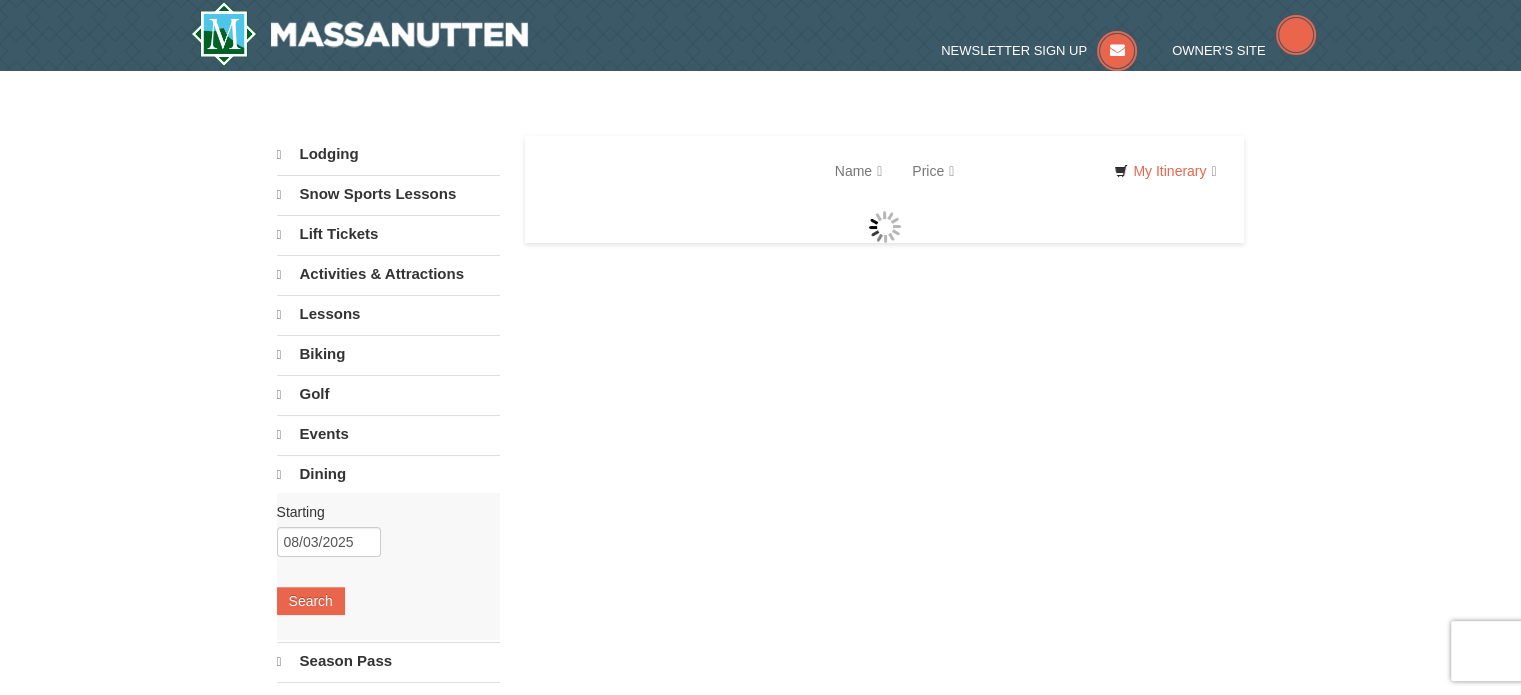 select on "8" 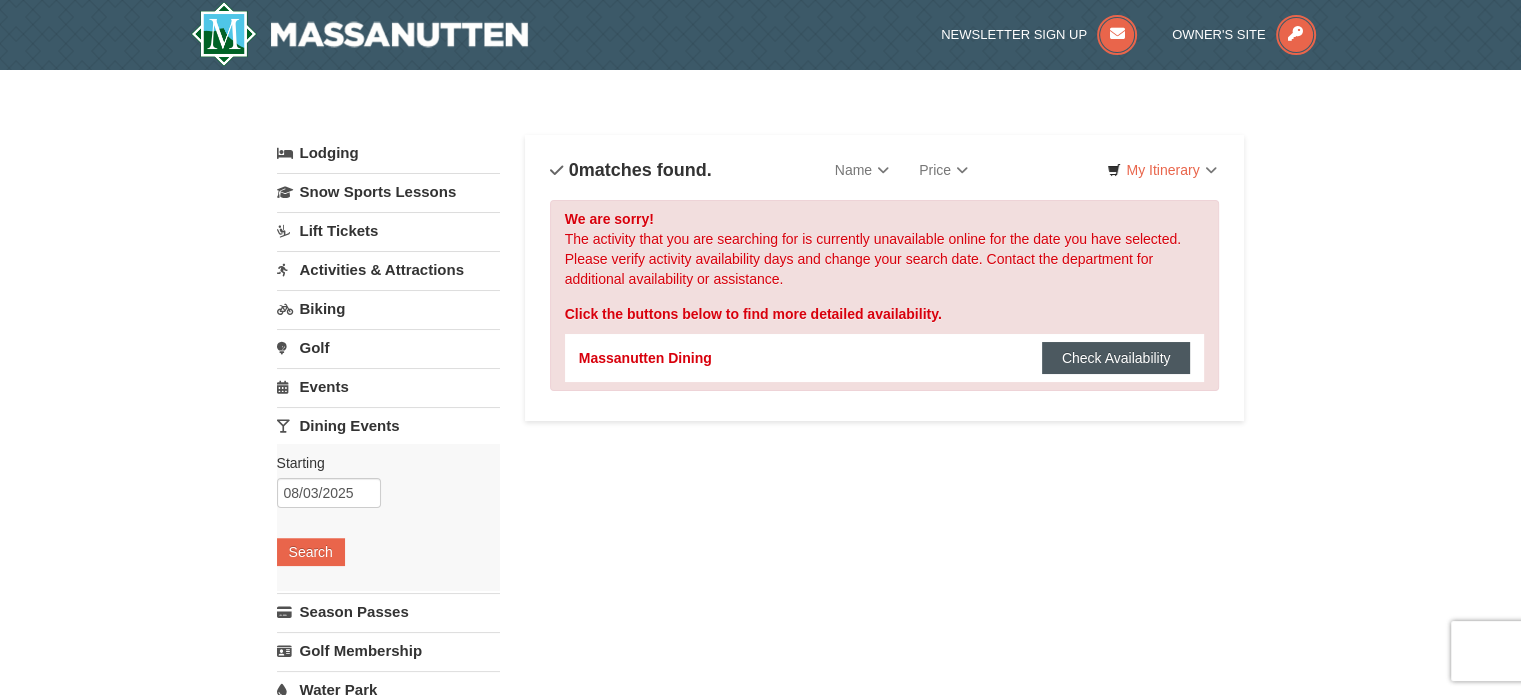 click on "Check Availability" at bounding box center [1116, 358] 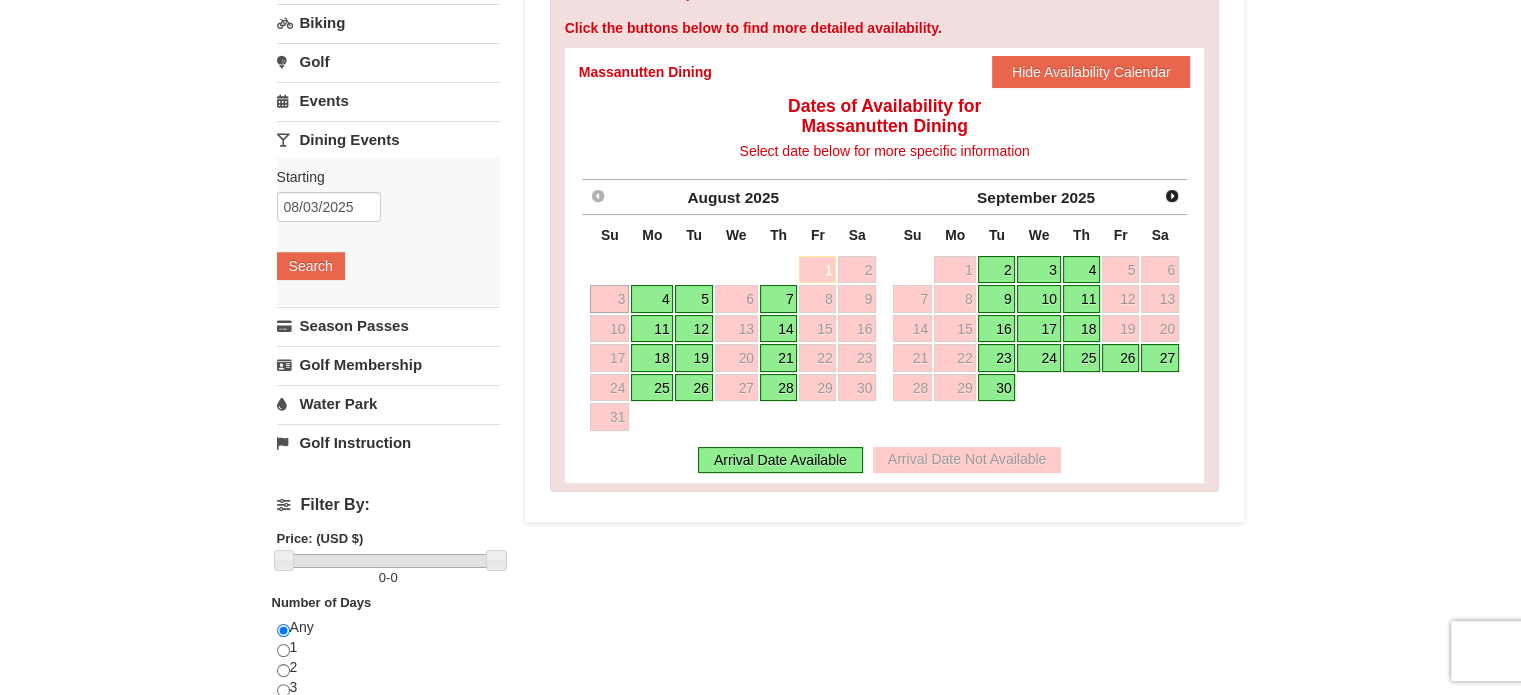 scroll, scrollTop: 300, scrollLeft: 0, axis: vertical 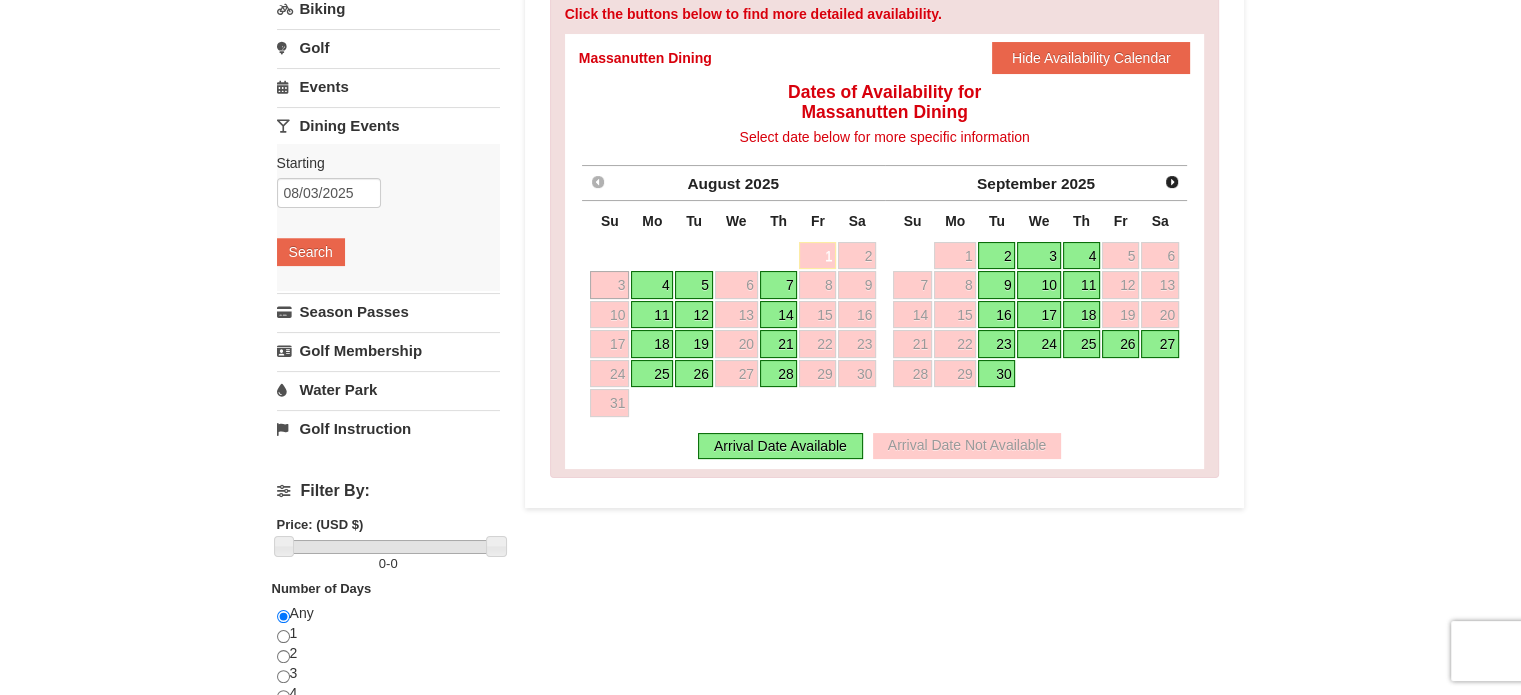 click on "4" at bounding box center (652, 285) 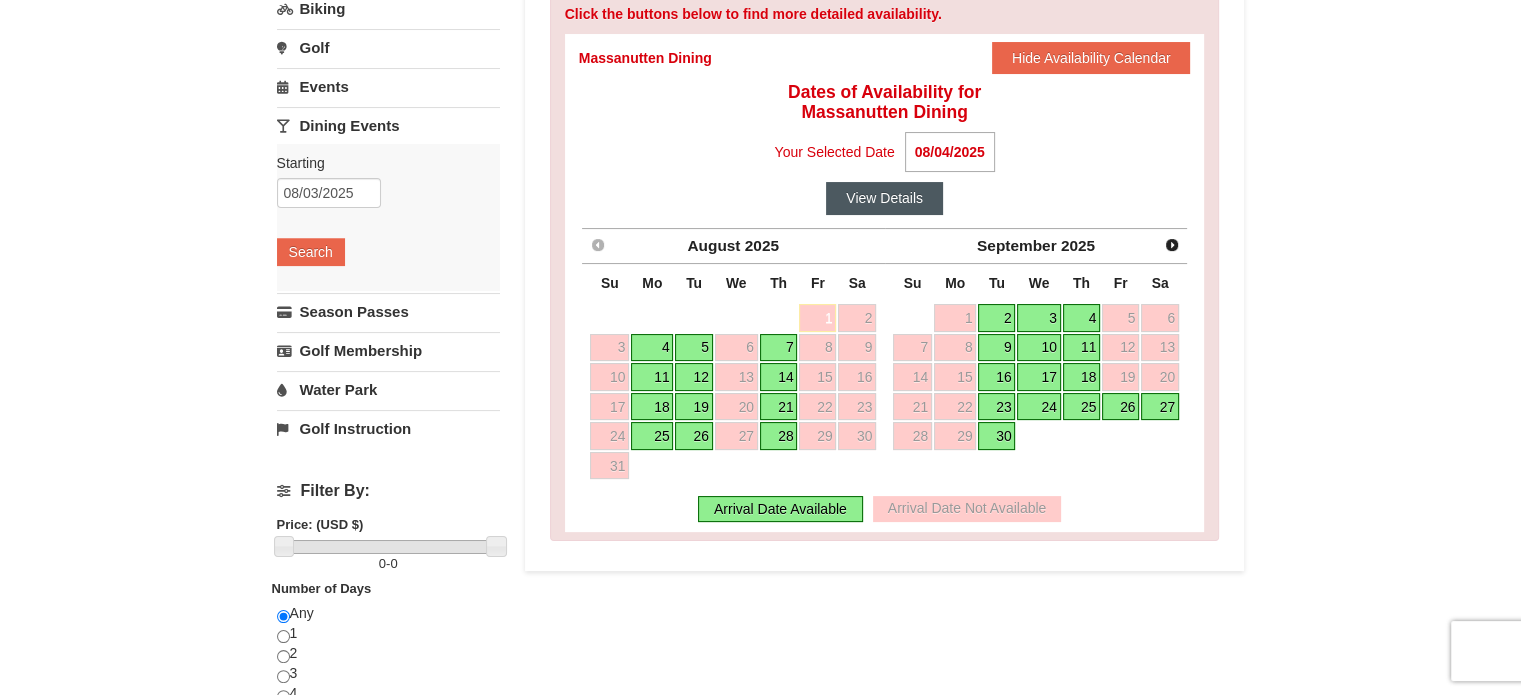 click on "View Details" at bounding box center (884, 198) 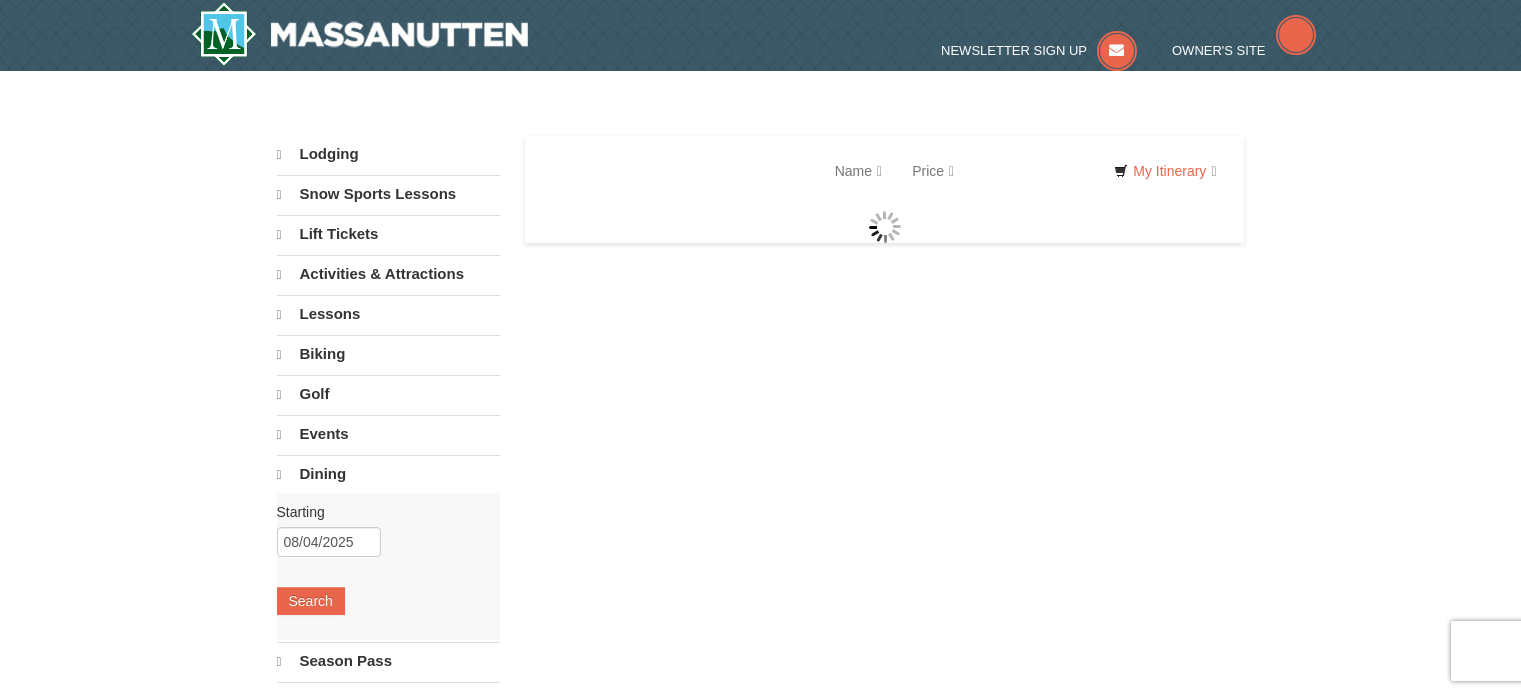 scroll, scrollTop: 0, scrollLeft: 0, axis: both 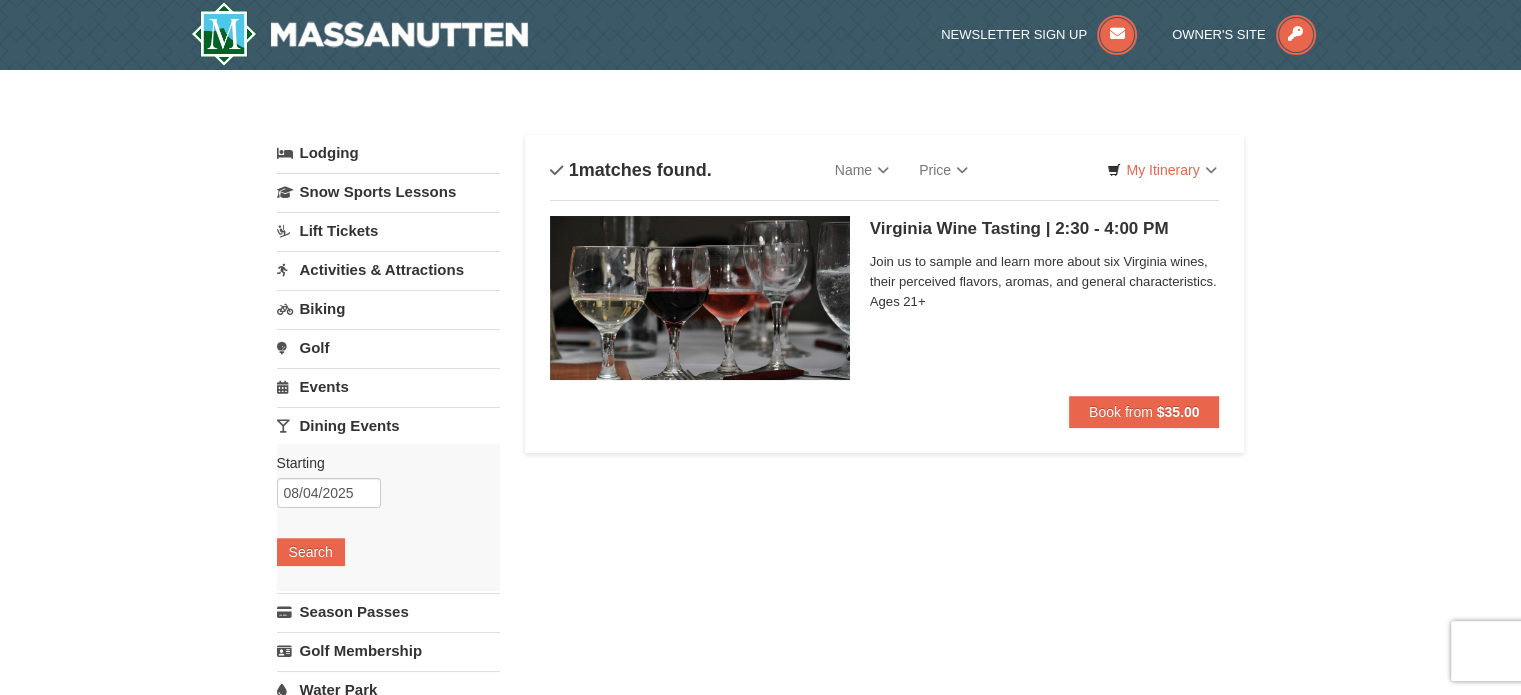 drag, startPoint x: 754, startPoint y: 73, endPoint x: 840, endPoint y: 269, distance: 214.03738 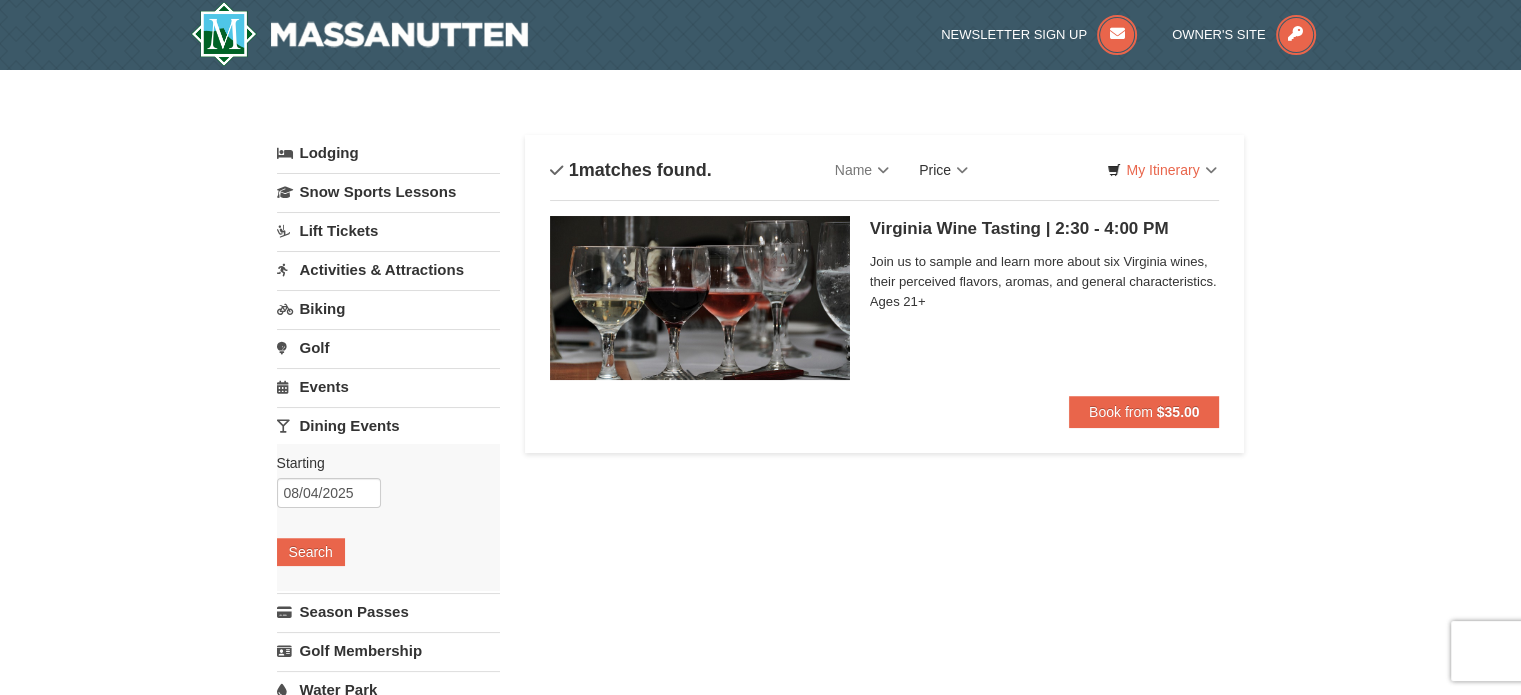 drag, startPoint x: 840, startPoint y: 269, endPoint x: 934, endPoint y: 169, distance: 137.24431 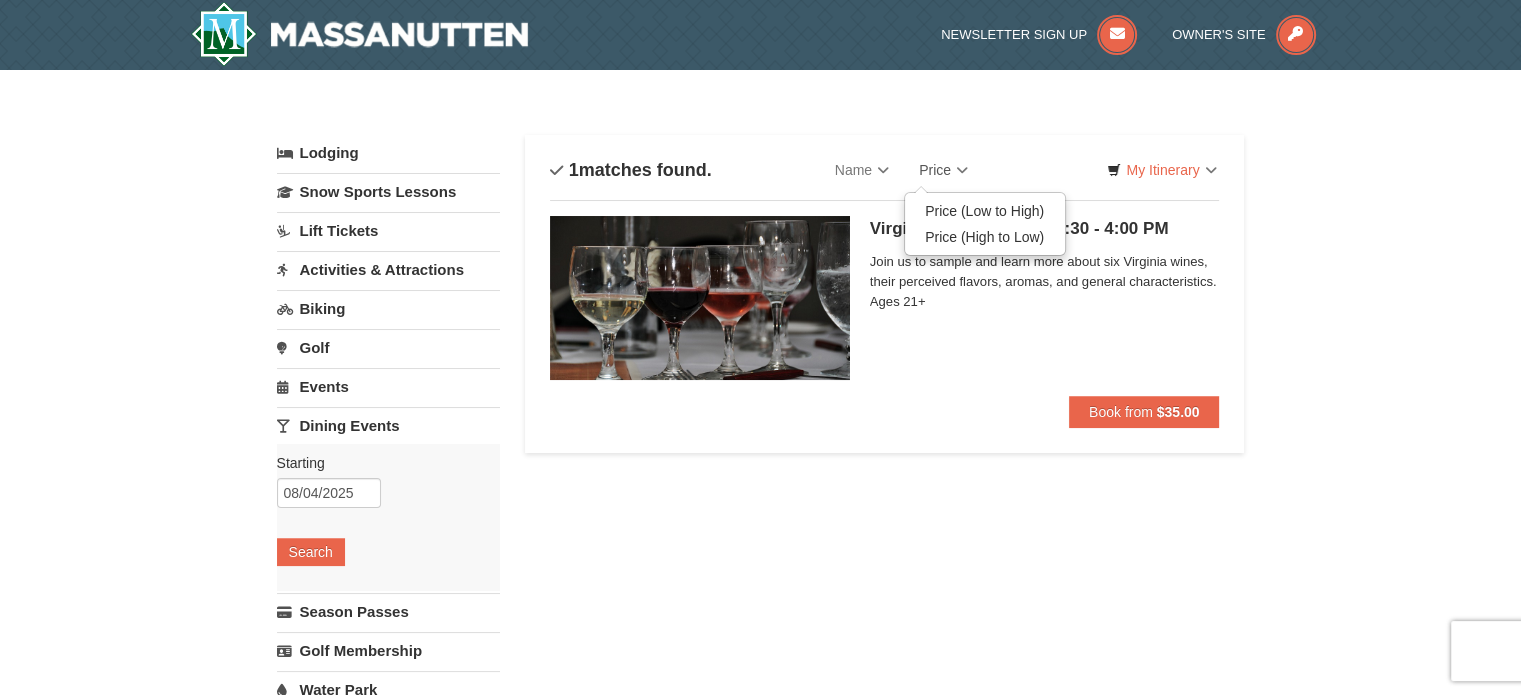 click on "[STATE] Wine Tasting | 2:30 - 4:00 PM Massanutten Dining
Join us to sample and learn more about six [STATE] wines, their perceived flavors, aromas, and general characteristics. Ages 21+" at bounding box center (1045, 306) 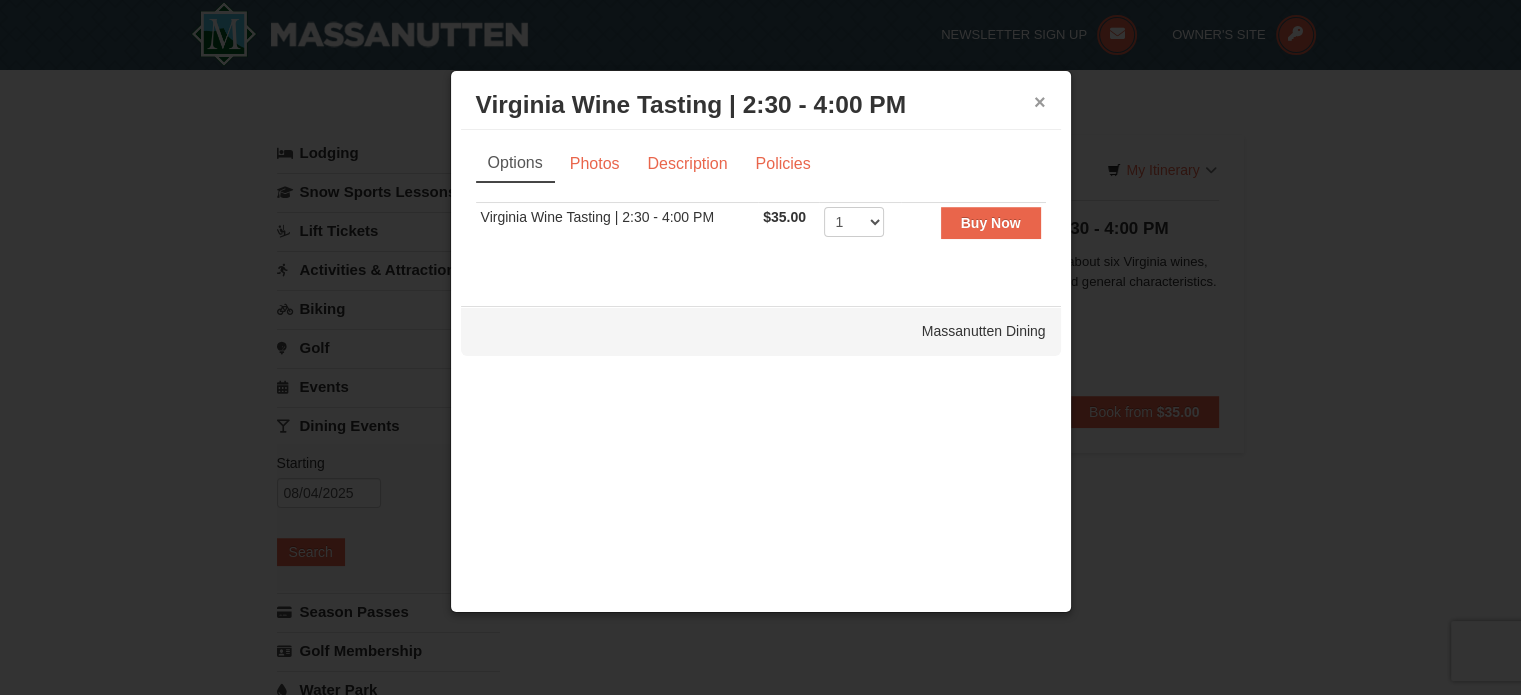 click on "×" at bounding box center [1040, 102] 